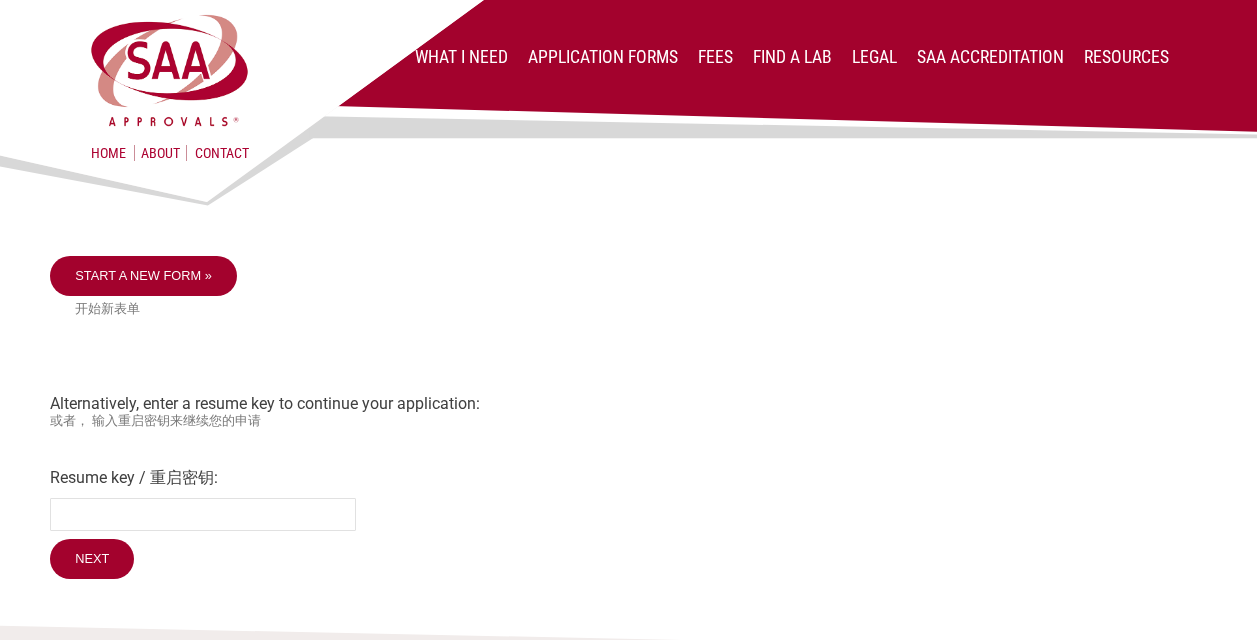 scroll, scrollTop: 0, scrollLeft: 0, axis: both 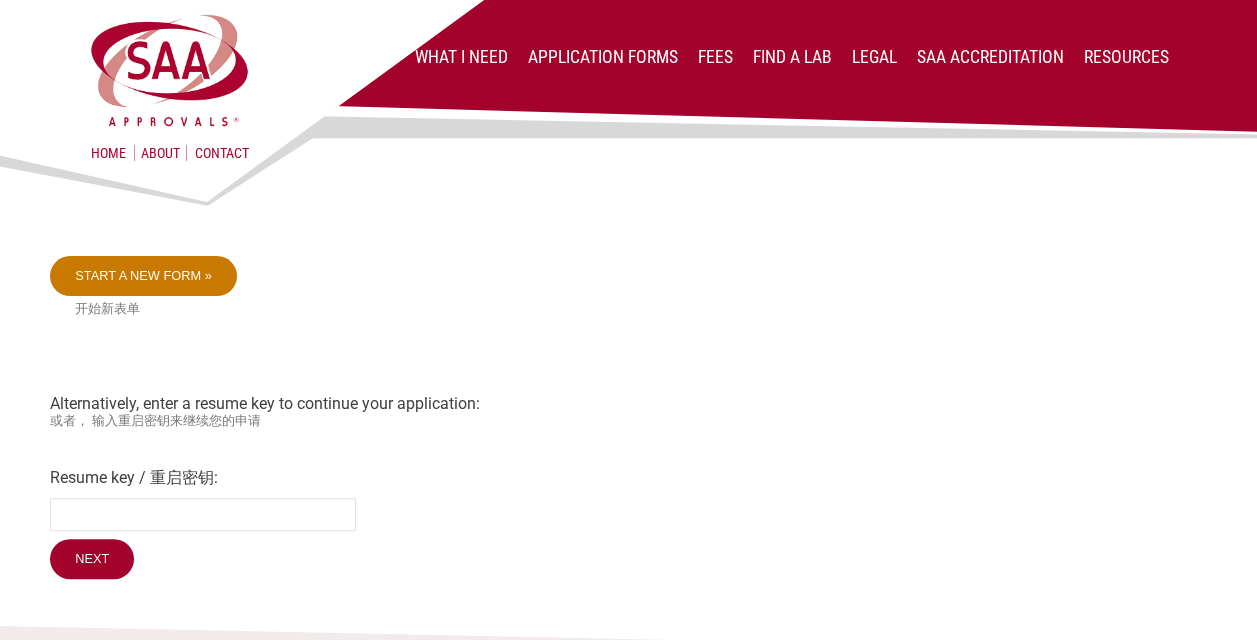 click on "Start a new form »" at bounding box center (143, 276) 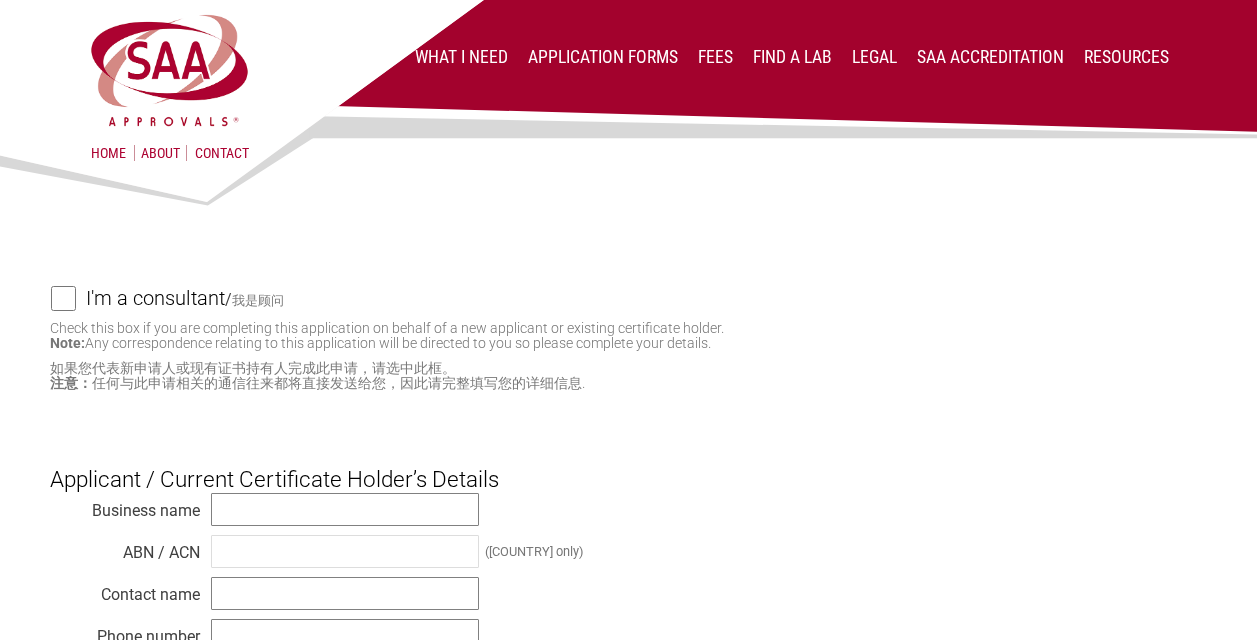 scroll, scrollTop: 0, scrollLeft: 0, axis: both 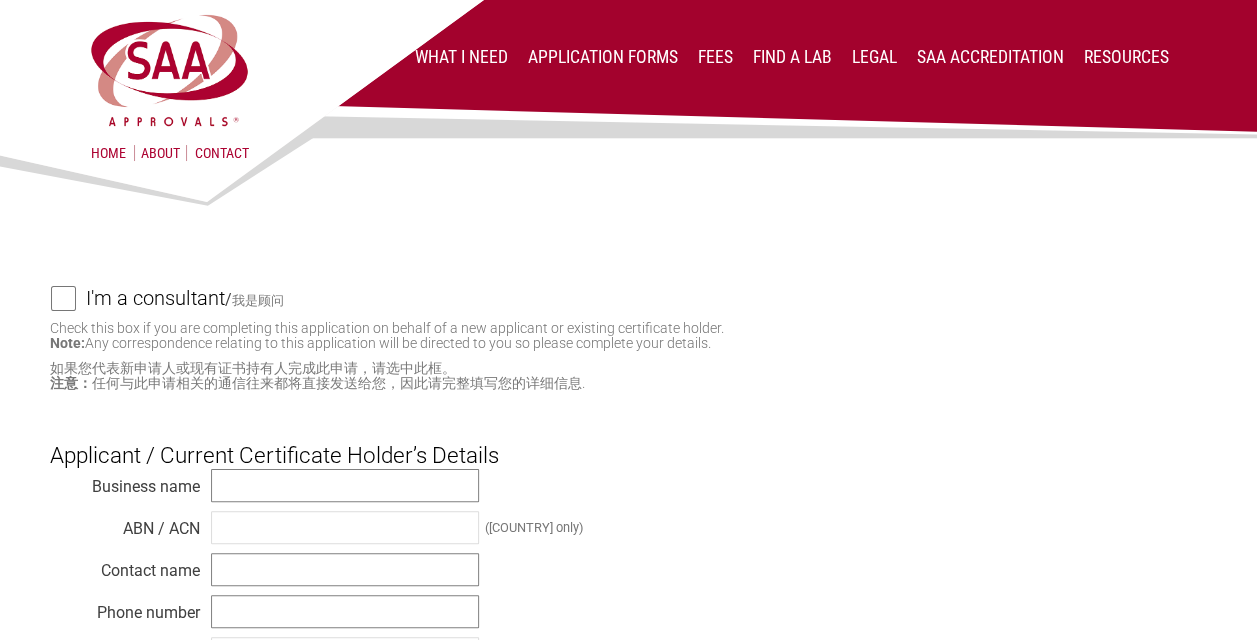 click on "I'm a consultant  /  我是顾问" at bounding box center (63, 298) 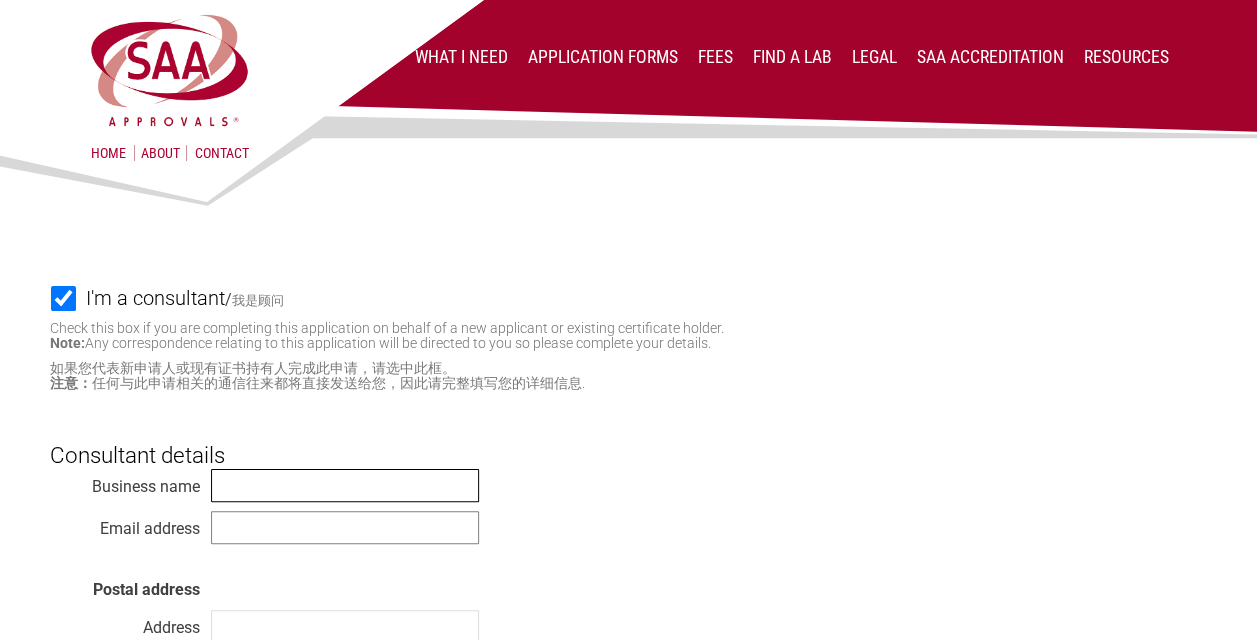 click at bounding box center [345, 485] 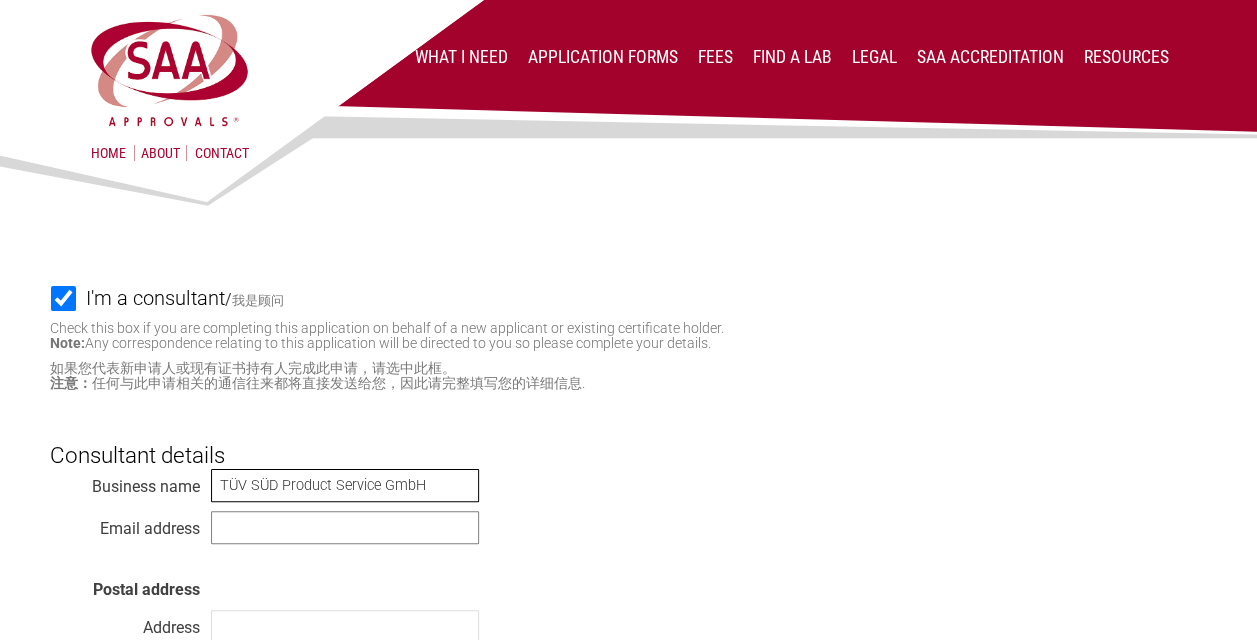 type on "[COMPANY] Product Service GmbH" 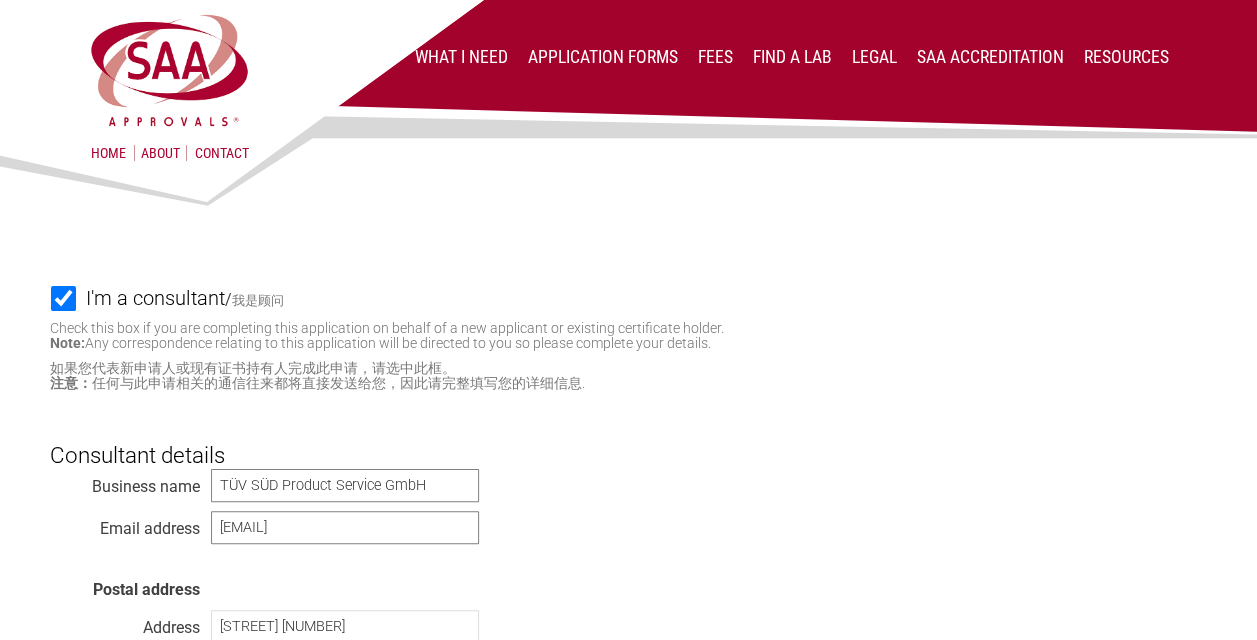 type on "[POSTCODE]" 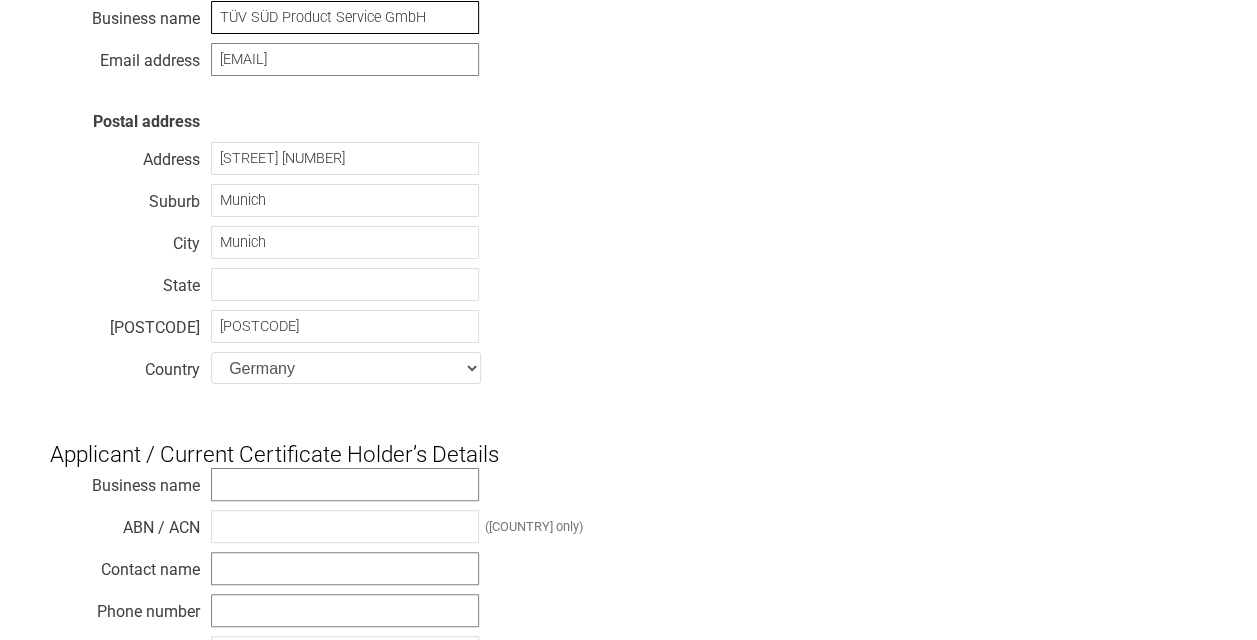 scroll, scrollTop: 500, scrollLeft: 0, axis: vertical 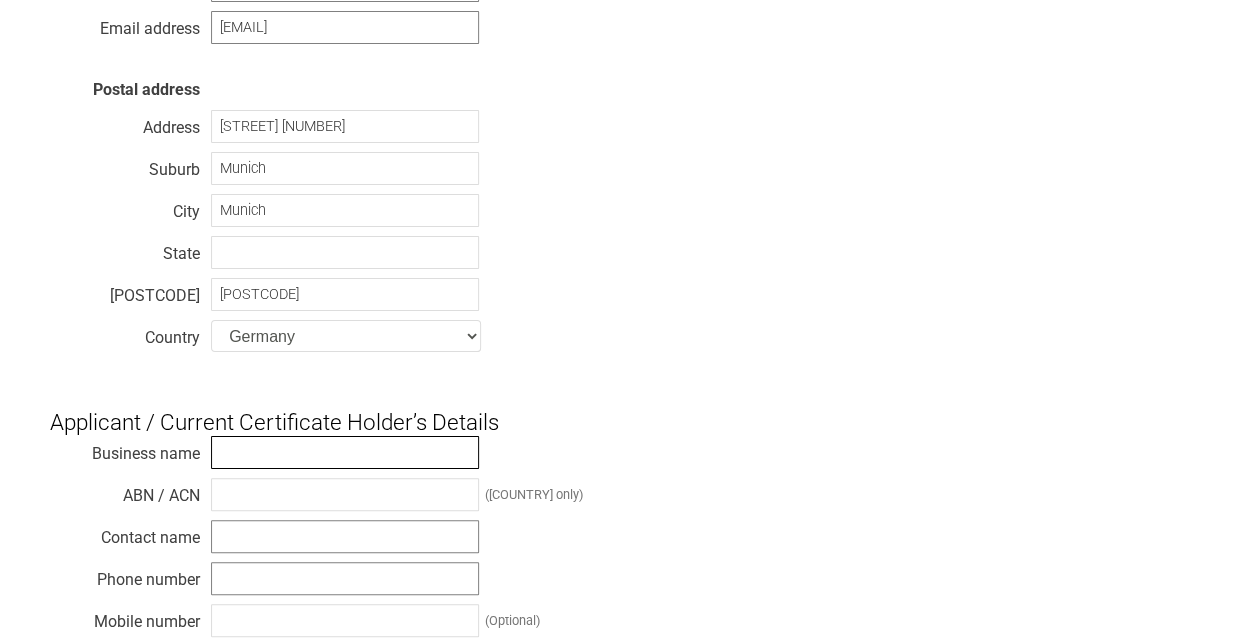 click at bounding box center [345, 452] 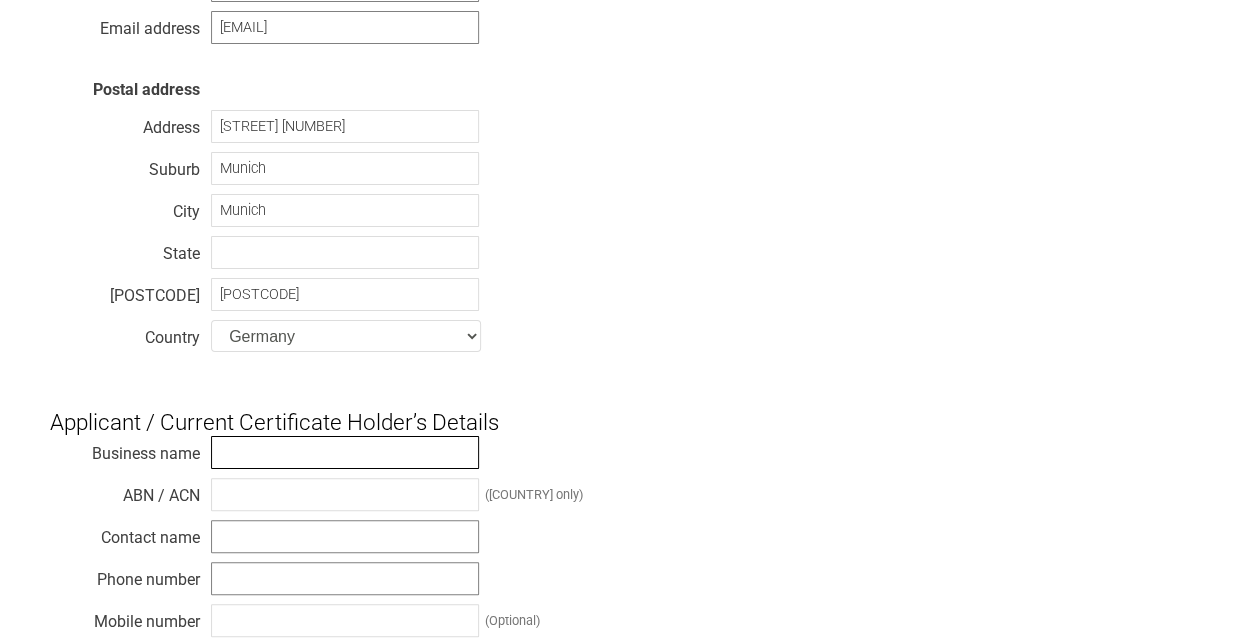 click at bounding box center [345, 452] 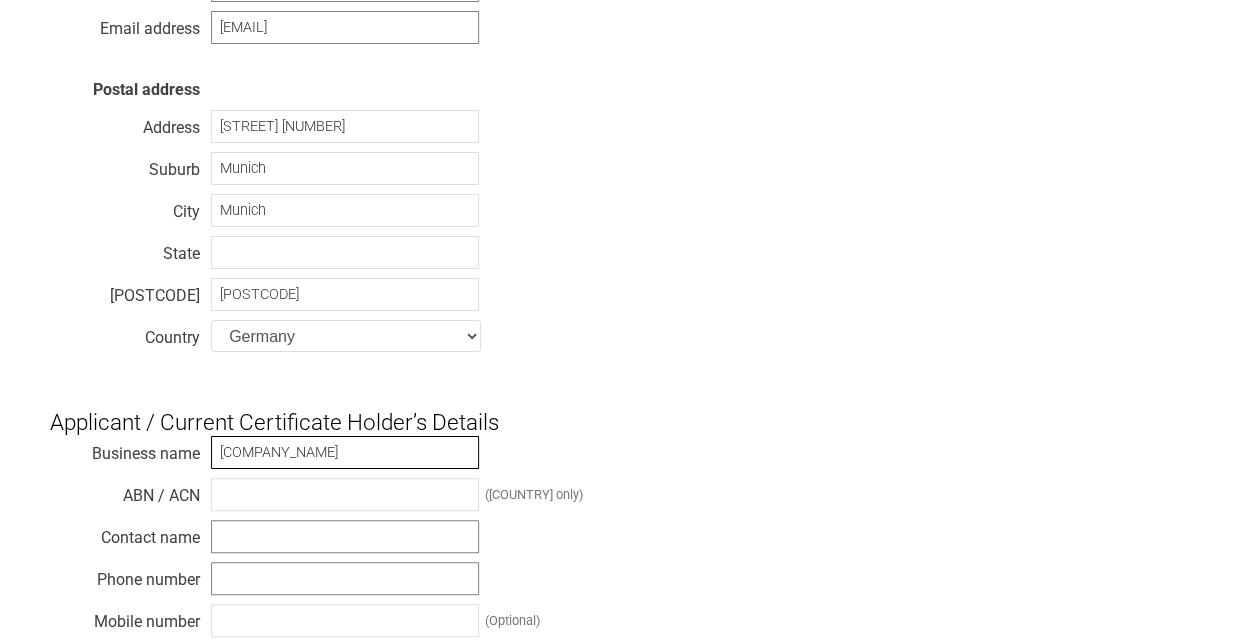 type on "[BRAND_NAME]" 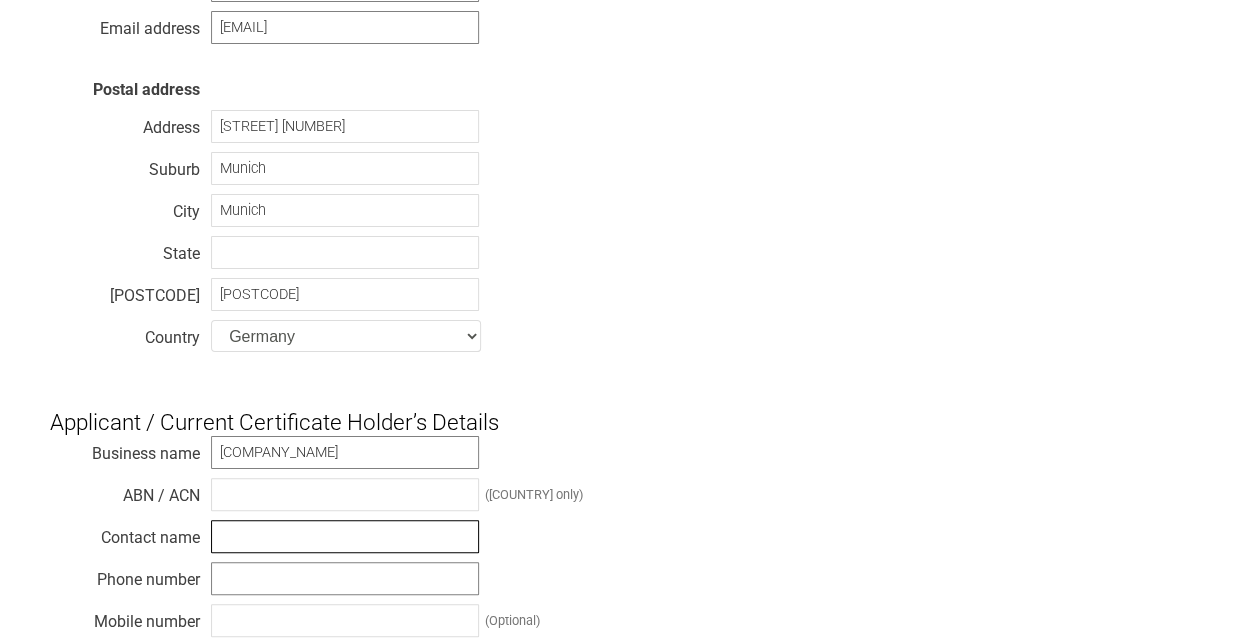 click at bounding box center (345, 536) 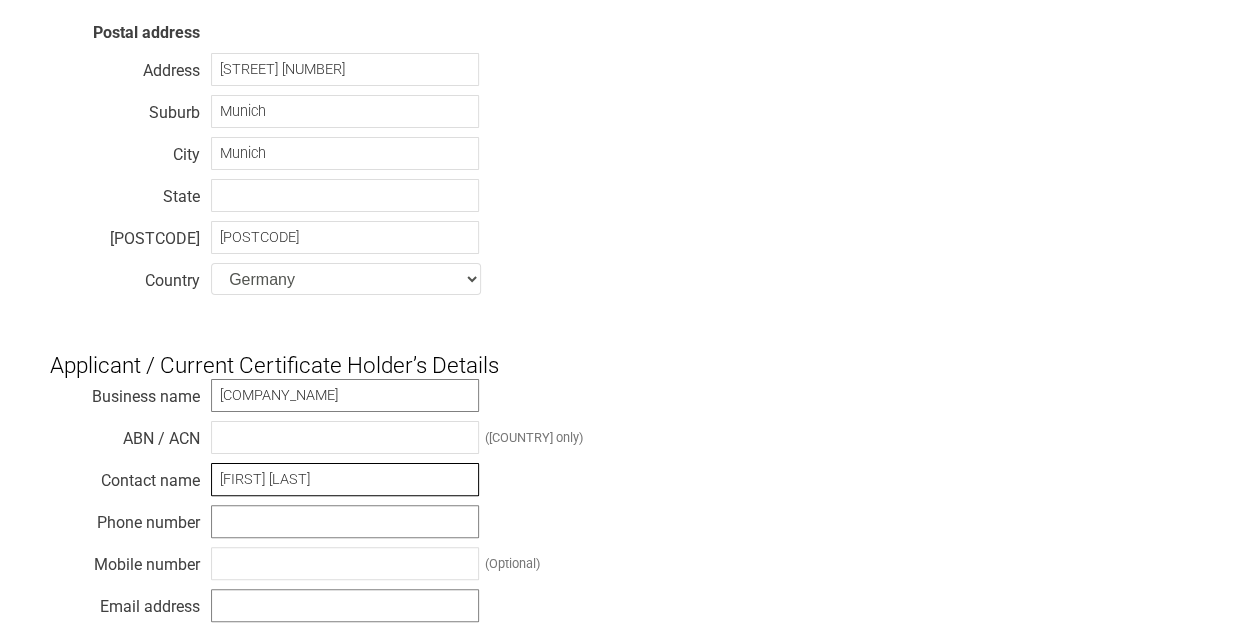 scroll, scrollTop: 600, scrollLeft: 0, axis: vertical 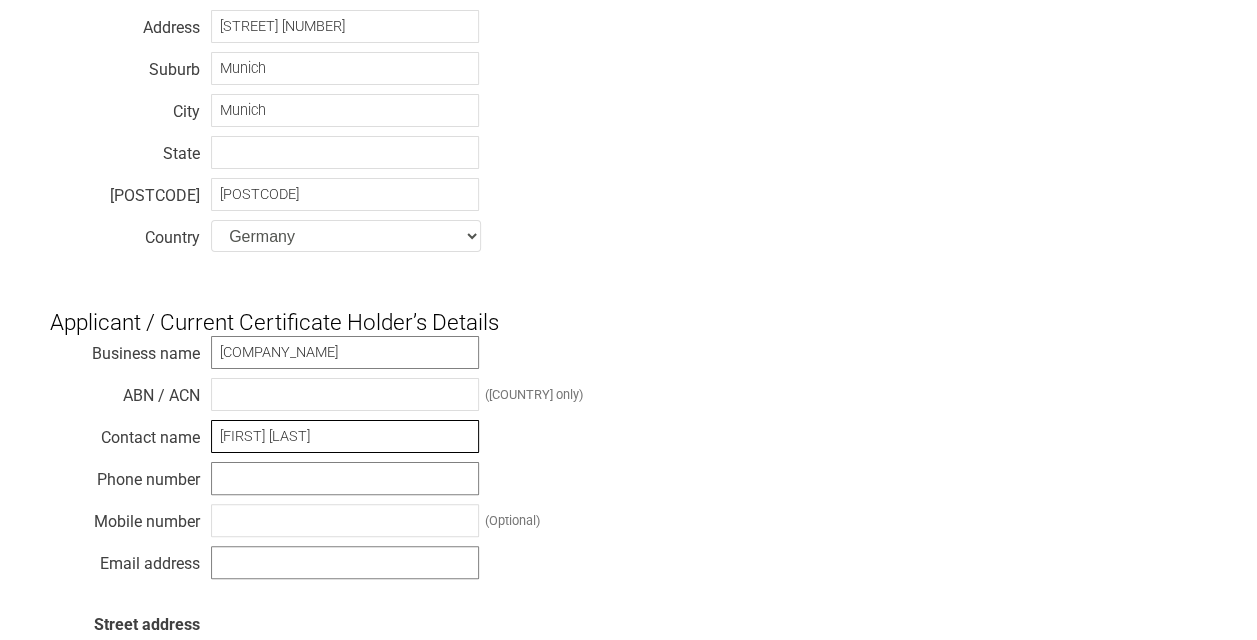 type on "[FIRST] [LAST]" 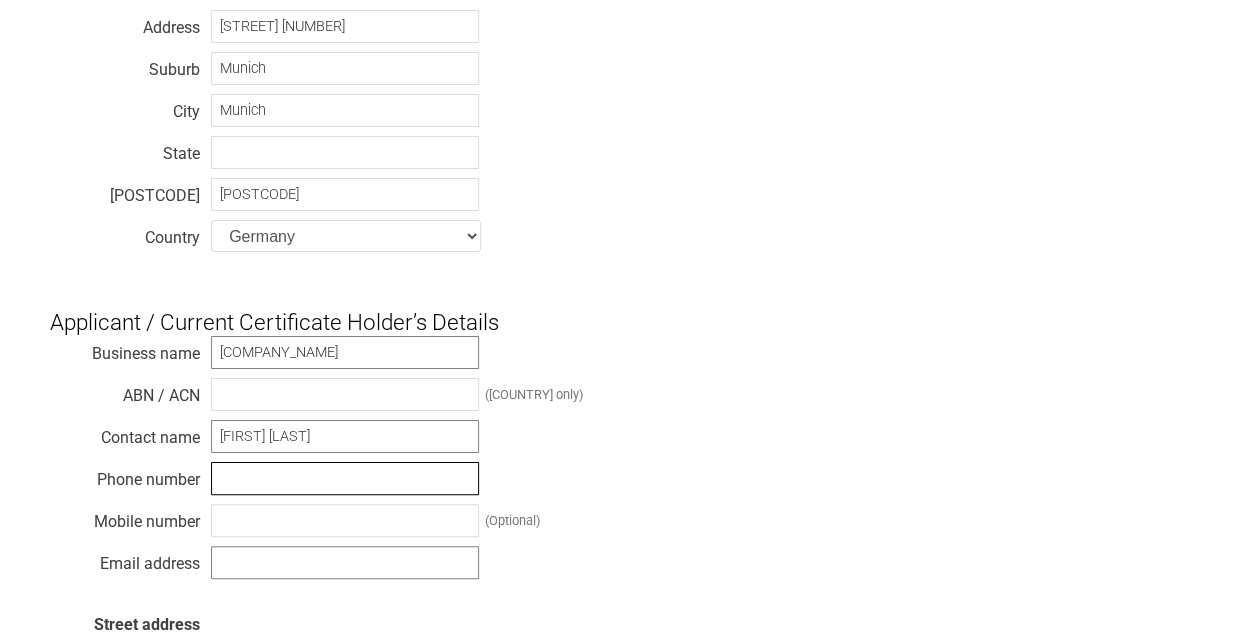 click at bounding box center [345, 478] 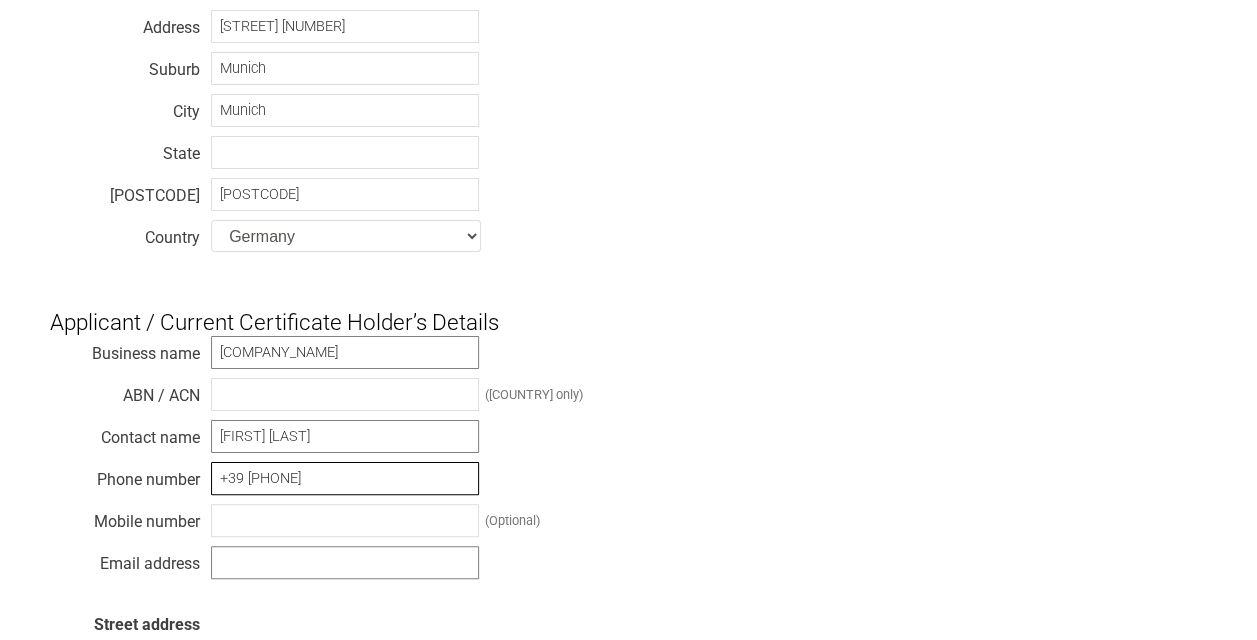 type on "+[COUNTRY_CODE] [PHONE]" 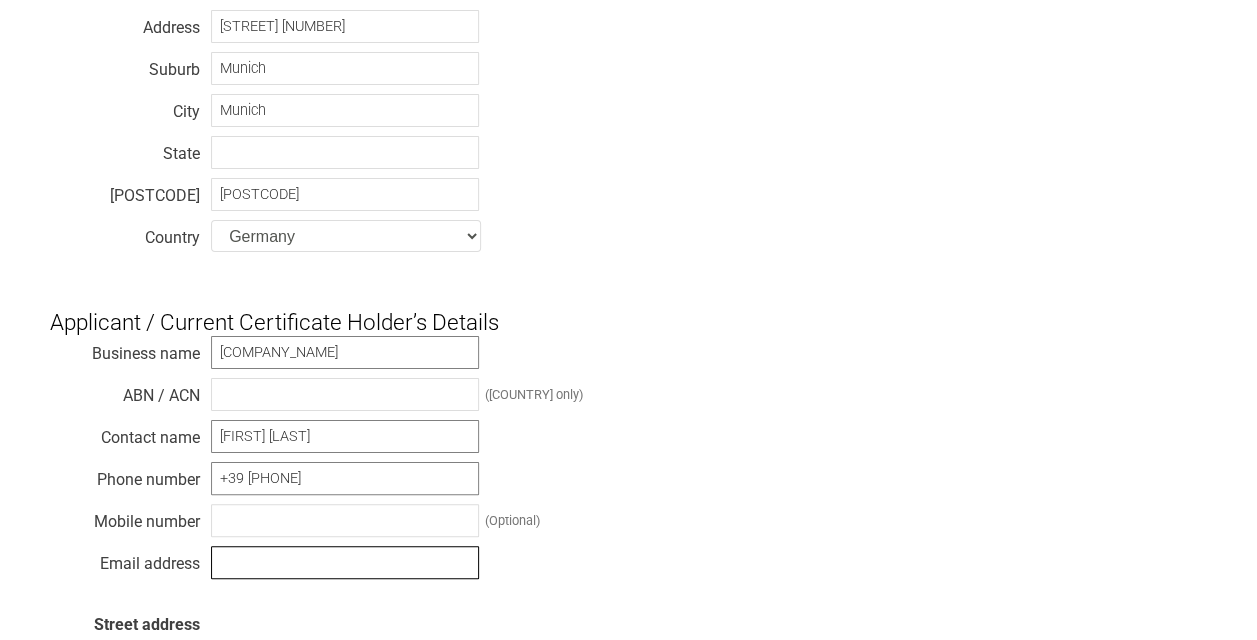 click at bounding box center (345, 562) 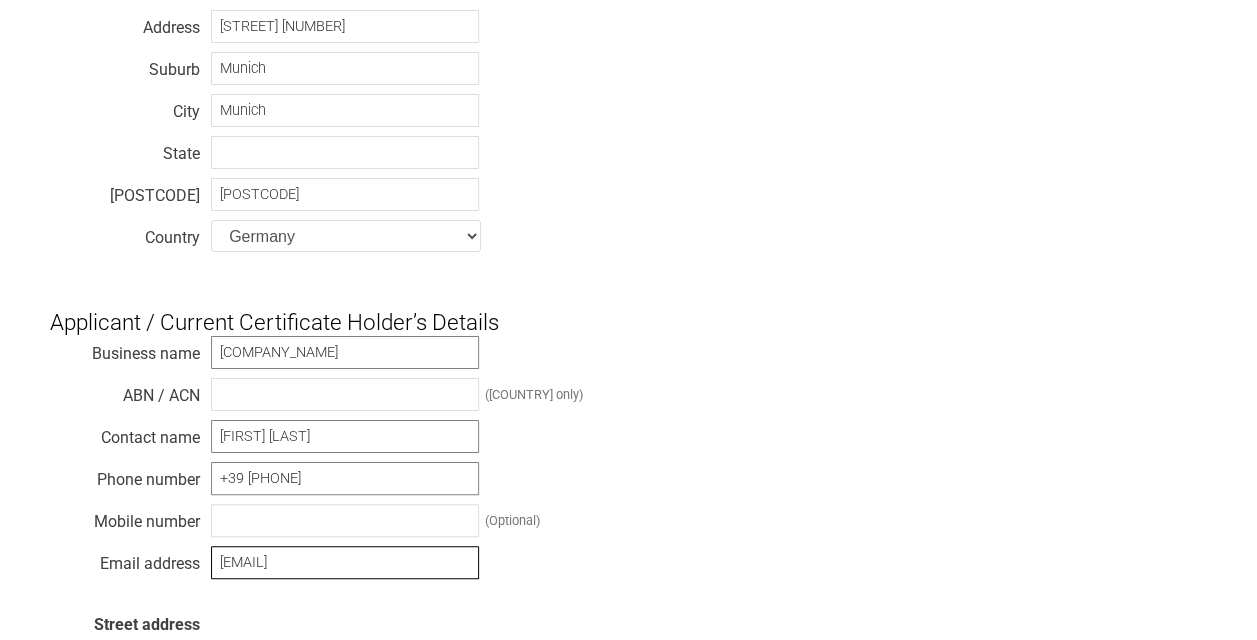 type on "[EMAIL]" 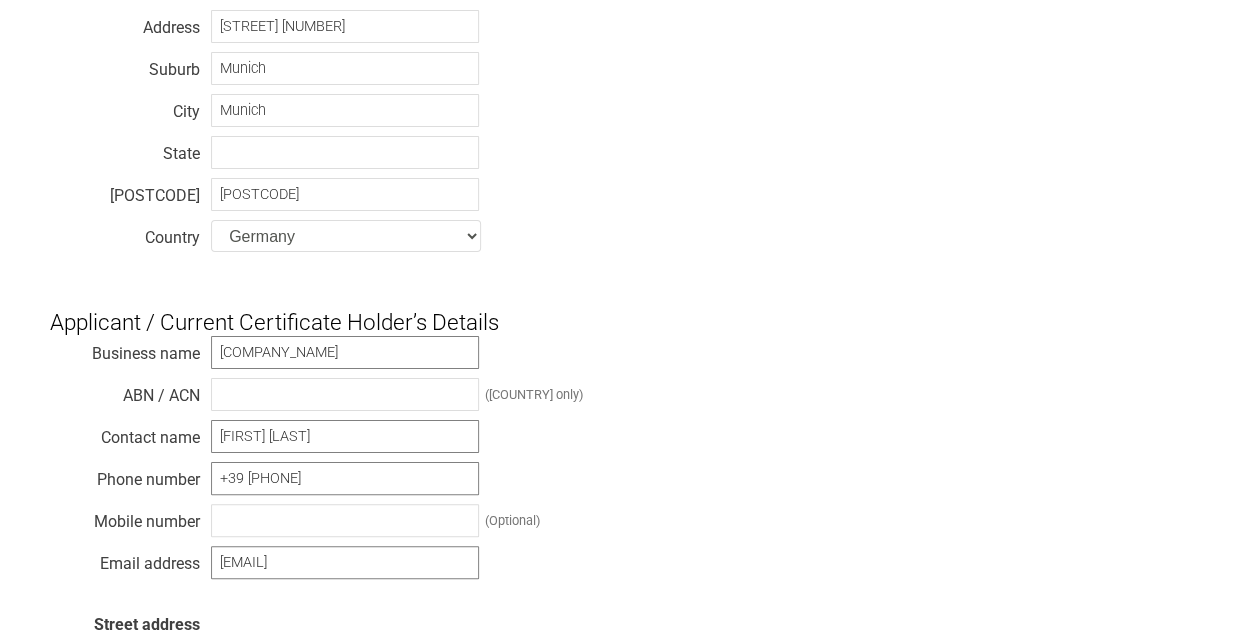 click on "Business name alpitronic srl
ABN / ACN (Australia only)
Contact name Lorenzo Gasperi
Phone number +39 0471 1961758
Mobile number (Optional)
Email address lorenzo.gasperi@alpitronic.it
Street address
Street address
Suburb
City
State
Postcode
Country
---------
Afghanistan
Albania
Algeria
American Samoa
Andorra
Angola
Anguilla
Antarctica
Antigua and Barbuda
Argentina
Armenia
Aruba
Australia
Austria
Azerbaijan
Bahamas
Bahrain
Bangladesh
Barbados
Belarus
Belgium
Belize
Benin
Bermuda
Bhutan
Bolivia
Bosnia and Herzegovina
Botswana
Bouvet Island
Brazil
British Indian Ocean Territory
Brunei Darussalam
Bulgaria
Burkina Faso
Burundi
Cambodia
Cameroon
Canada
Cape Verde
Cayman Islands
Central African Republic
Chad
Chile
Christmas Island" at bounding box center (628, 615) 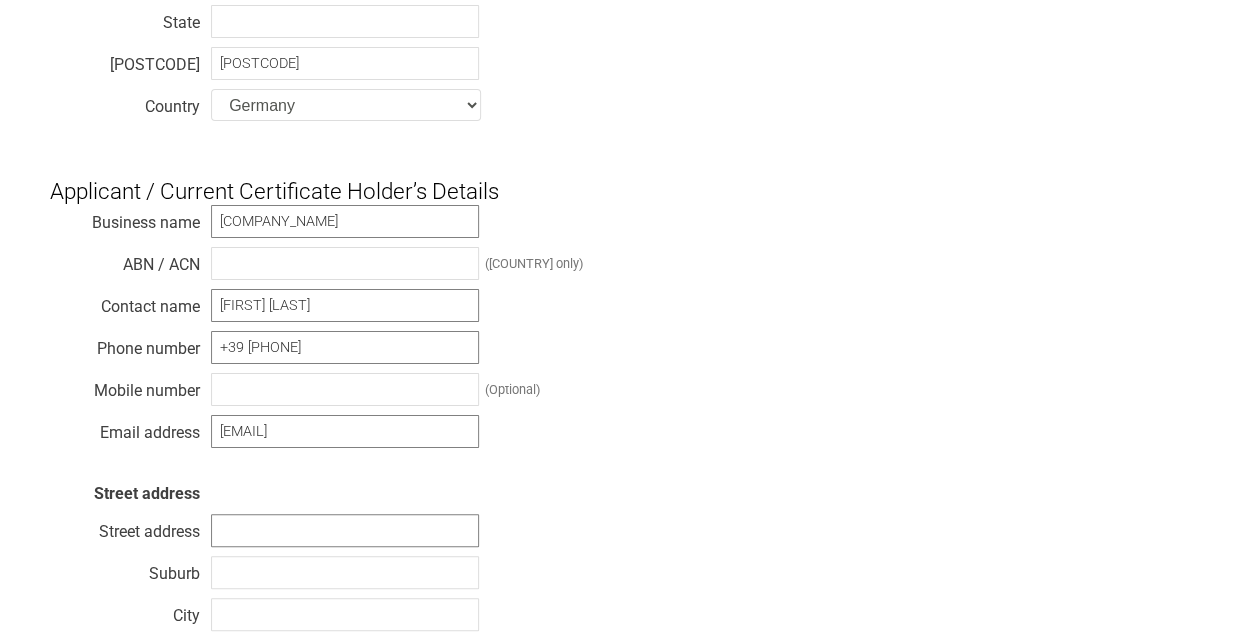 scroll, scrollTop: 800, scrollLeft: 0, axis: vertical 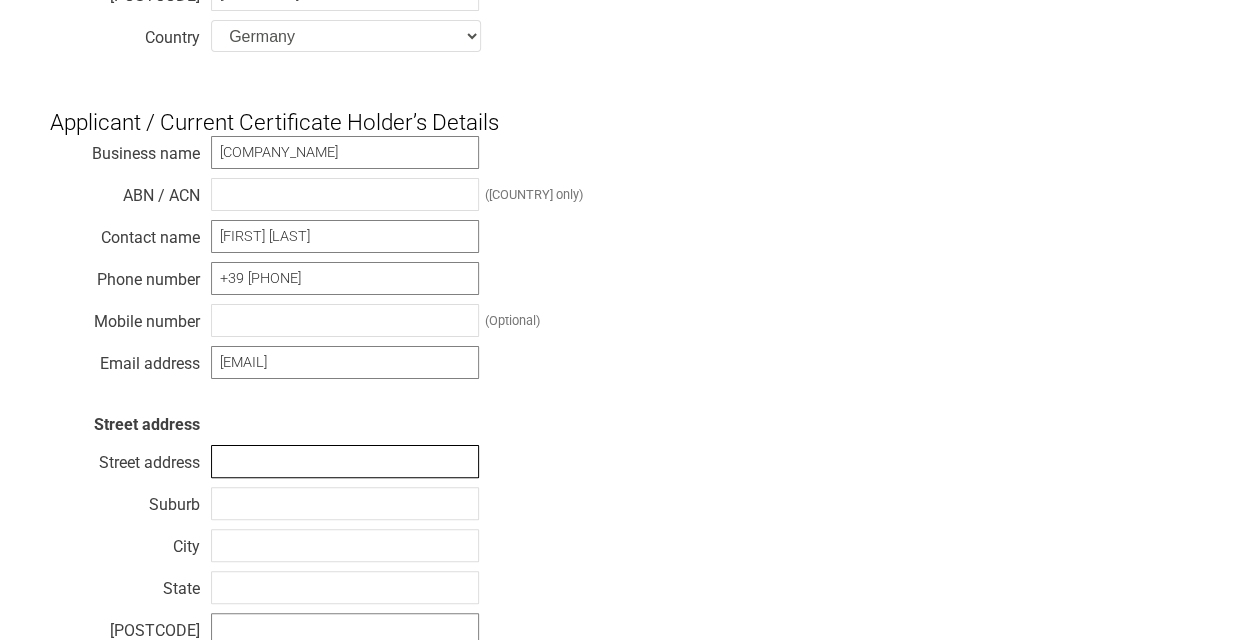 click at bounding box center [345, 461] 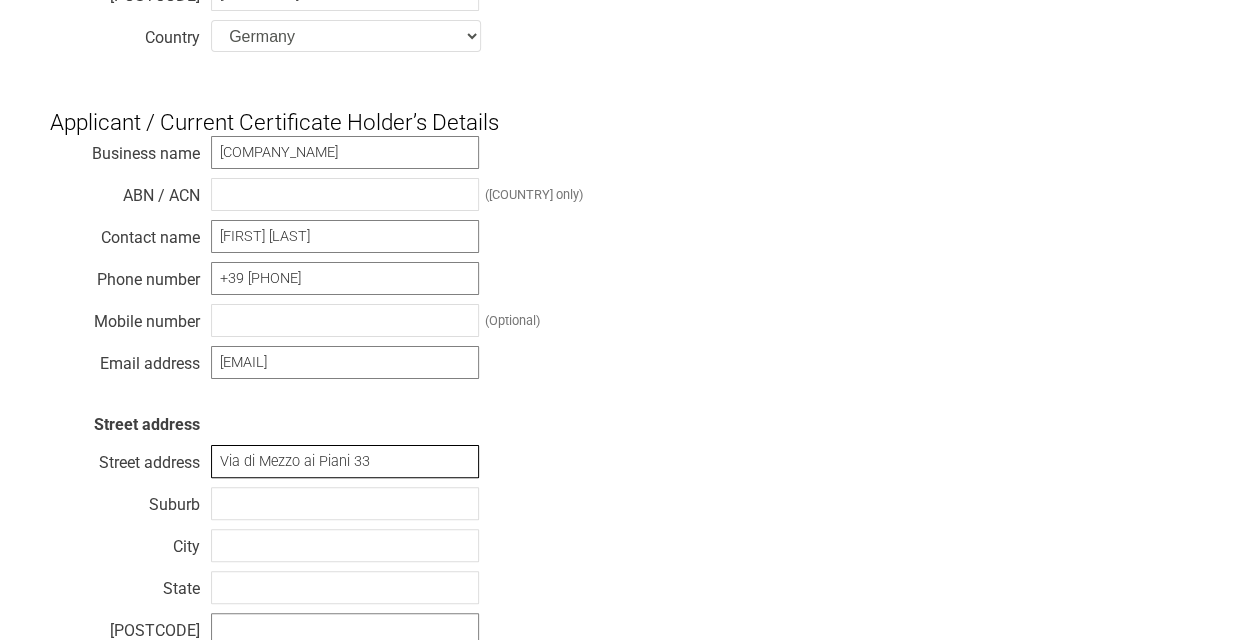 type on "[STREET_ADDRESS] [NUMBER]" 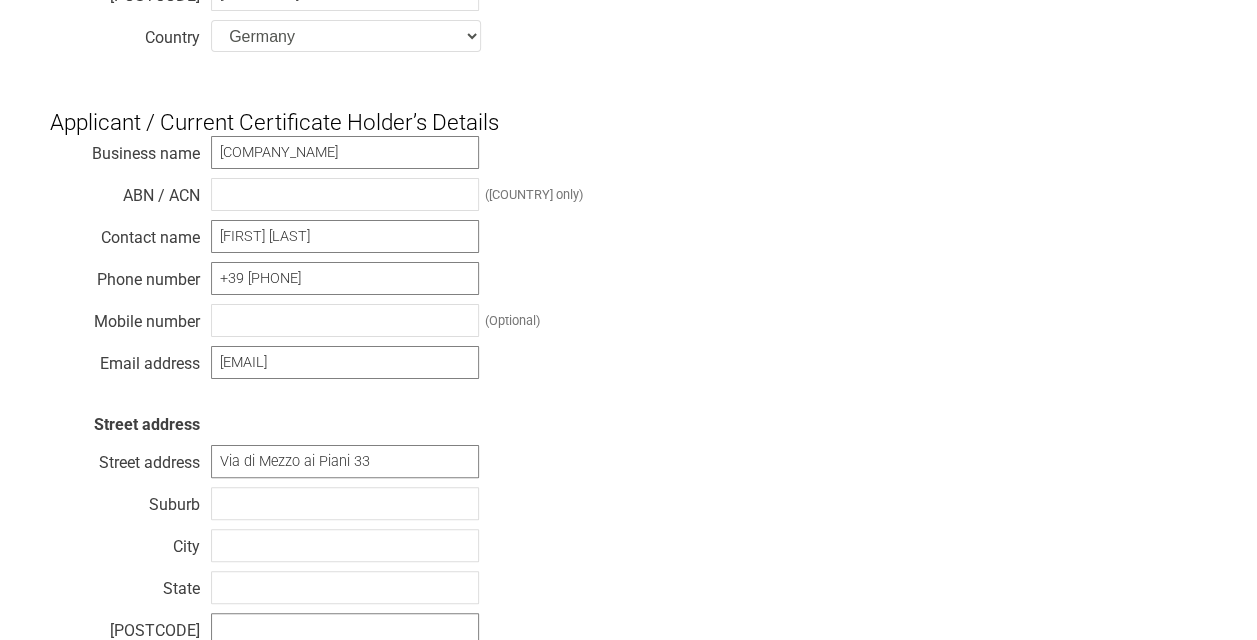 click on "Business name alpitronic srl
ABN / ACN (Australia only)
Contact name Lorenzo Gasperi
Phone number +39 0471 1961758
Mobile number (Optional)
Email address lorenzo.gasperi@alpitronic.it
Street address
Street address Via di Mezzo ai Piani 33
Suburb
City
State
Postcode
Country
---------
Afghanistan
Albania
Algeria
American Samoa
Andorra
Angola
Anguilla
Antarctica
Antigua and Barbuda
Argentina
Armenia
Aruba
Australia
Austria
Azerbaijan
Bahamas
Bahrain
Bangladesh
Barbados
Belarus
Belgium
Belize
Benin
Bermuda
Bhutan
Bolivia
Bosnia and Herzegovina
Botswana
Bouvet Island
Brazil
British Indian Ocean Territory
Brunei Darussalam
Bulgaria
Burkina Faso
Burundi
Cambodia
Cameroon
Canada
Cape Verde
Cayman Islands
Central African Republic
Chad
Chile" at bounding box center (628, 415) 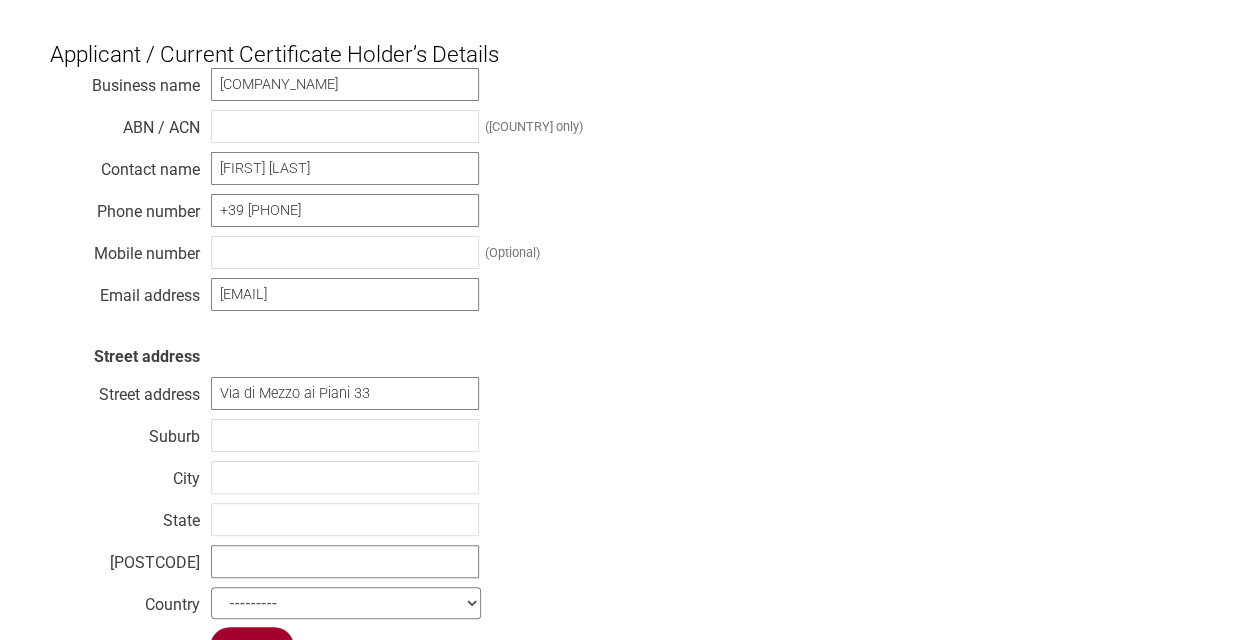 scroll, scrollTop: 900, scrollLeft: 0, axis: vertical 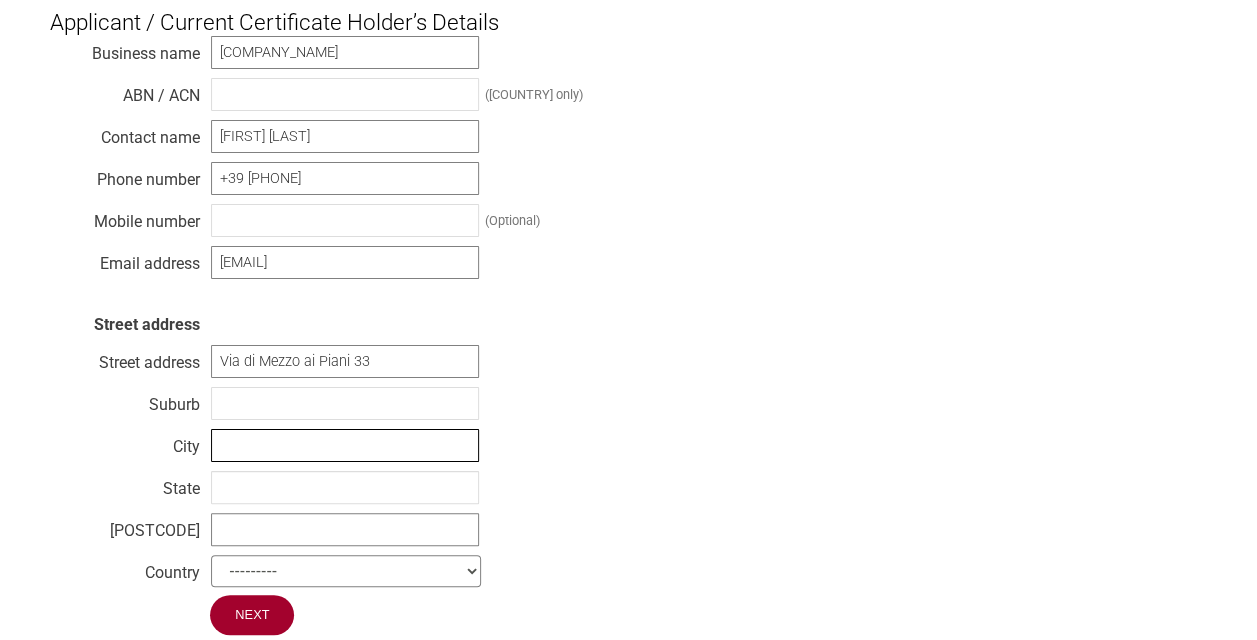 click at bounding box center [345, 445] 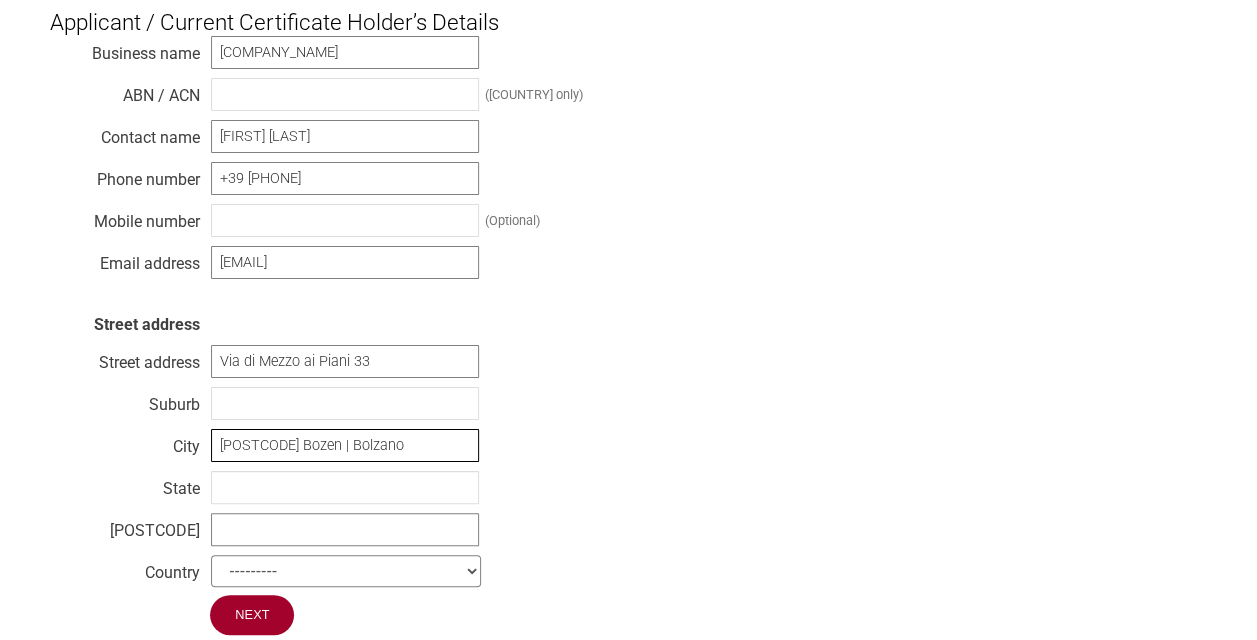 drag, startPoint x: 310, startPoint y: 442, endPoint x: 158, endPoint y: 454, distance: 152.47295 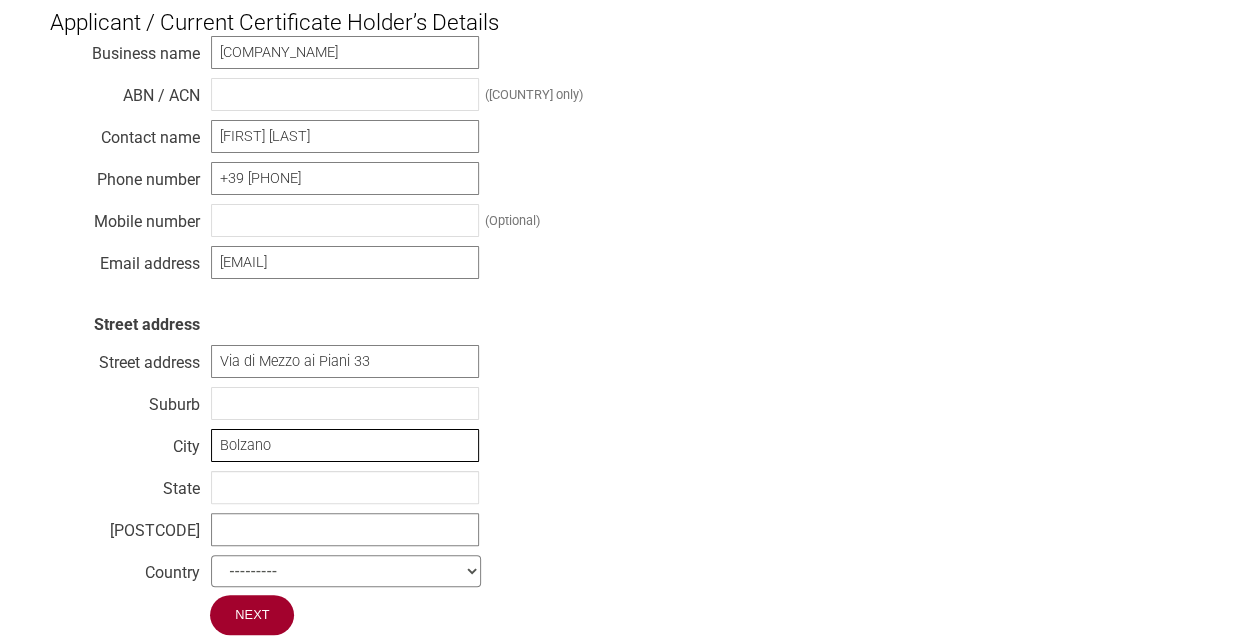 type on "Bolzano" 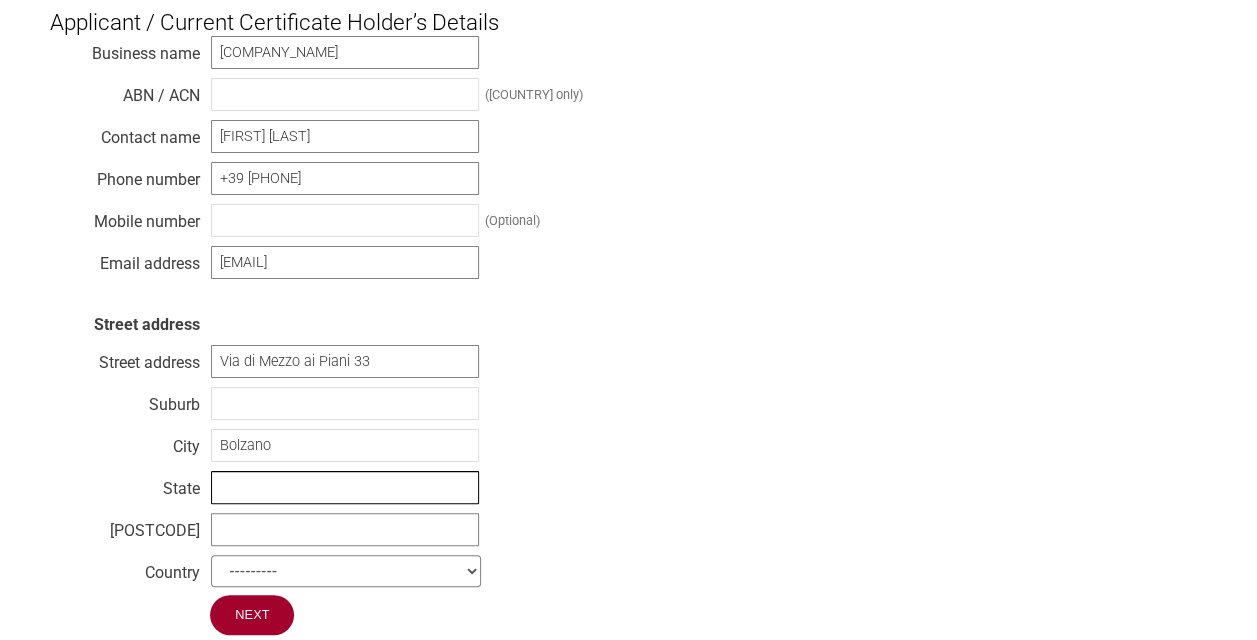 click at bounding box center (345, 487) 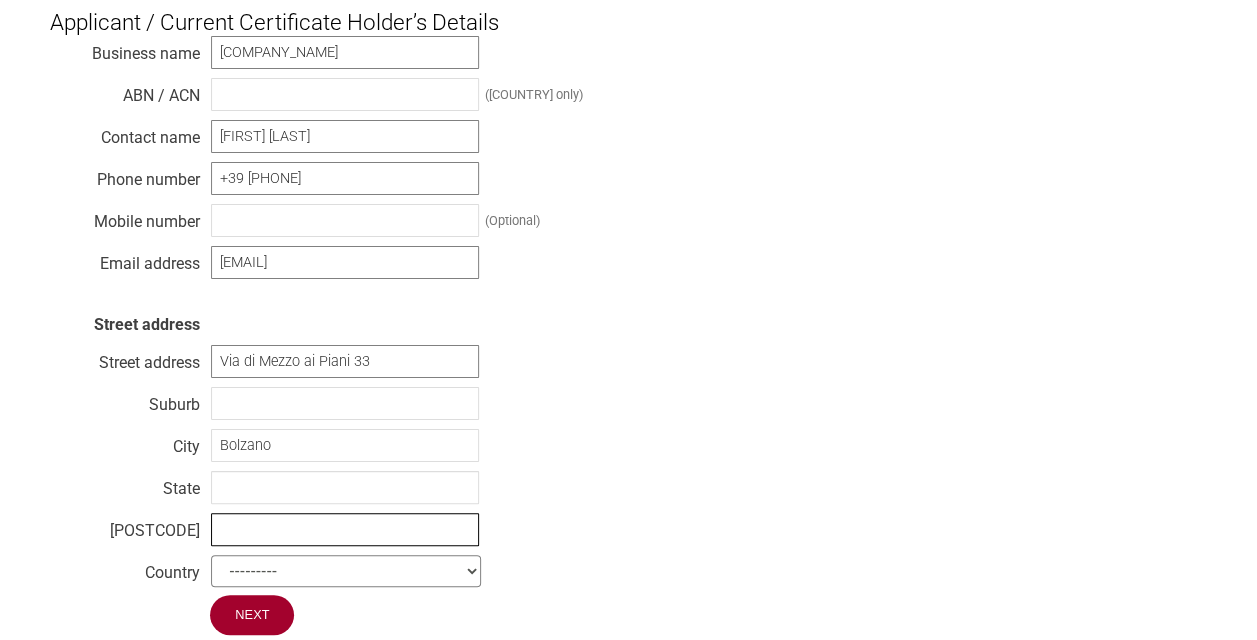 click at bounding box center (345, 529) 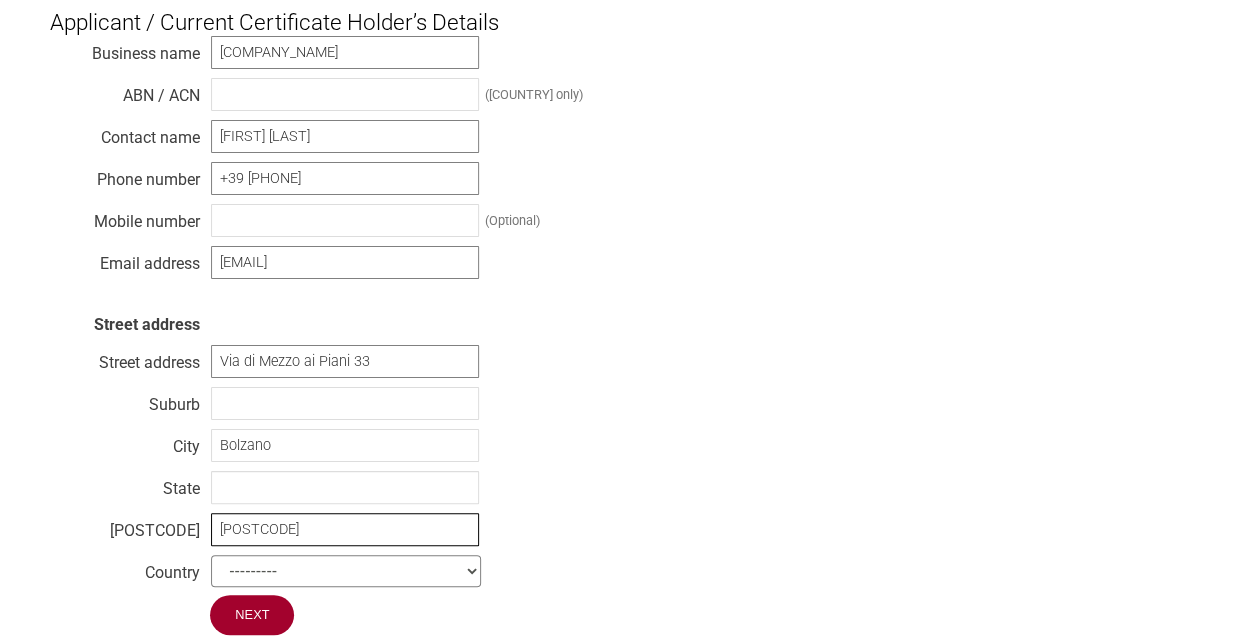 drag, startPoint x: 261, startPoint y: 526, endPoint x: 326, endPoint y: 525, distance: 65.00769 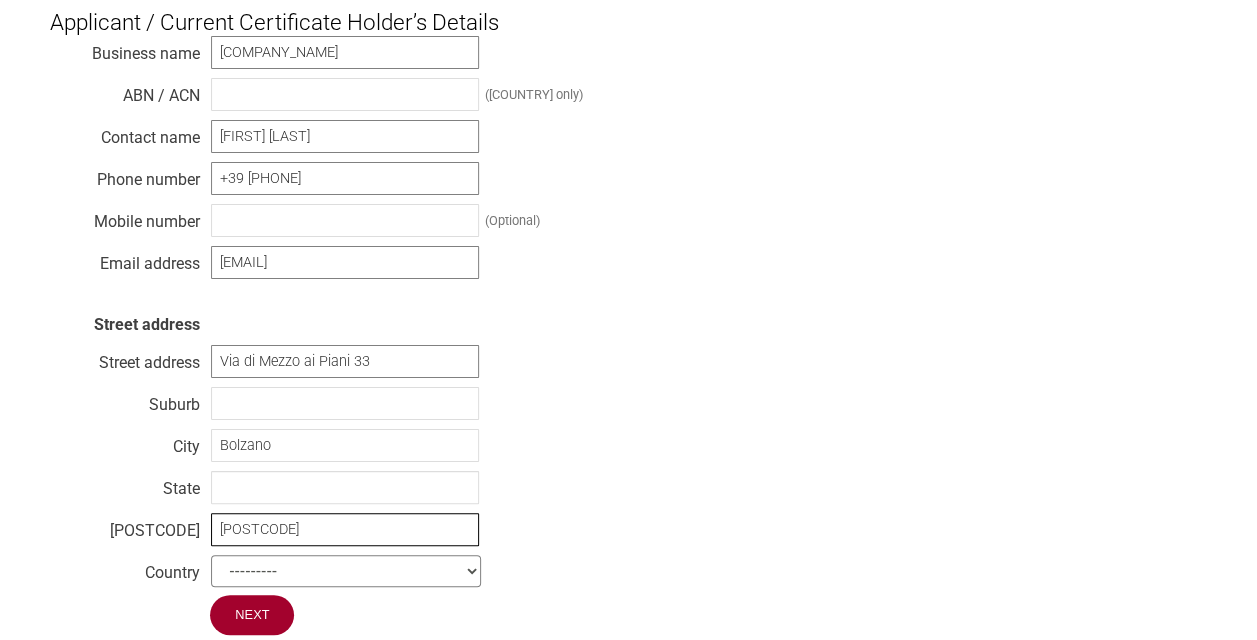 type on "[POSTCODE]" 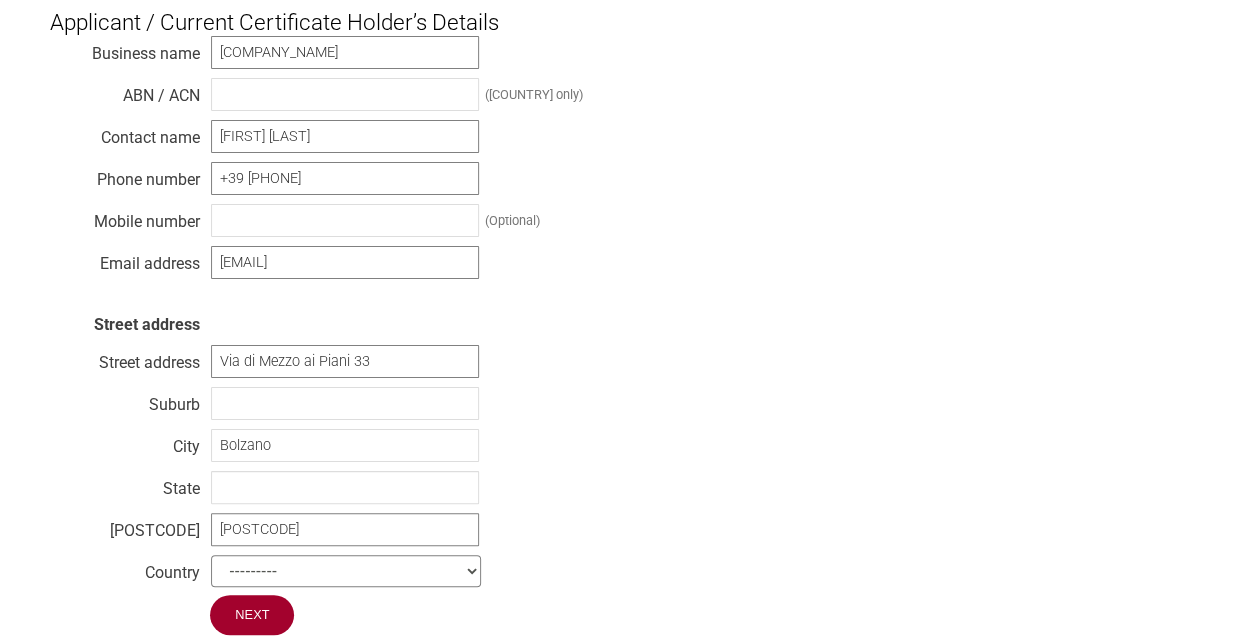 click on "[STATE]" at bounding box center (346, 571) 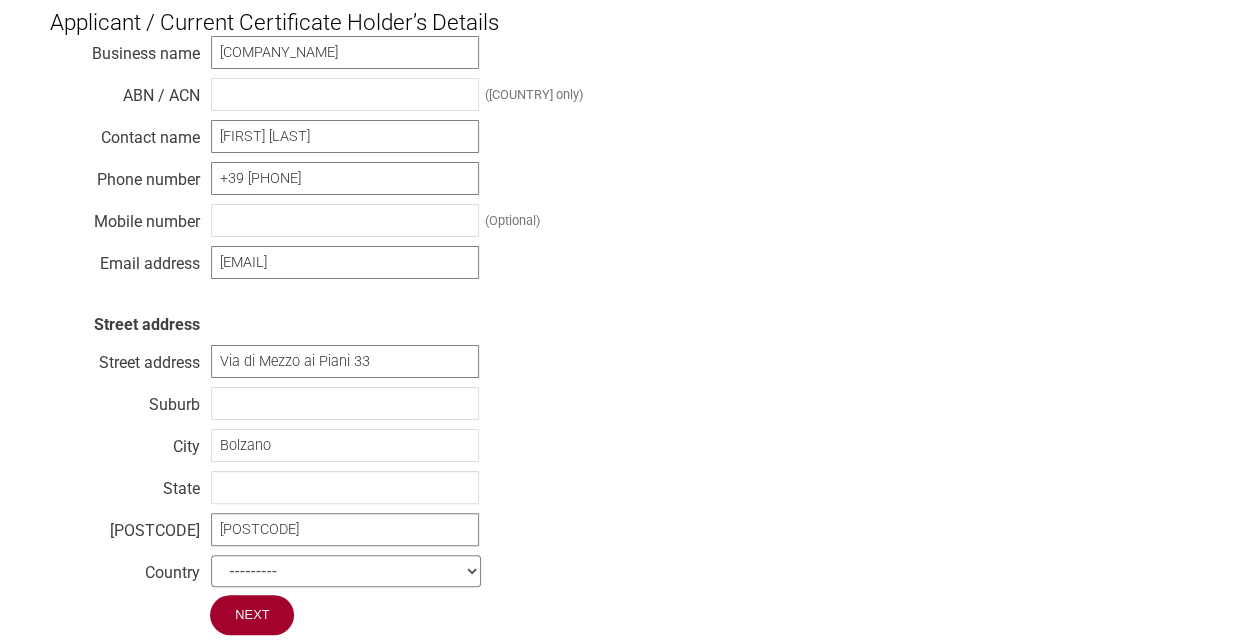 click on "[STATE]" at bounding box center (346, 571) 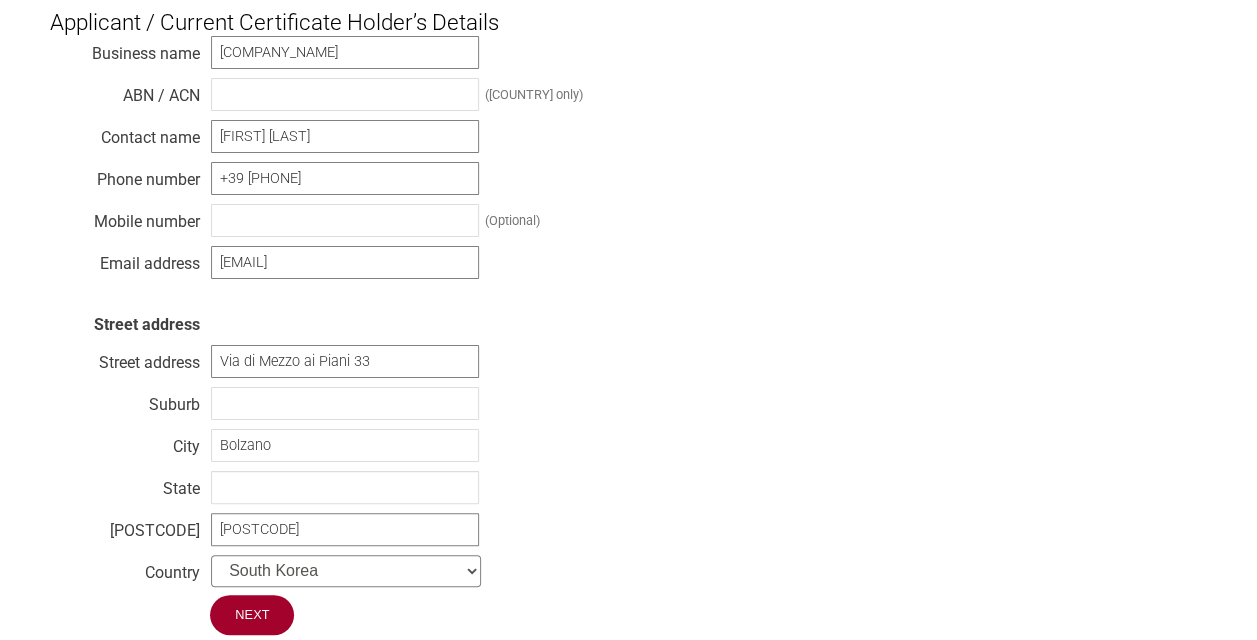 click on "[STATE]" at bounding box center [346, 571] 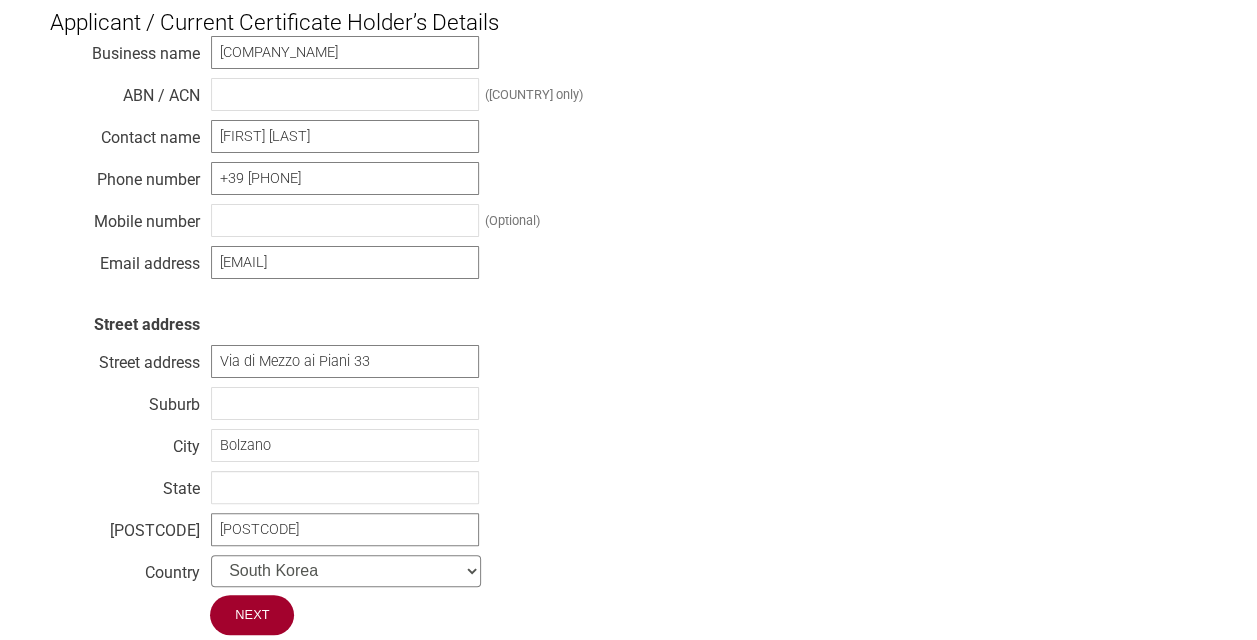 select on "[STATE]" 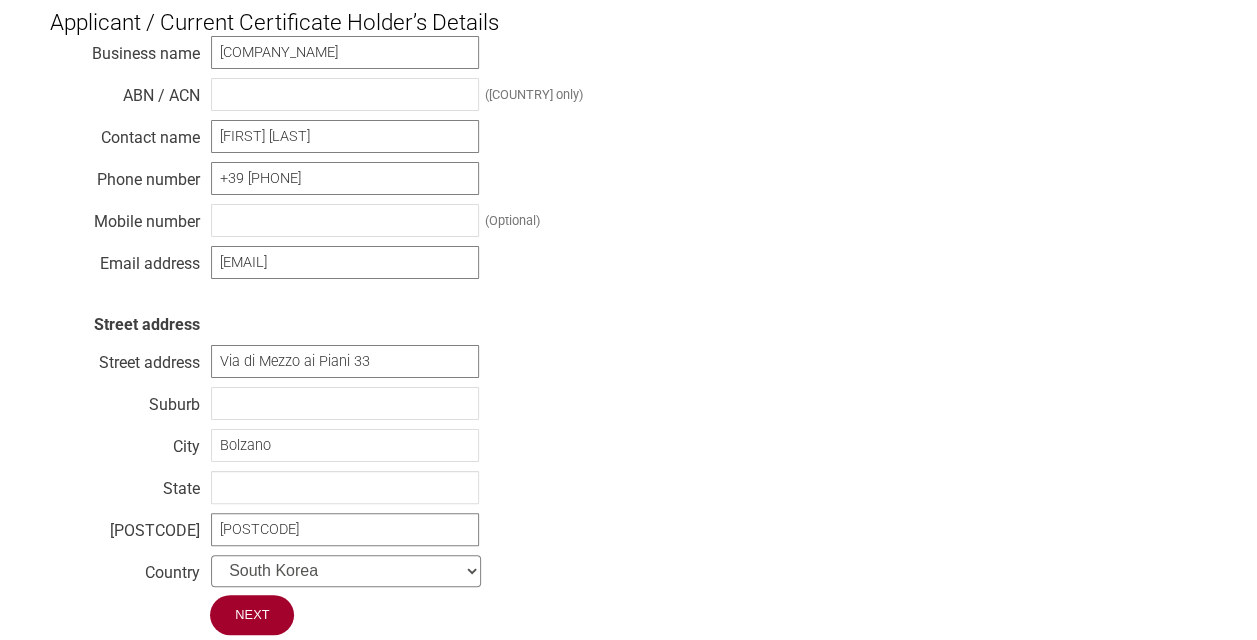 click on "[STATE]" at bounding box center [346, 571] 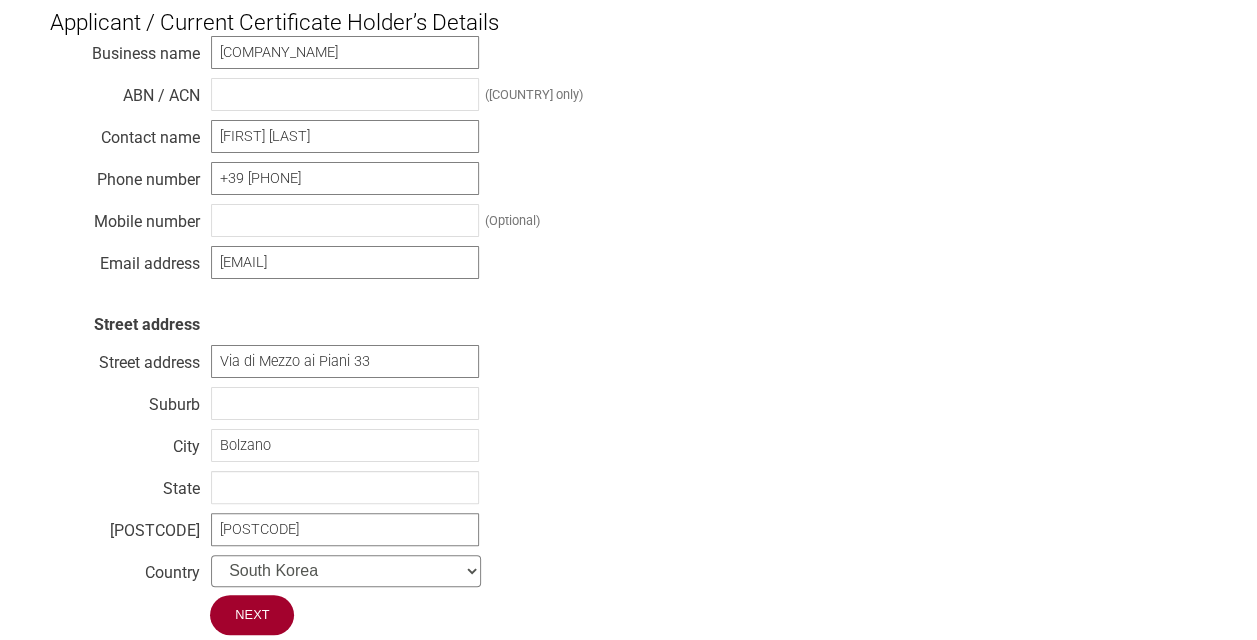click on "Business name alpitronic srl
ABN / ACN (Australia only)
Contact name Lorenzo Gasperi
Phone number +39 0471 1961758
Mobile number (Optional)
Email address lorenzo.gasperi@alpitronic.it
Street address
Street address Via di Mezzo ai Piani 33
Suburb
City Bolzano
State
Postcode 39100
Country
---------
Afghanistan
Albania
Algeria
American Samoa
Andorra
Angola
Anguilla
Antarctica
Antigua and Barbuda
Argentina
Armenia
Aruba
Australia
Austria
Azerbaijan
Bahamas
Bahrain
Bangladesh
Barbados
Belarus
Belgium
Belize
Benin
Bermuda
Bhutan
Bolivia
Bosnia and Herzegovina
Botswana
Bouvet Island
Brazil
British Indian Ocean Territory
Brunei Darussalam
Bulgaria
Burkina Faso
Burundi
Cambodia
Cameroon
Canada
Cape Verde
Cayman Islands
Central African Republic" at bounding box center (628, 315) 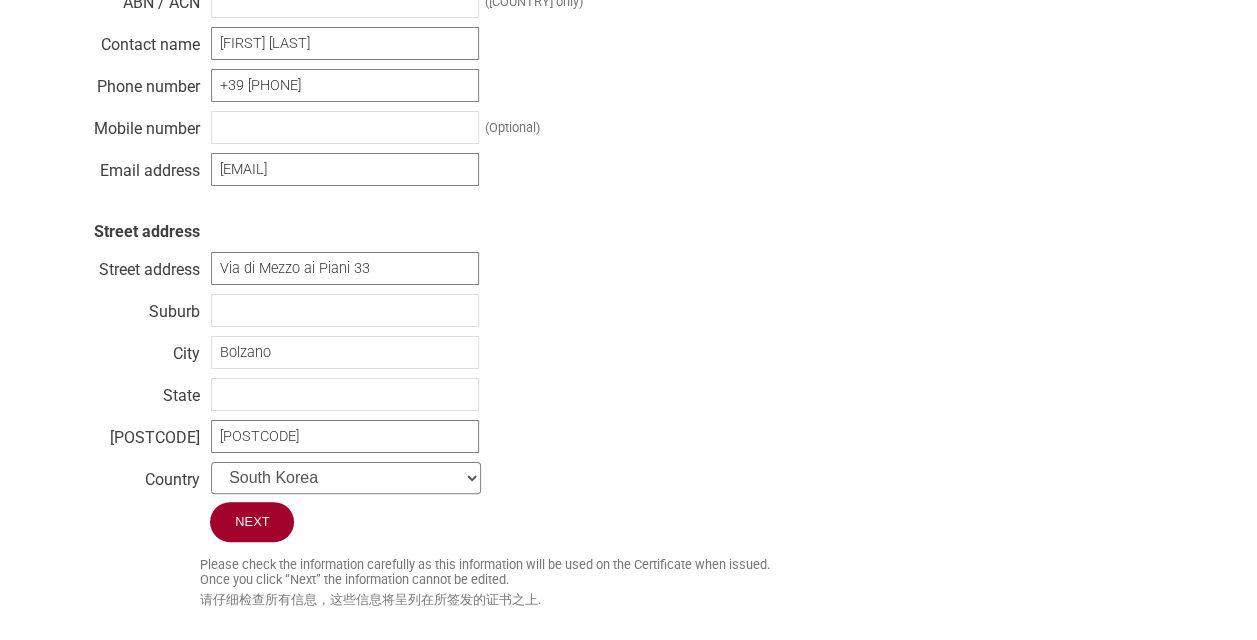 scroll, scrollTop: 1100, scrollLeft: 0, axis: vertical 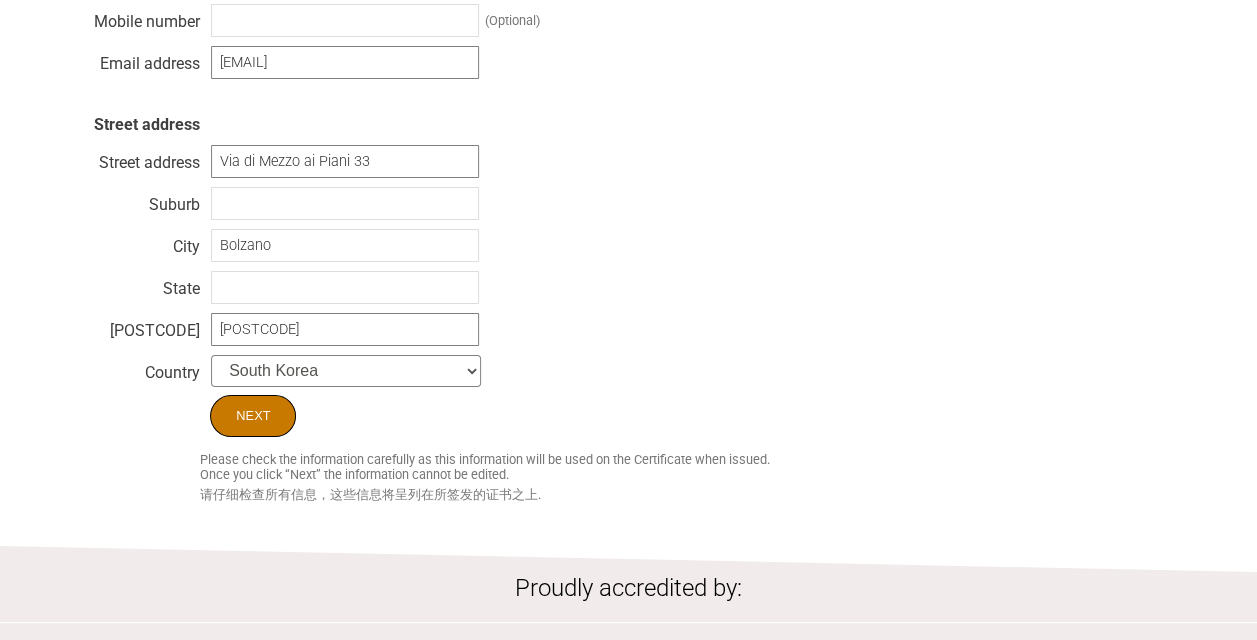 click on "Next" at bounding box center (253, 416) 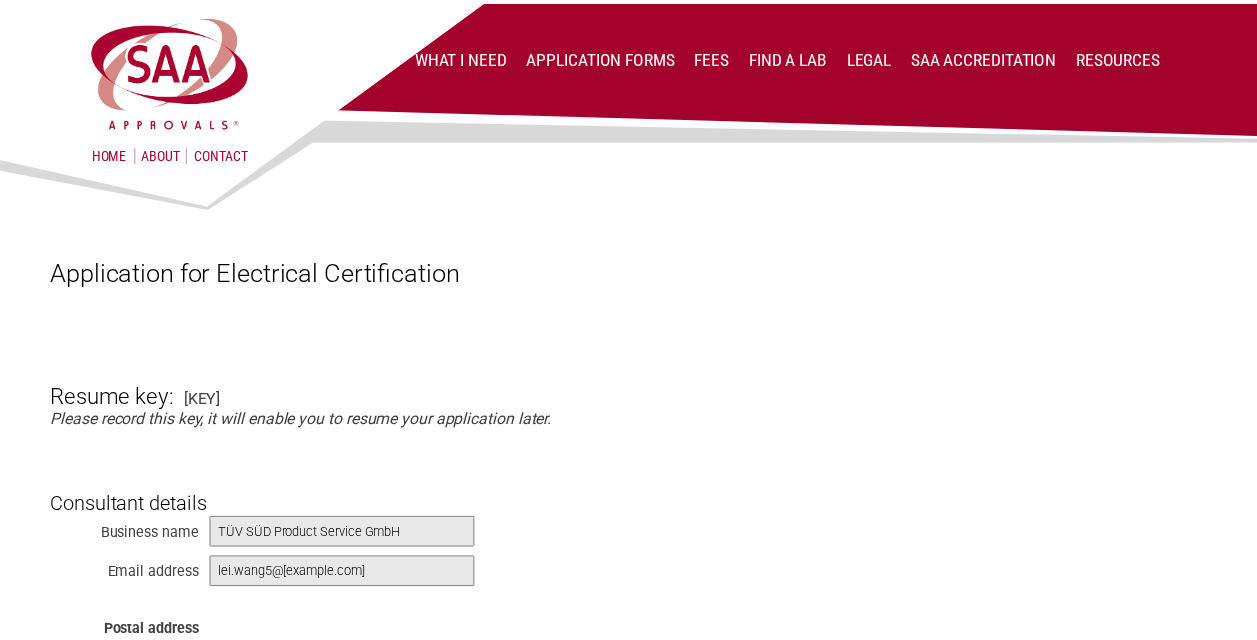 scroll, scrollTop: 0, scrollLeft: 0, axis: both 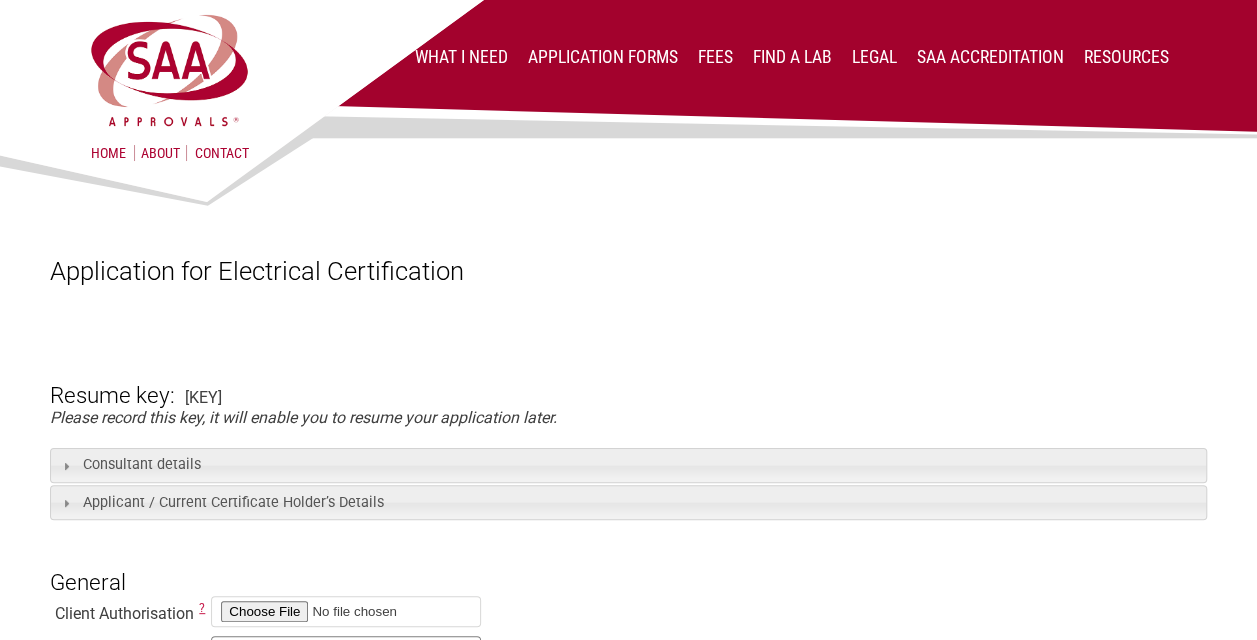 drag, startPoint x: 260, startPoint y: 395, endPoint x: 186, endPoint y: 392, distance: 74.06078 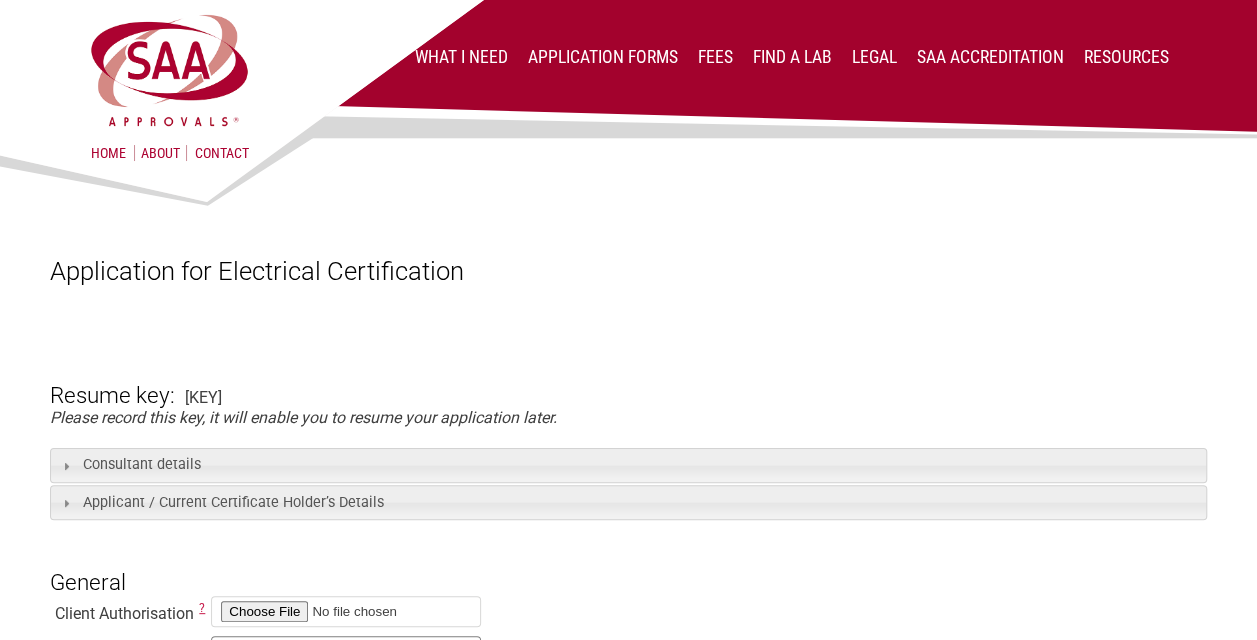 click on "Resume key: PUXtoK77
Please record this key, it will enable you to resume your application later.
Consultant details
Business name TÜV SÜD Product Service GmbH
Email address lei.wang5@tuvsud.com
Postal address
Address Ridlerstraße 65
Suburb Munich
City Munich
State
Postcode 80339
Country
---------
Afghanistan
Albania
Algeria
American Samoa
Andorra
Angola
Anguilla
Antarctica
Antigua and Barbuda
Argentina
Armenia
Aruba
Australia
Austria
Azerbaijan
Bahamas
Bahrain
Bangladesh
Barbados
Belarus
Belgium
Belize
Benin
Bermuda
Bhutan
Bolivia
Bosnia and Herzegovina
Botswana
Bouvet Island
Brazil
British Indian Ocean Territory
Brunei Darussalam
Bulgaria
Burkina Faso
Burundi
Cambodia
Cameroon
Canada
Cape Verde
Cayman Islands
Central African Republic" at bounding box center (628, 1815) 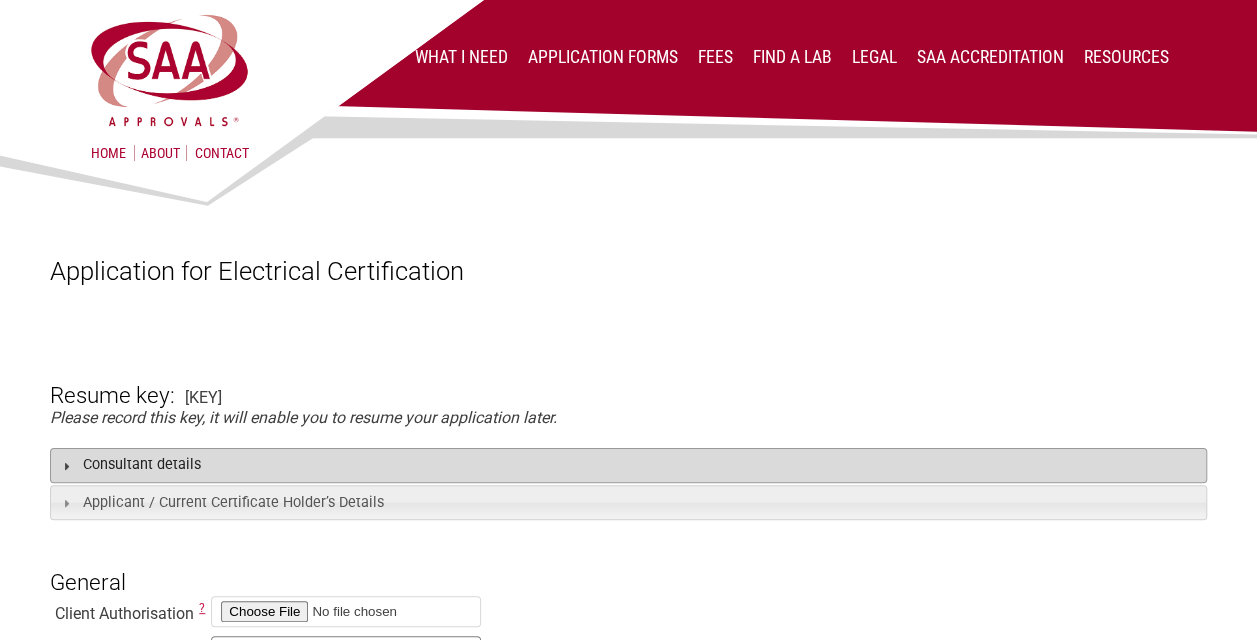 copy on "PUXtoK77" 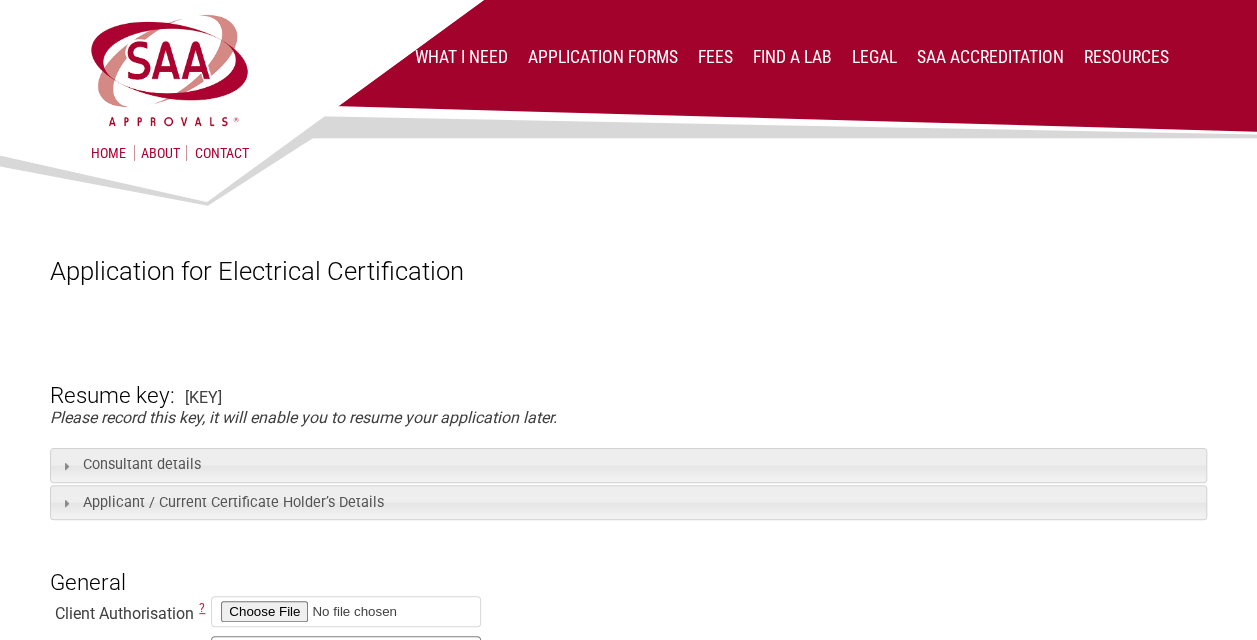 click on "General" at bounding box center [628, 565] 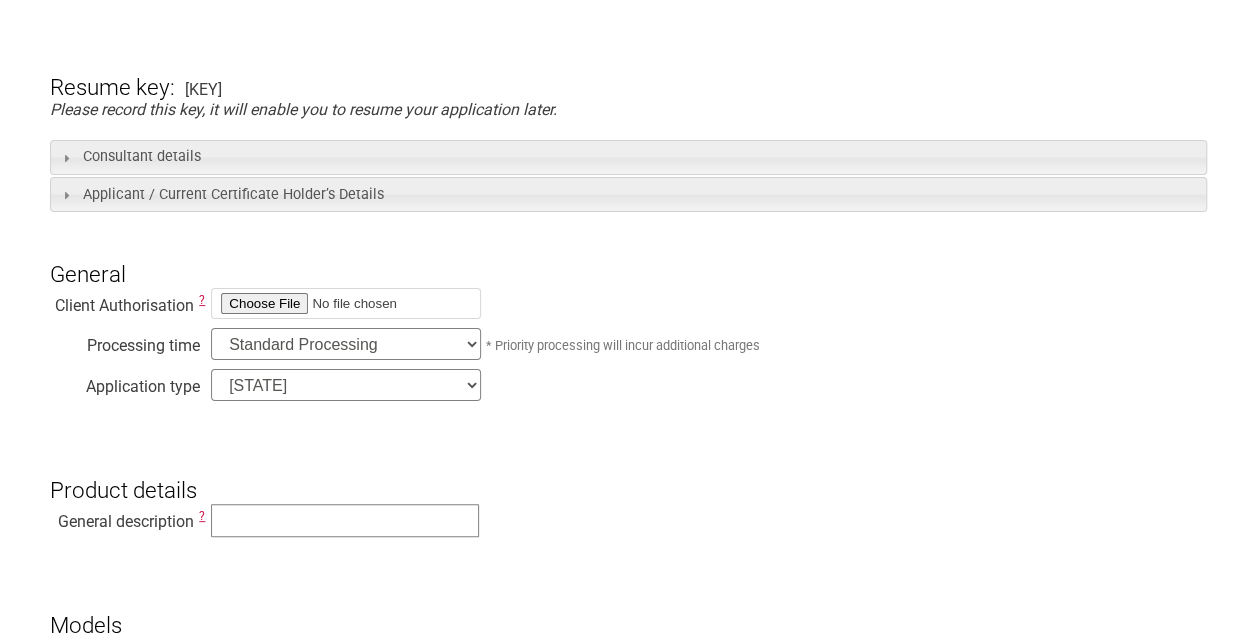 scroll, scrollTop: 400, scrollLeft: 0, axis: vertical 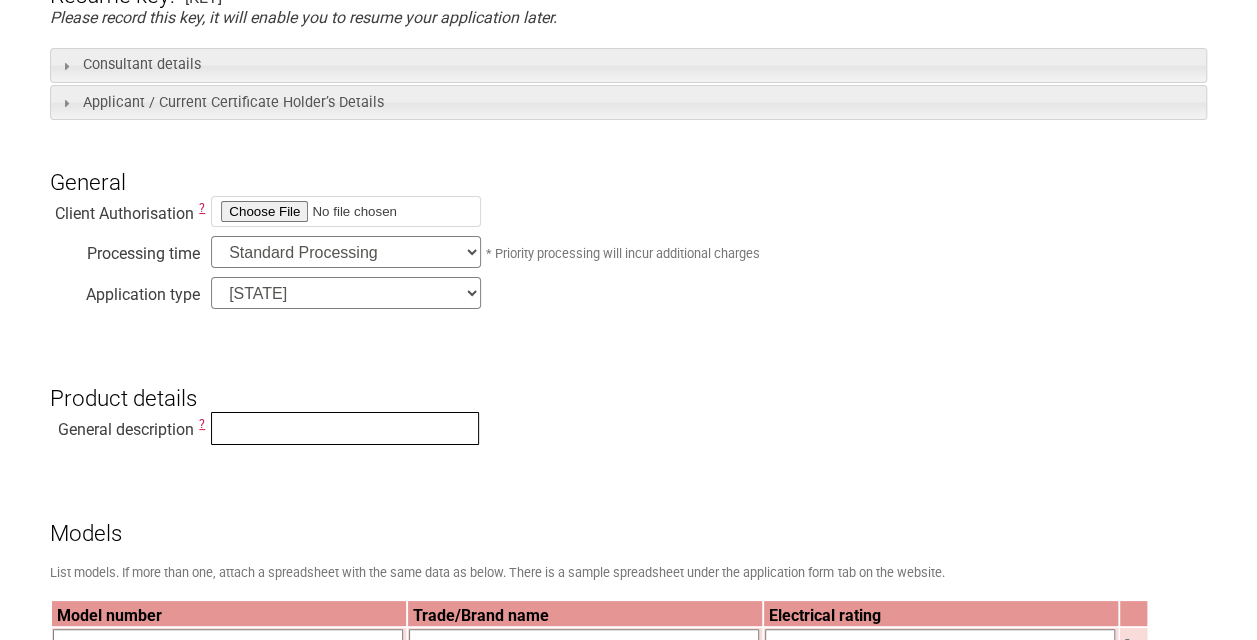 click at bounding box center [345, 428] 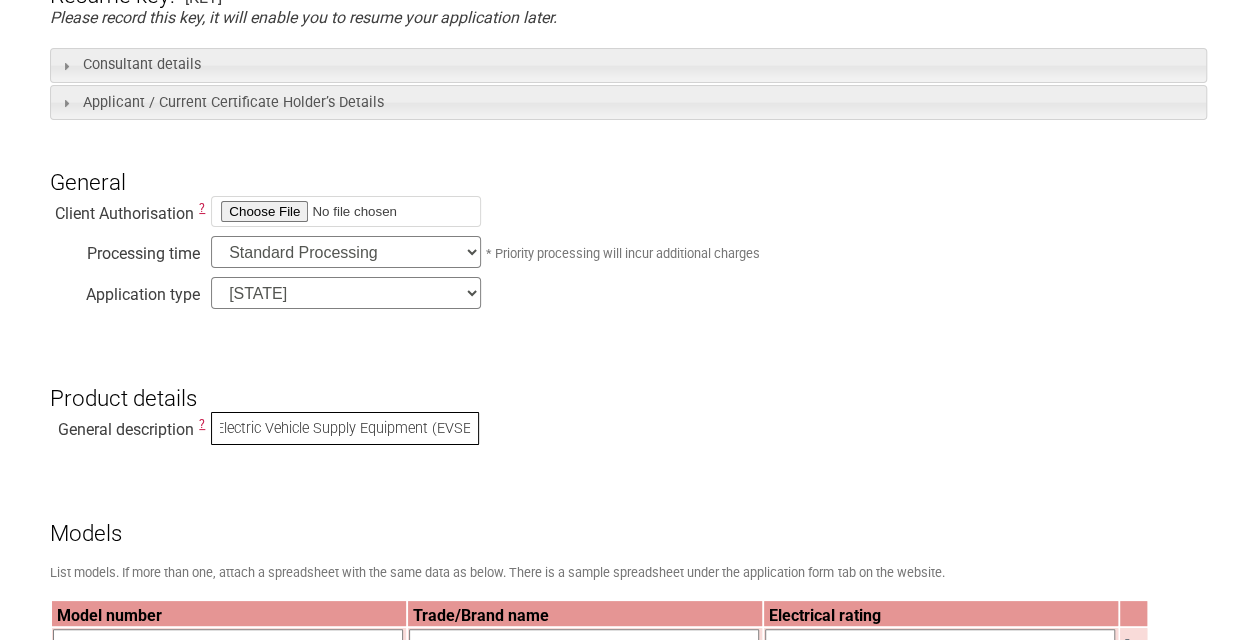 scroll, scrollTop: 0, scrollLeft: 9, axis: horizontal 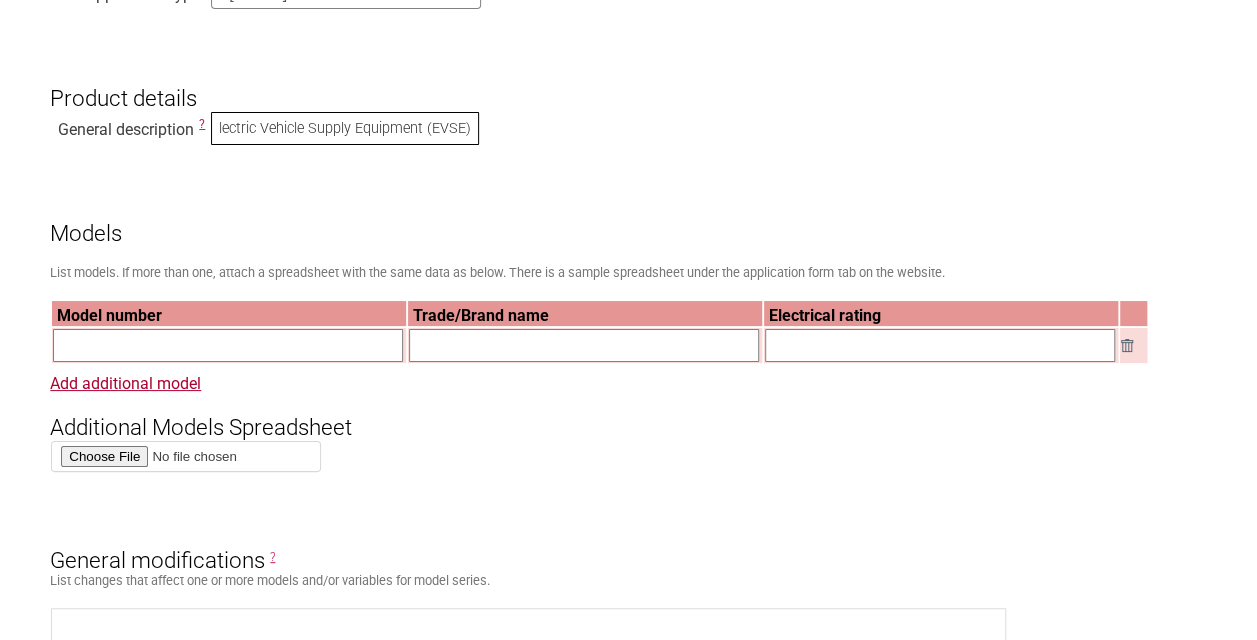 type on "Electric Vehicle Supply Equipment (EVSE)" 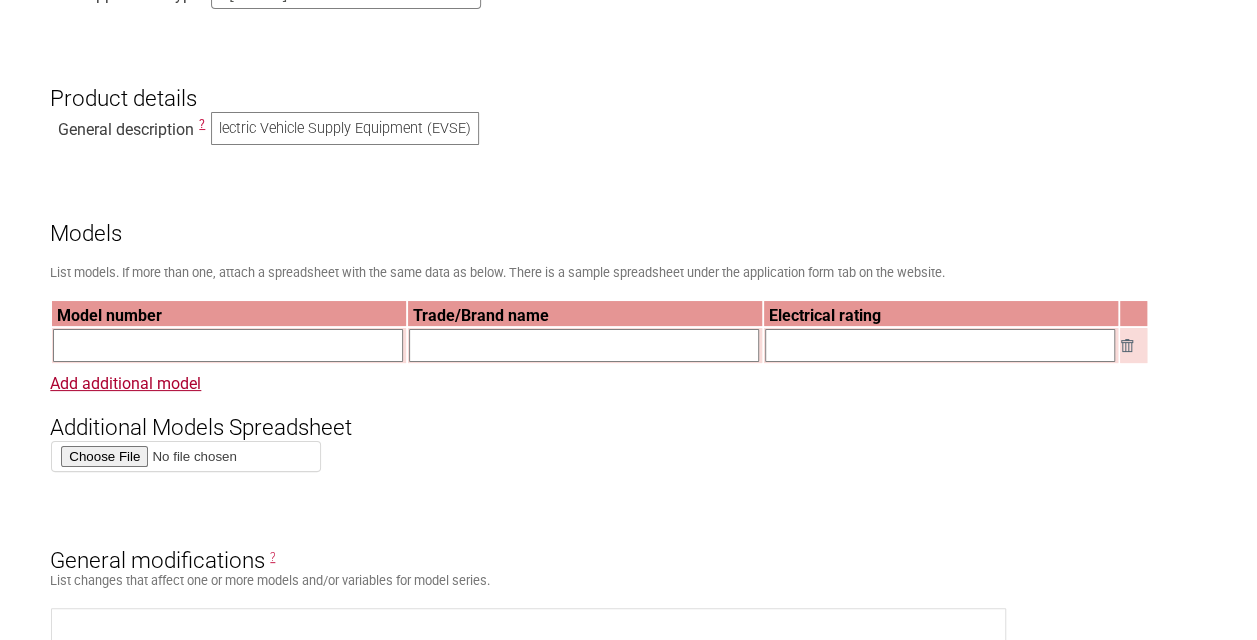 scroll, scrollTop: 0, scrollLeft: 0, axis: both 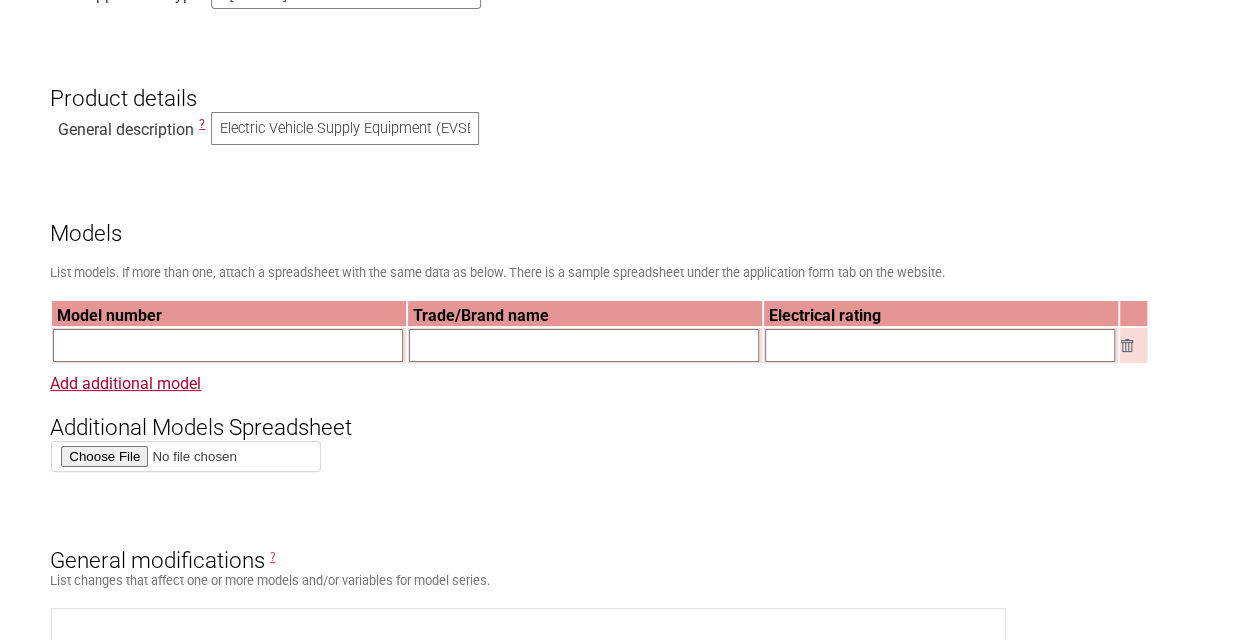 click at bounding box center [228, 345] 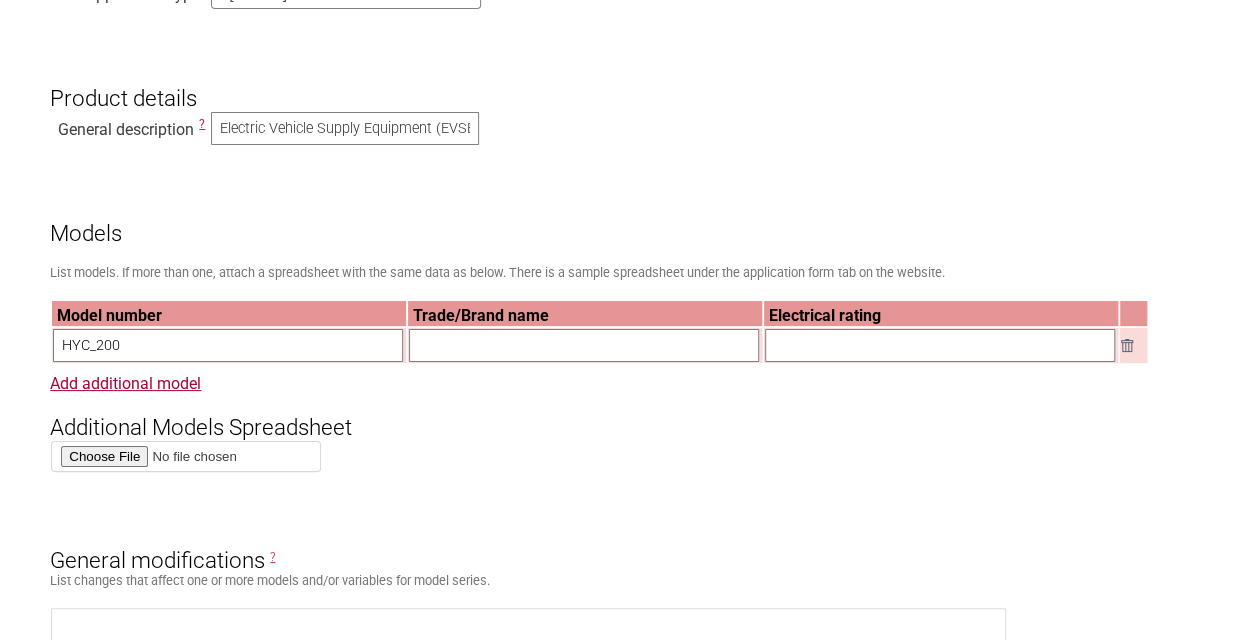 type on "HYC_200" 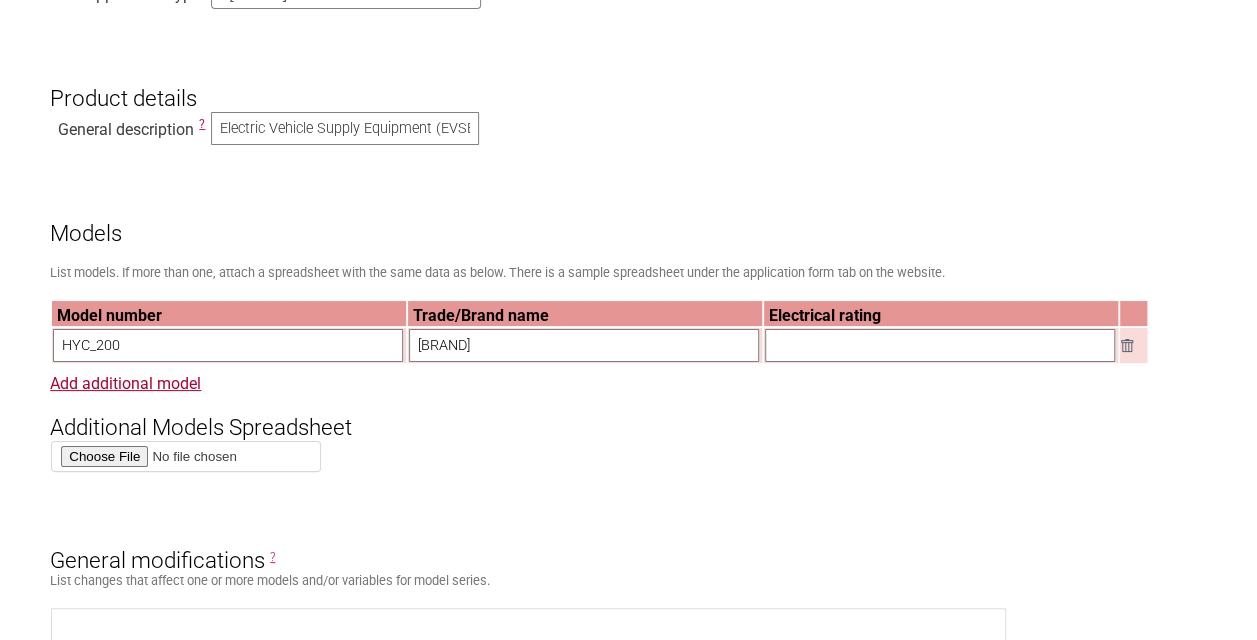 type on "alpitronic" 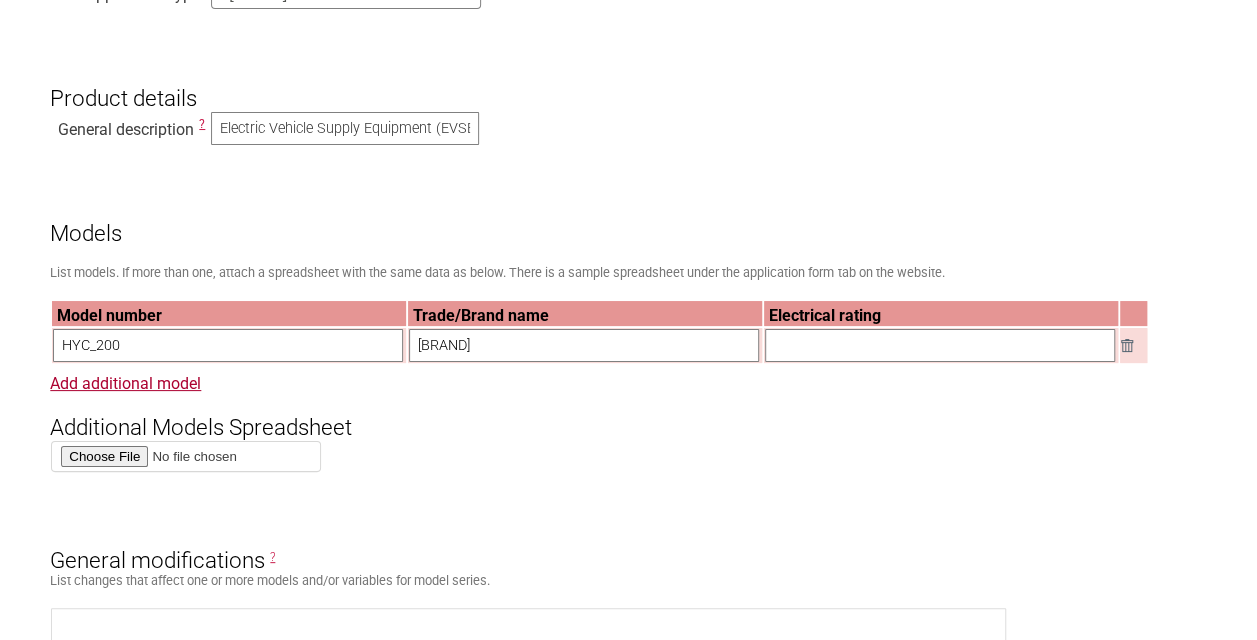 click at bounding box center [940, 345] 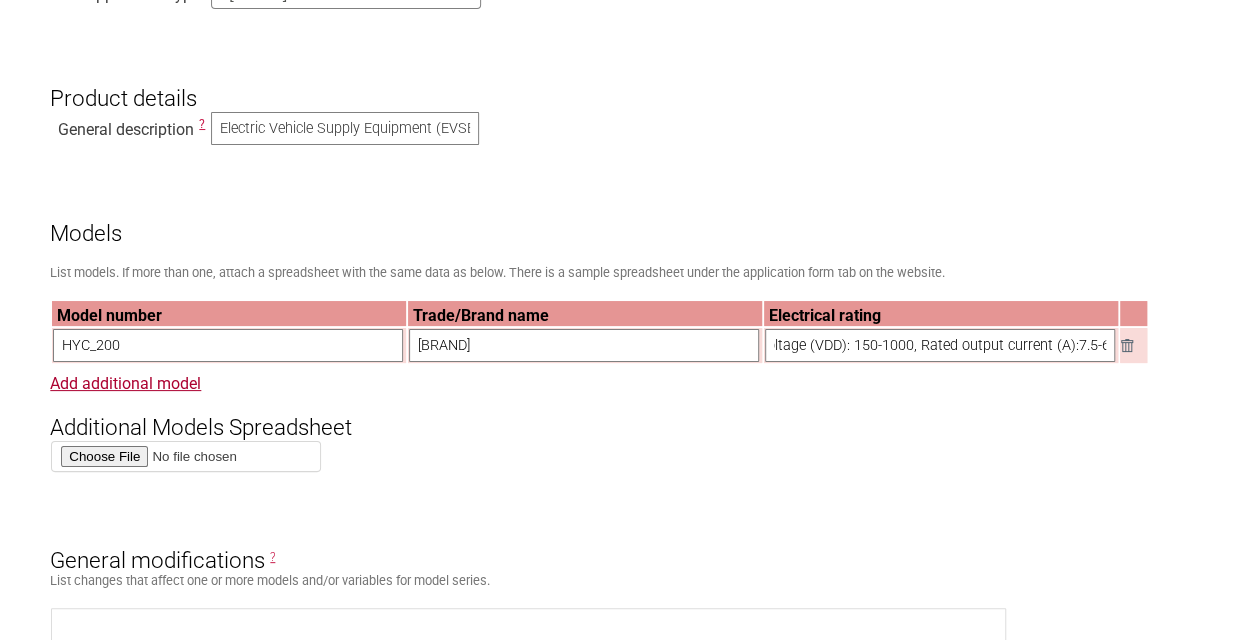 scroll, scrollTop: 0, scrollLeft: 462, axis: horizontal 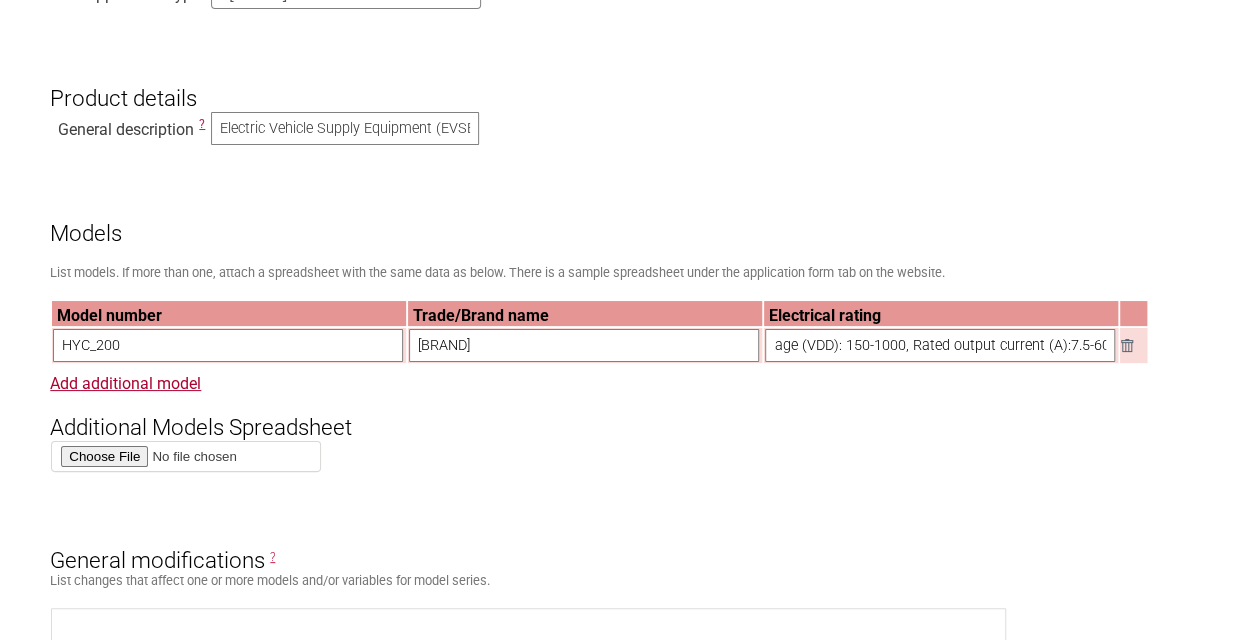 type on "380/400/415 3P N, 50/60Hz; Max. Input Current: 320A, Rated output voltage (VDD): 150-1000, Rated output current (A):7.5-600" 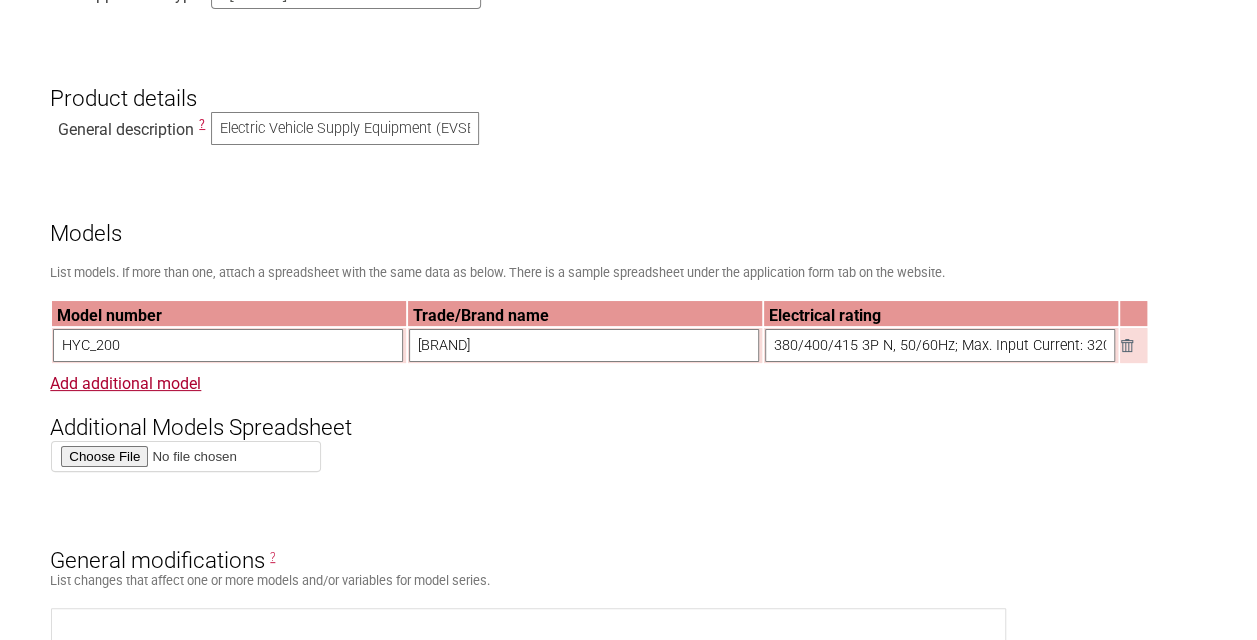 click on "Resume key: PUXtoK77
Please record this key, it will enable you to resume your application later.
Consultant details
Business name TÜV SÜD Product Service GmbH
Email address lei.wang5@tuvsud.com
Postal address
Address Ridlerstraße 65
Suburb Munich
City Munich
State
Postcode 80339
Country
---------
Afghanistan
Albania
Algeria
American Samoa
Andorra
Angola
Anguilla
Antarctica
Antigua and Barbuda
Argentina
Armenia
Aruba
Australia
Austria
Azerbaijan
Bahamas
Bahrain
Bangladesh
Barbados
Belarus
Belgium
Belize
Benin
Bermuda
Bhutan
Bolivia
Bosnia and Herzegovina
Botswana
Bouvet Island
Brazil
British Indian Ocean Territory
Brunei Darussalam
Bulgaria
Burkina Faso
Burundi
Cambodia
Cameroon
Canada
Cape Verde
Cayman Islands
Central African Republic" at bounding box center (628, 1115) 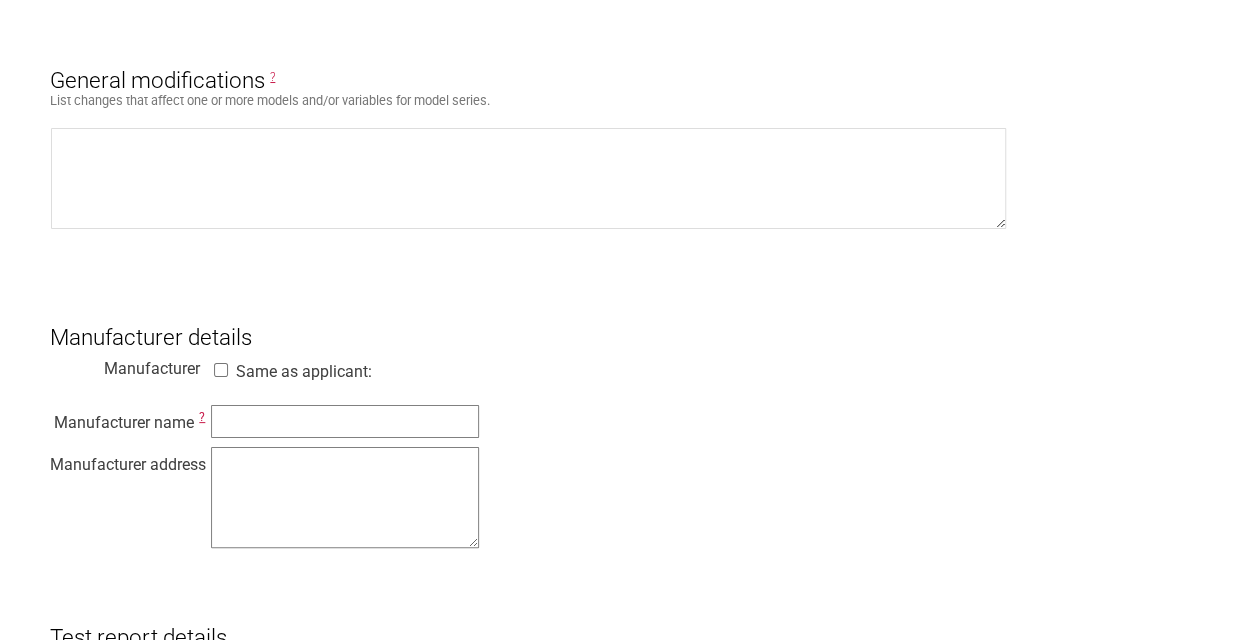scroll, scrollTop: 1200, scrollLeft: 0, axis: vertical 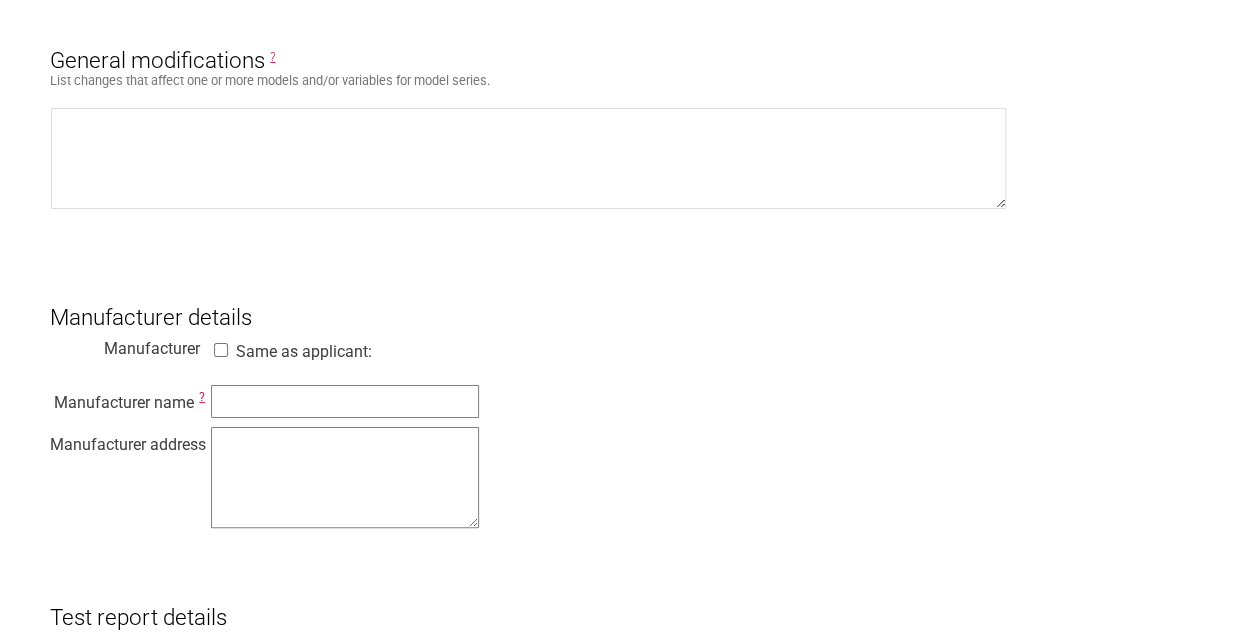 click on "Same as applicant:" at bounding box center (221, 350) 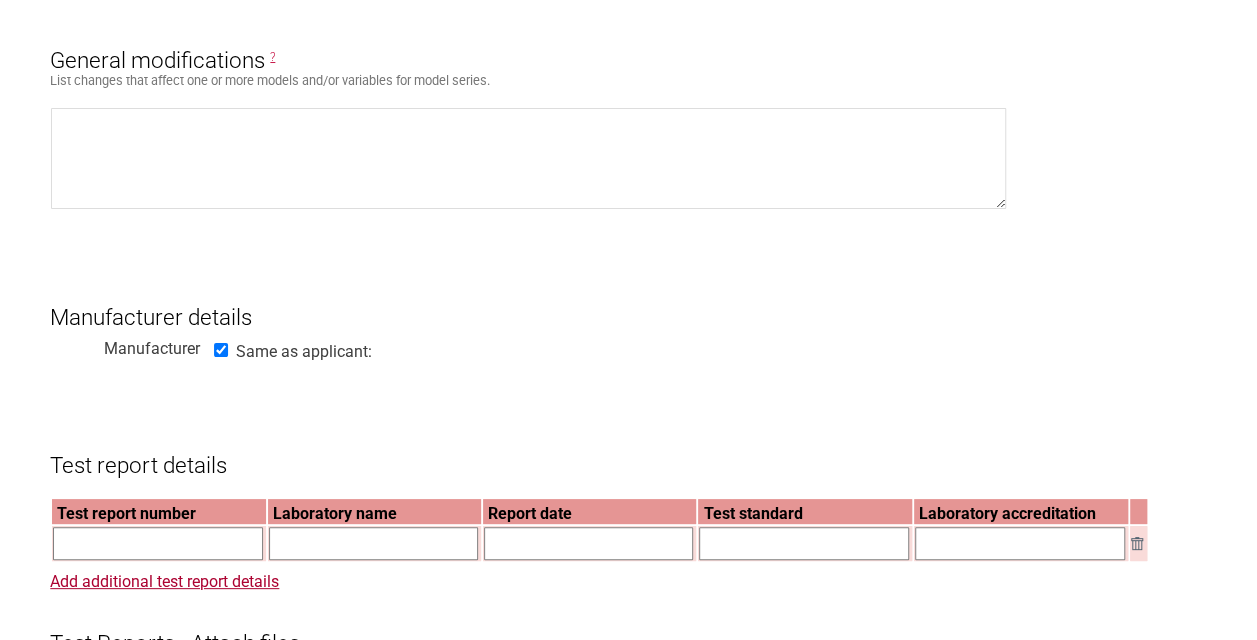 click on "Same as applicant:" at bounding box center [221, 350] 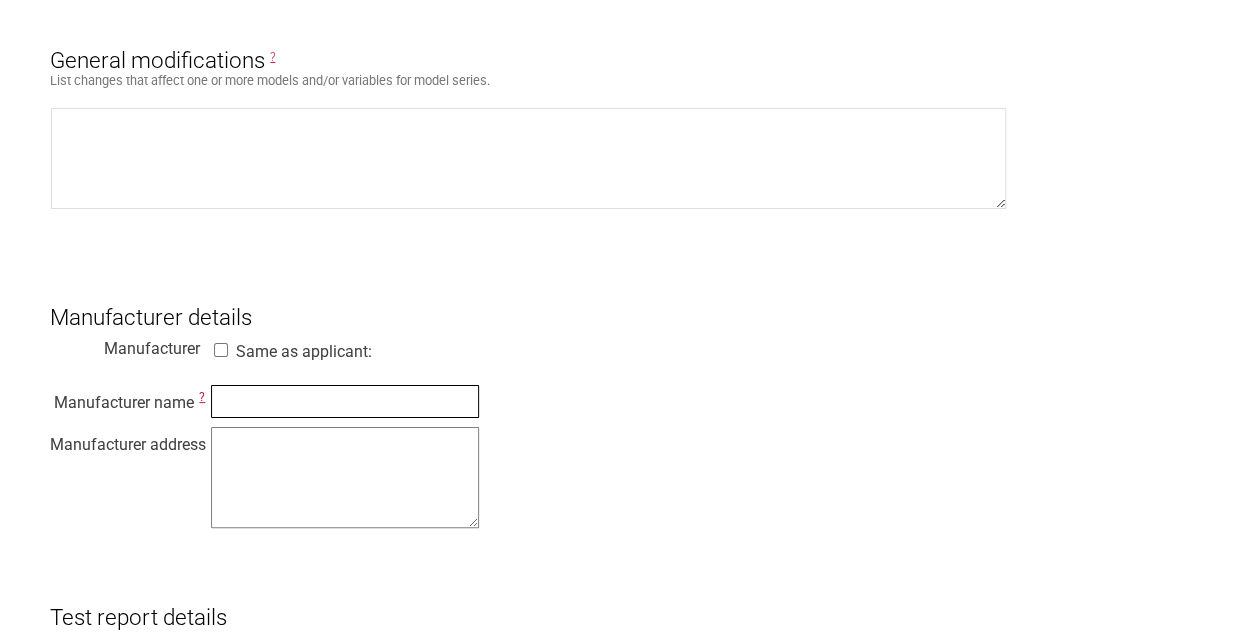 click at bounding box center [345, 401] 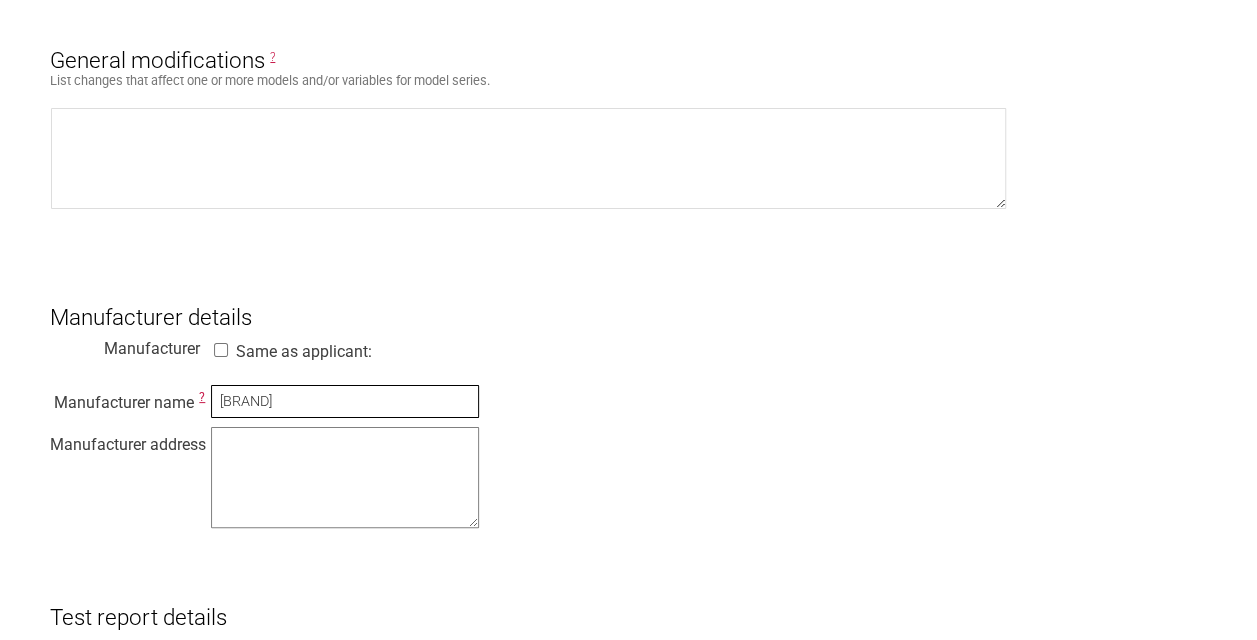 type on "[BRAND_NAME]" 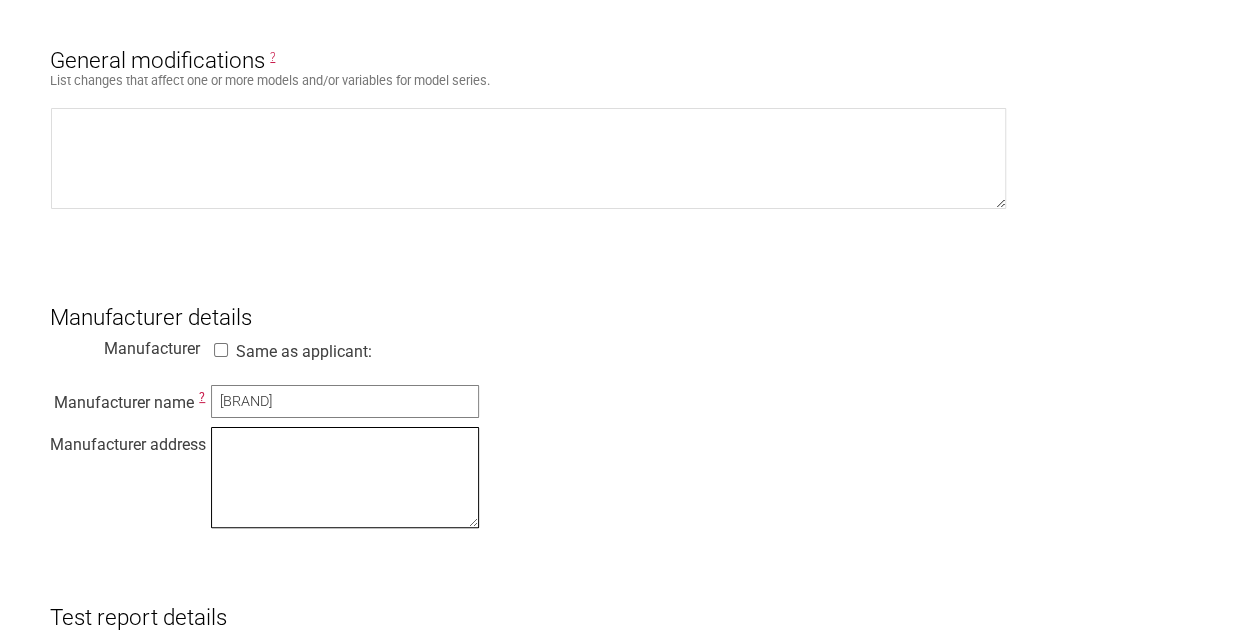 click at bounding box center [345, 477] 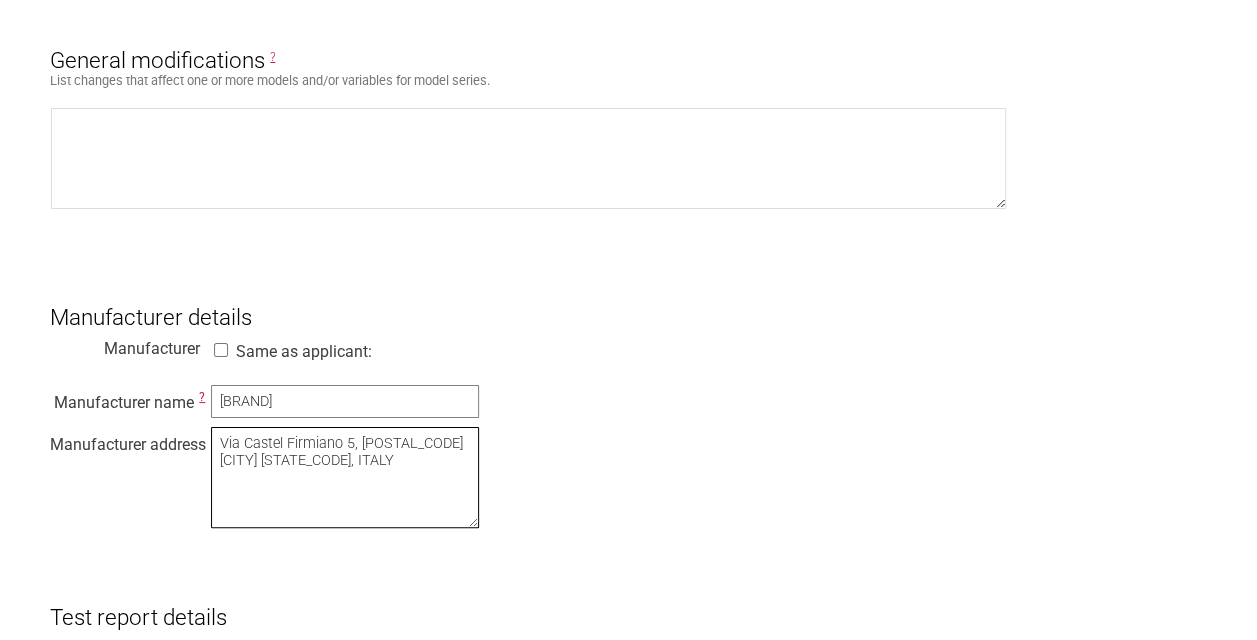 type on "Via Castel Firmiano 5, 39100 Bolzano BZ, ITALY" 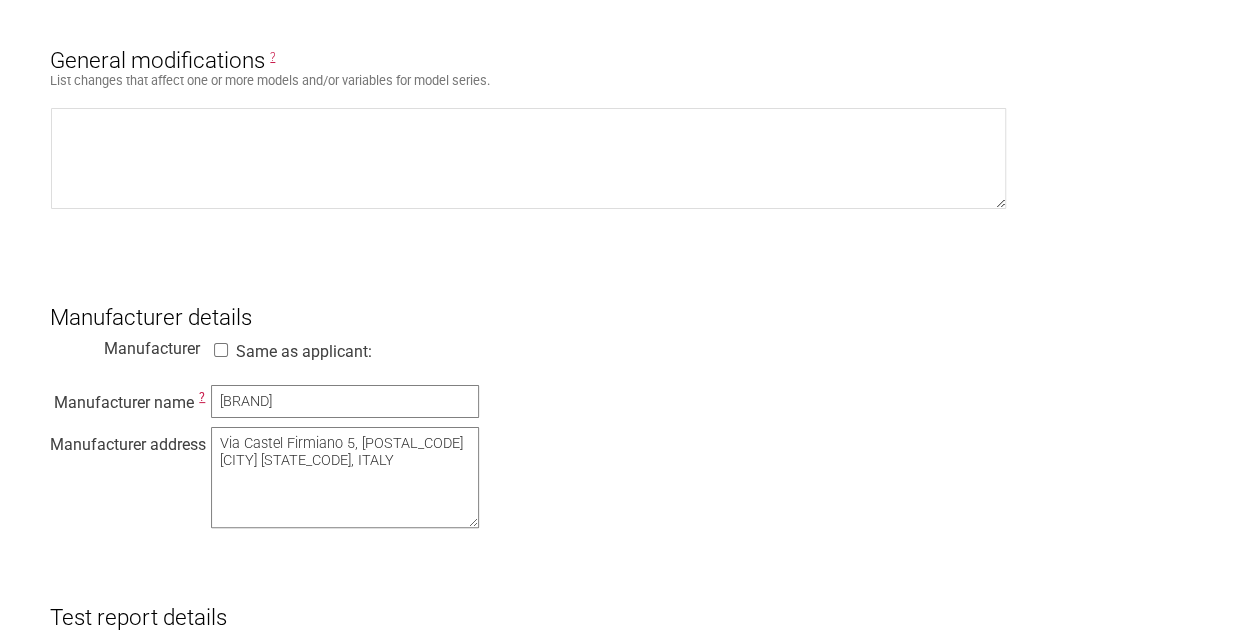 click on "Manufacturer name ? alpitronic srl
Manufacturer address Via Castel Firmiano 5, 39100 Bolzano BZ, ITALY" at bounding box center (628, 460) 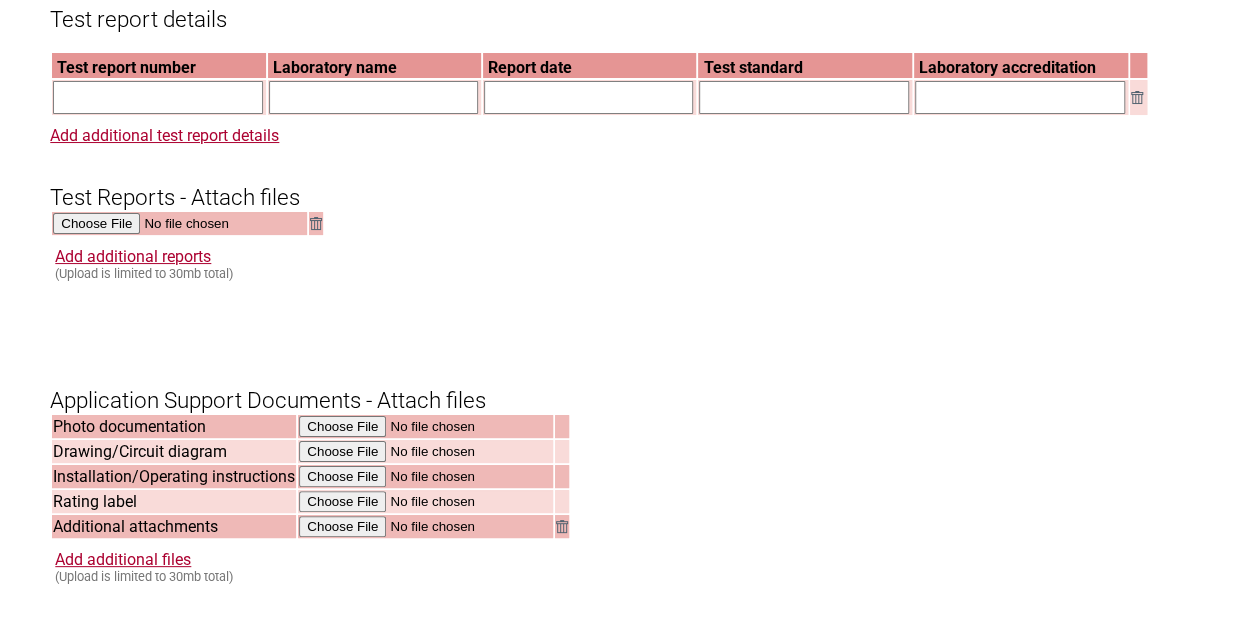 scroll, scrollTop: 1700, scrollLeft: 0, axis: vertical 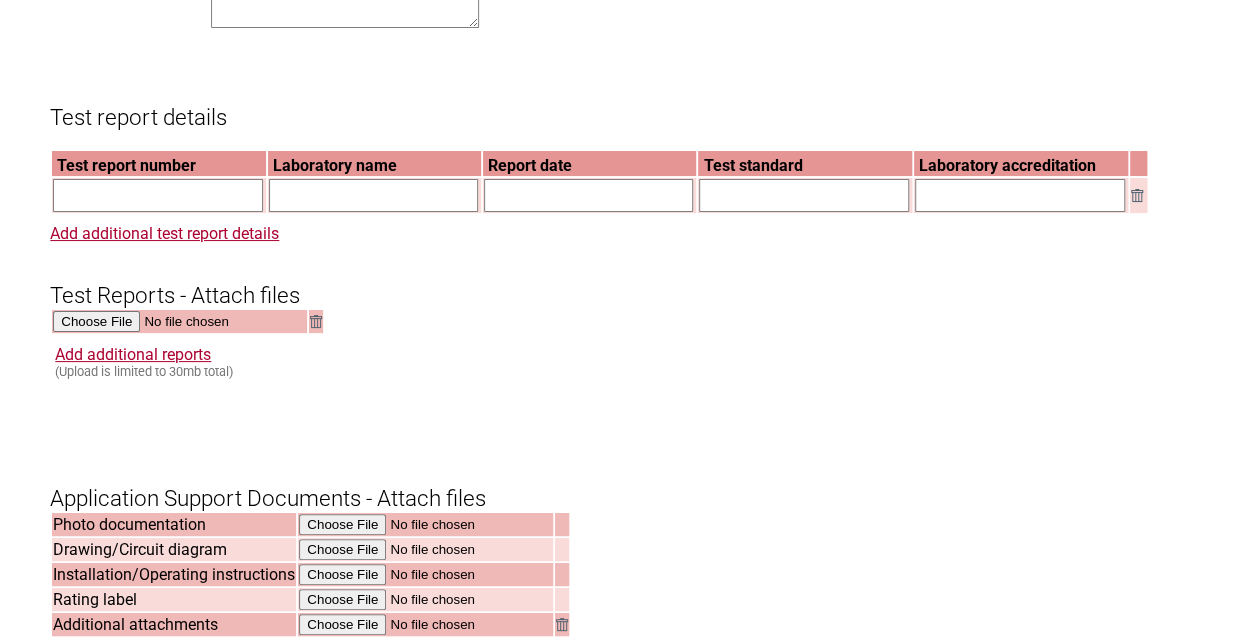 click at bounding box center (157, 195) 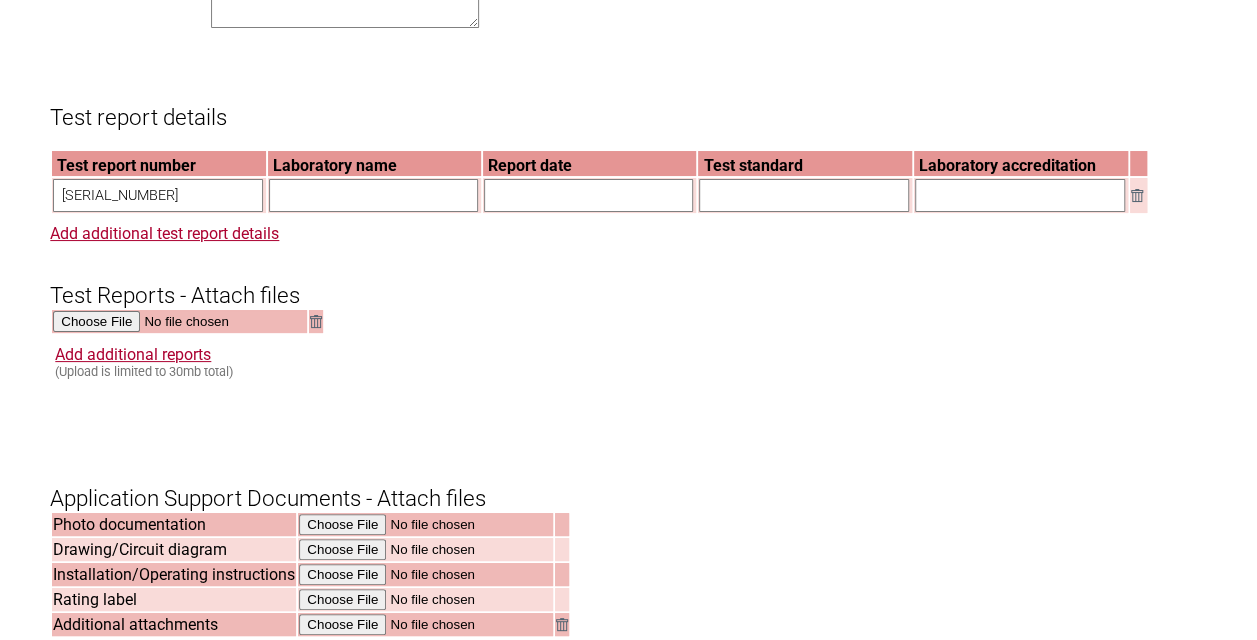 type on "713333677-00" 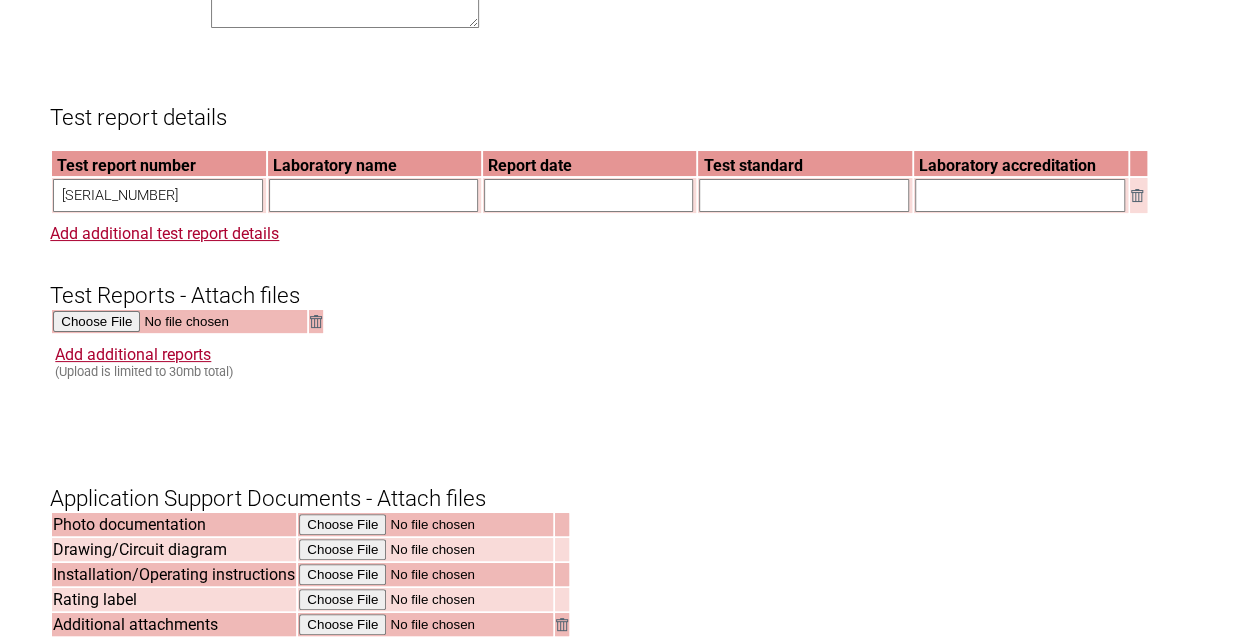 click at bounding box center [373, 195] 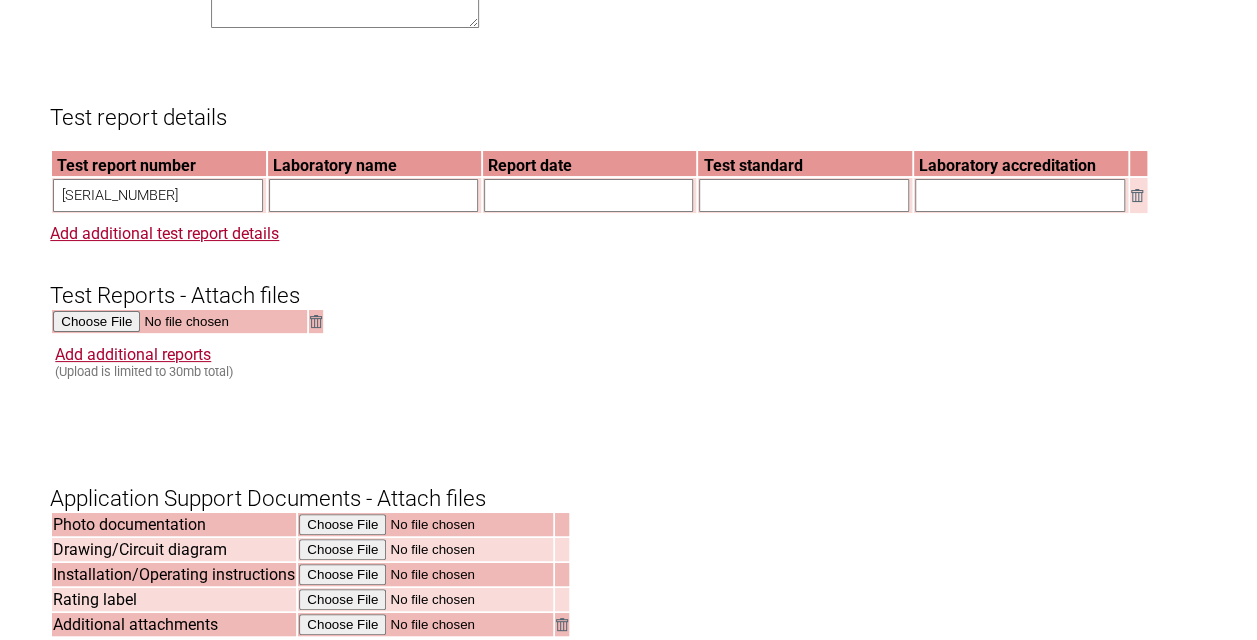 type on "TÜV SÜD Product Service GmbH Frankfurt" 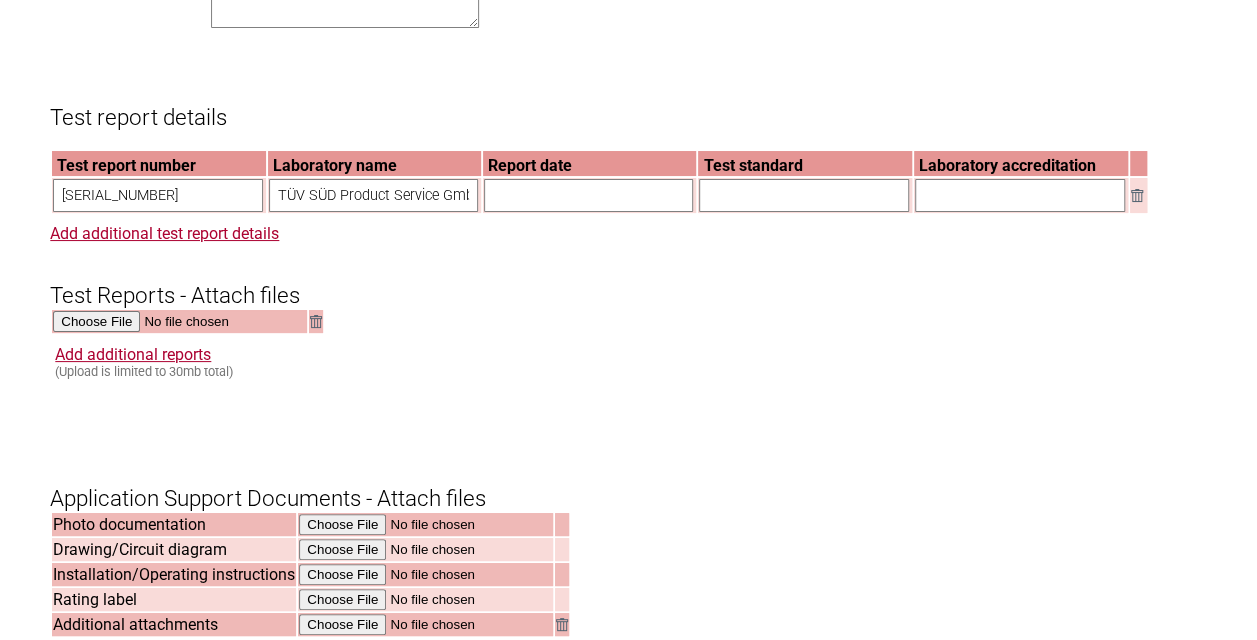 click at bounding box center [588, 195] 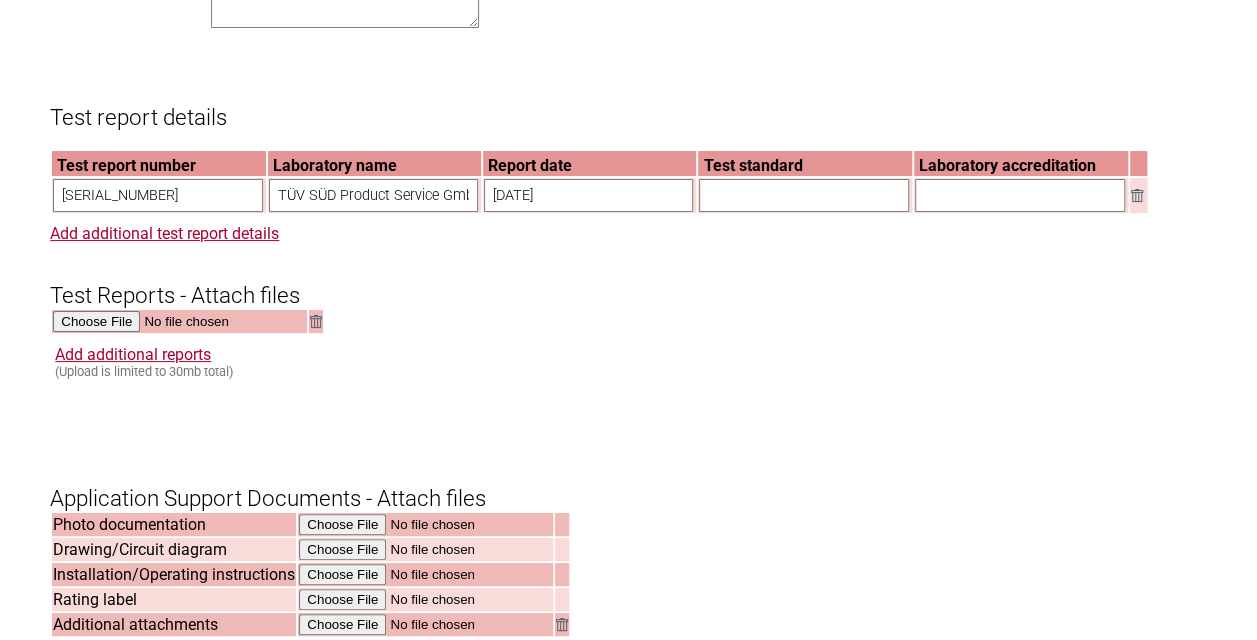 type on "2024-12-12" 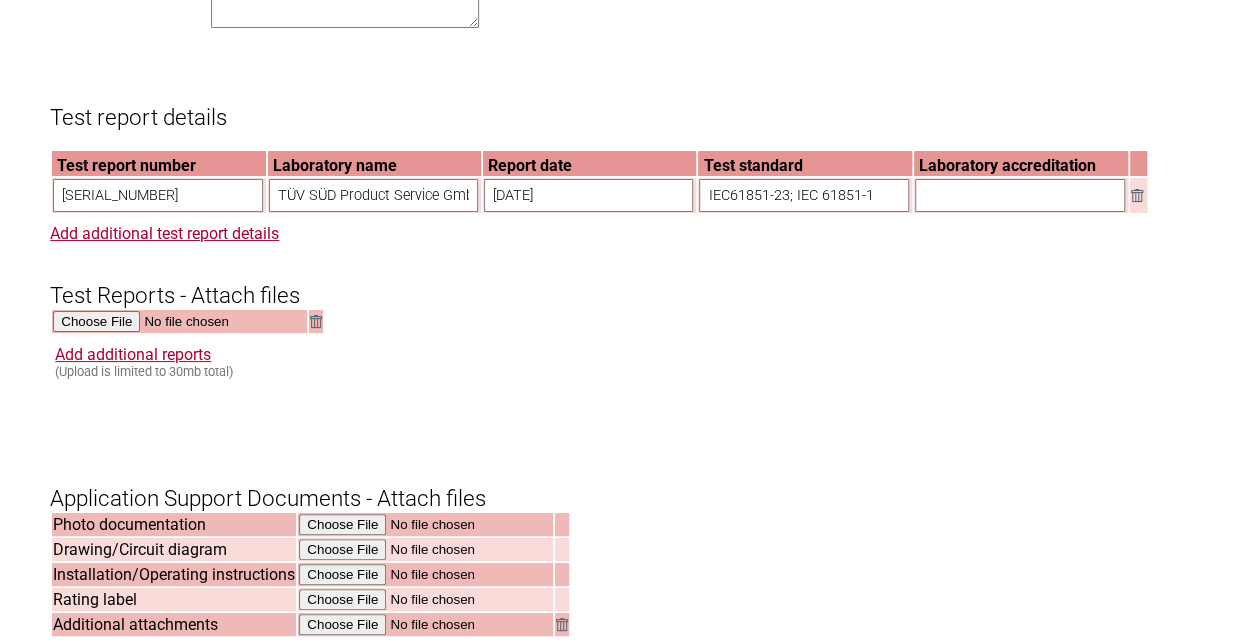 type on "IEC61851-23; IEC 61851-1" 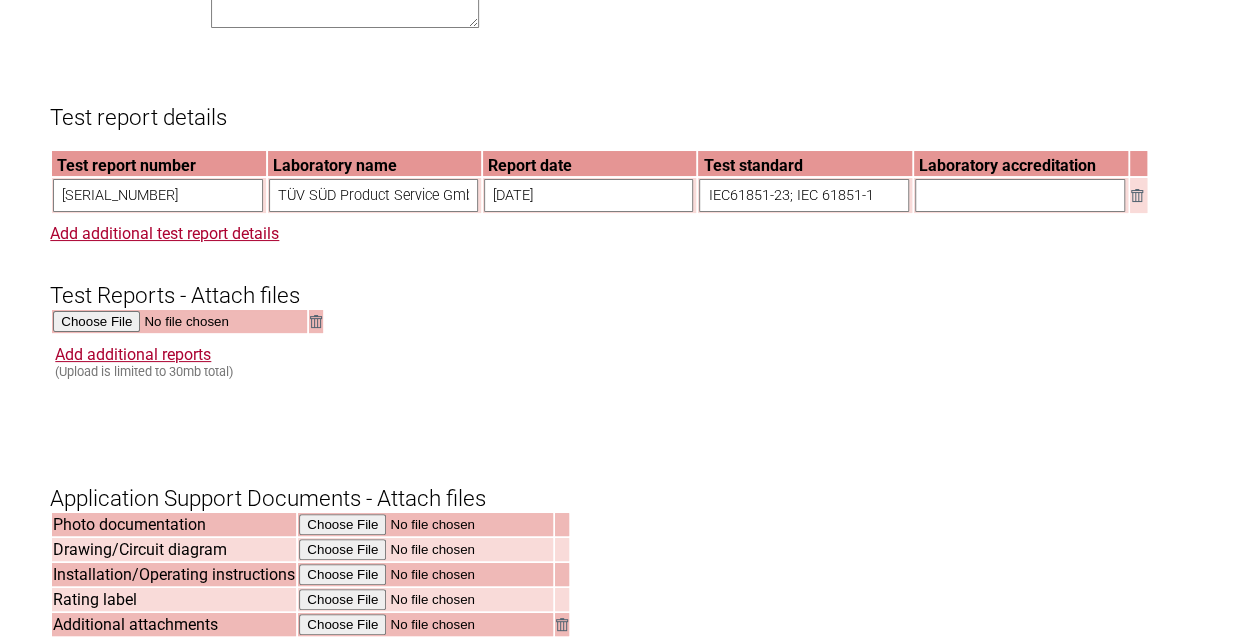 type on "Dakks accredited" 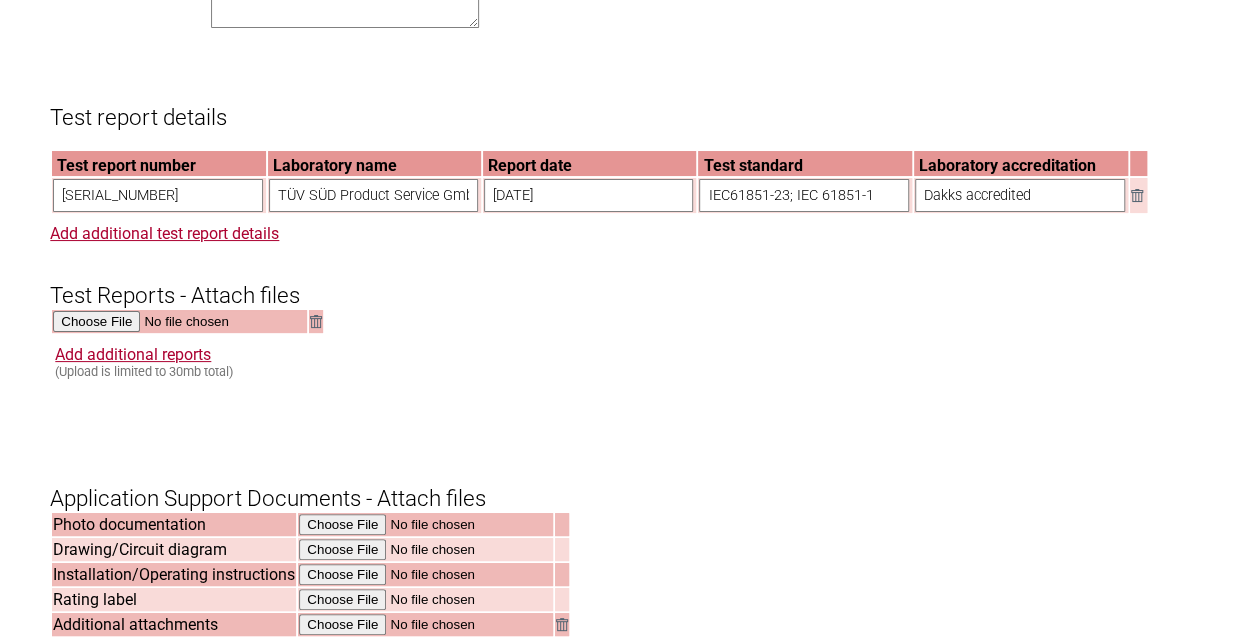 click on "Test Reports - Attach files" at bounding box center (628, 279) 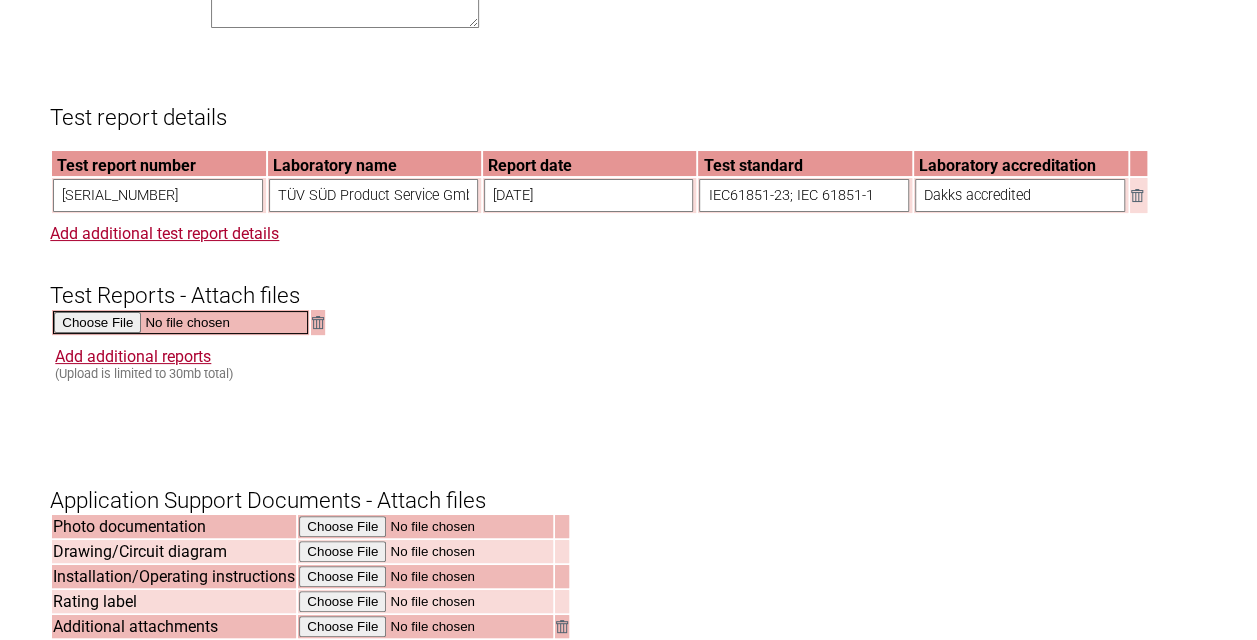 click at bounding box center (180, 322) 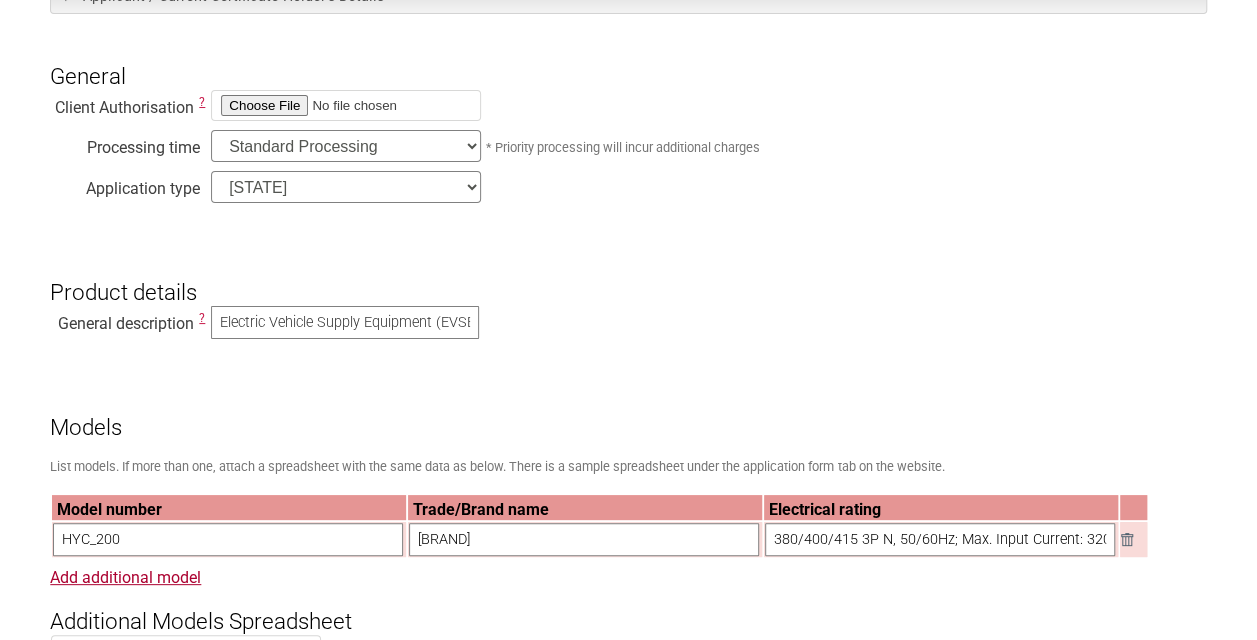 scroll, scrollTop: 500, scrollLeft: 0, axis: vertical 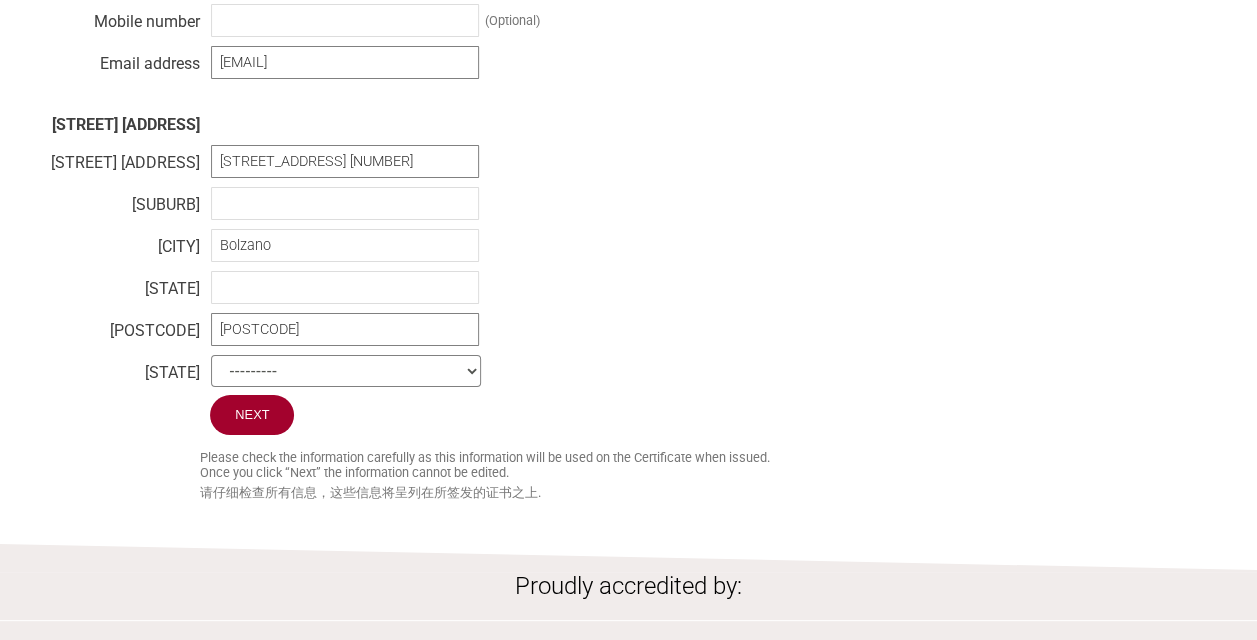 click on "[STATE]" at bounding box center [346, 371] 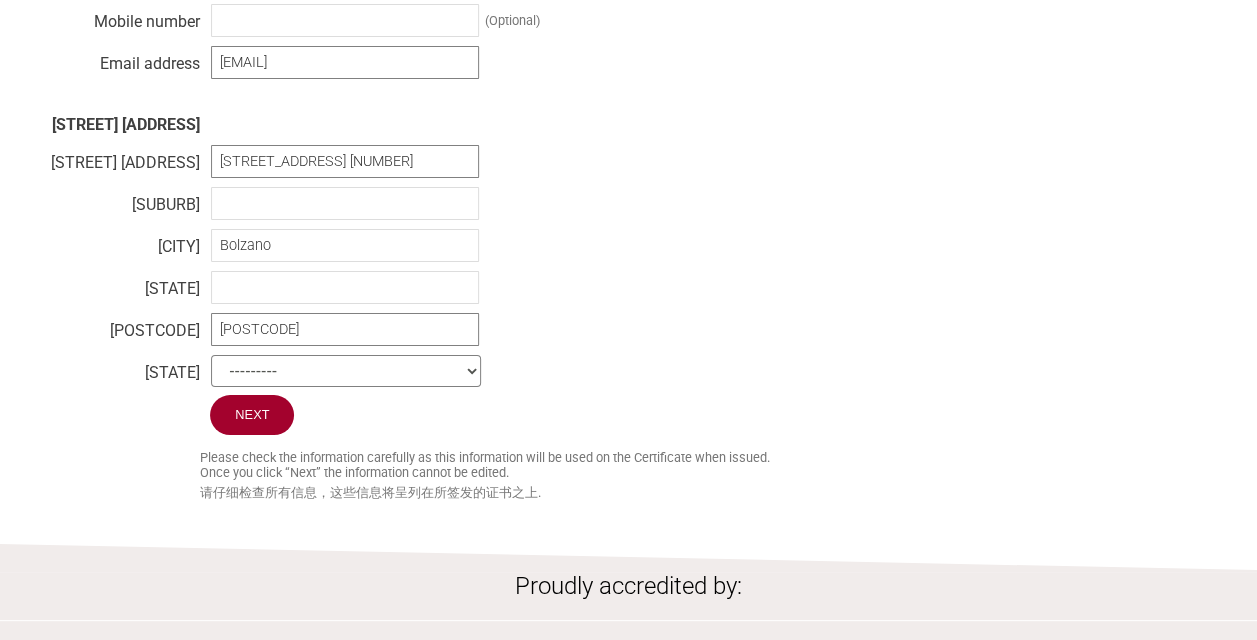 select on "[STATE]" 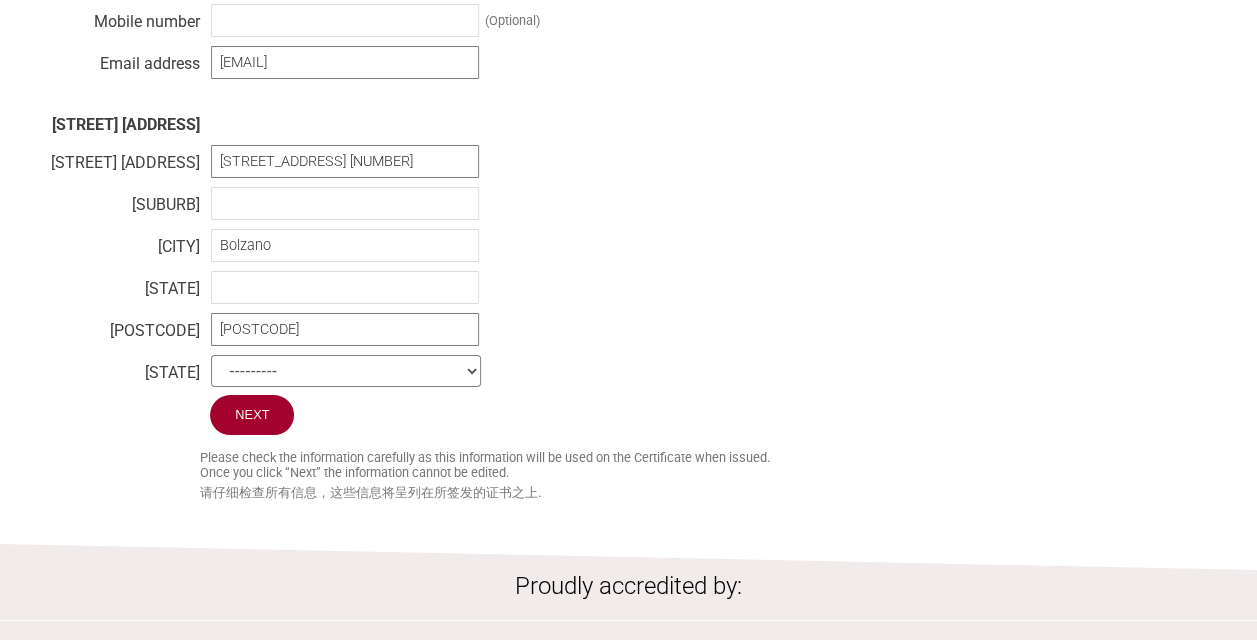 click on "[STATE]" at bounding box center [346, 371] 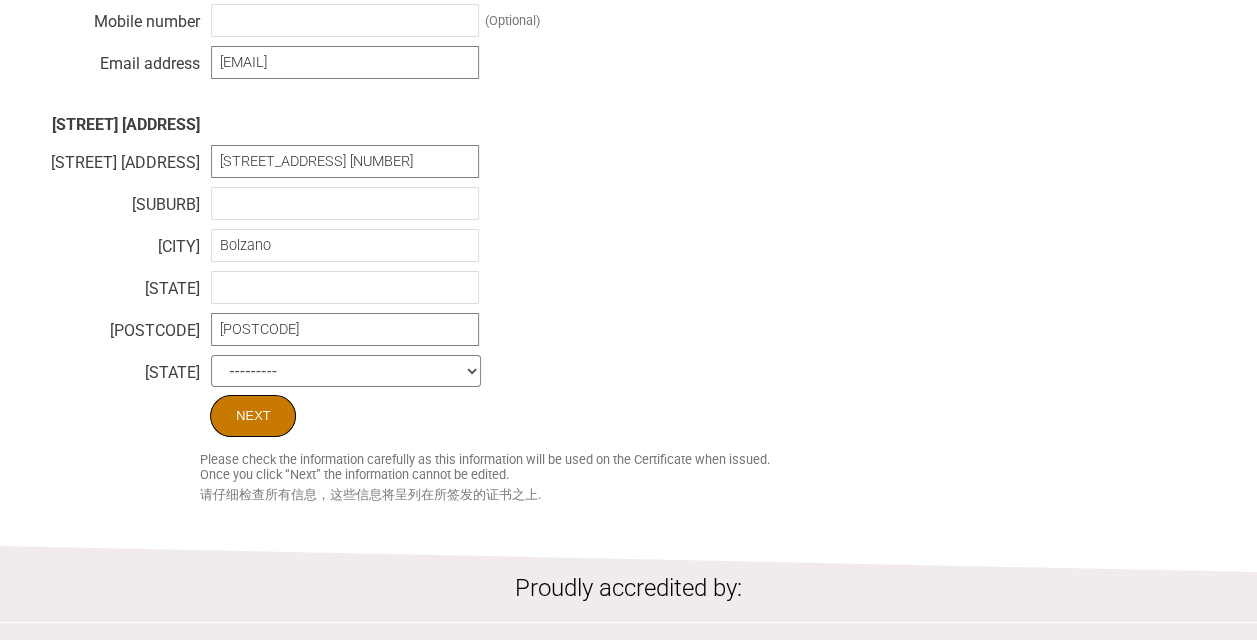 click on "Next" at bounding box center (253, 416) 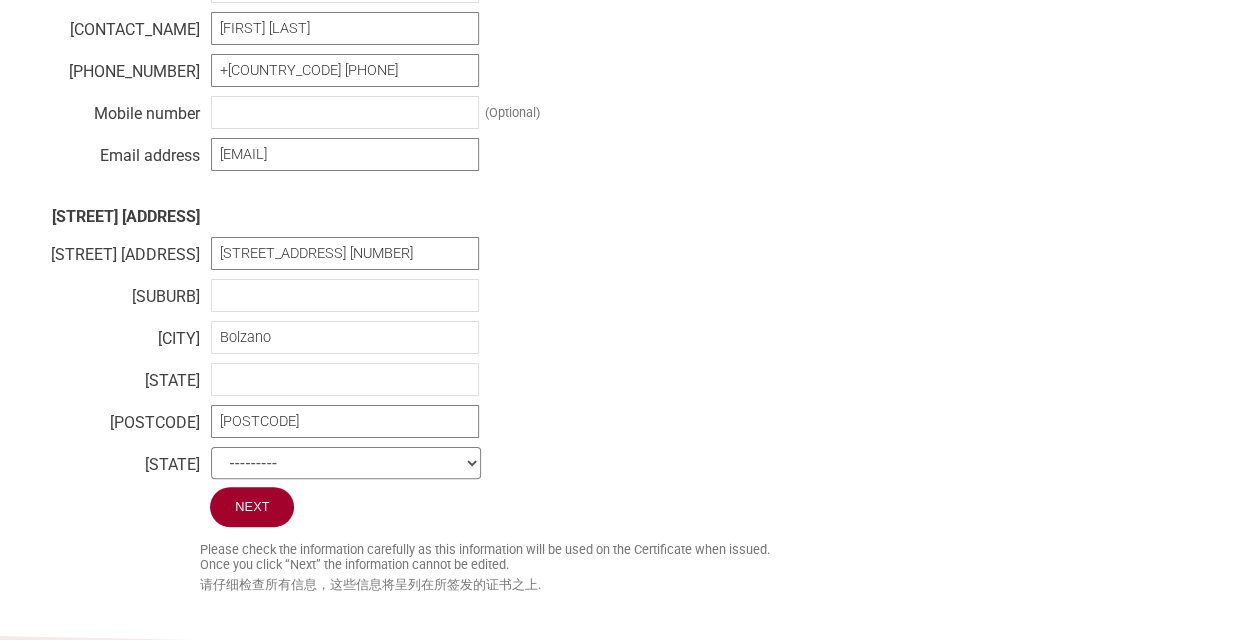 scroll, scrollTop: 1000, scrollLeft: 0, axis: vertical 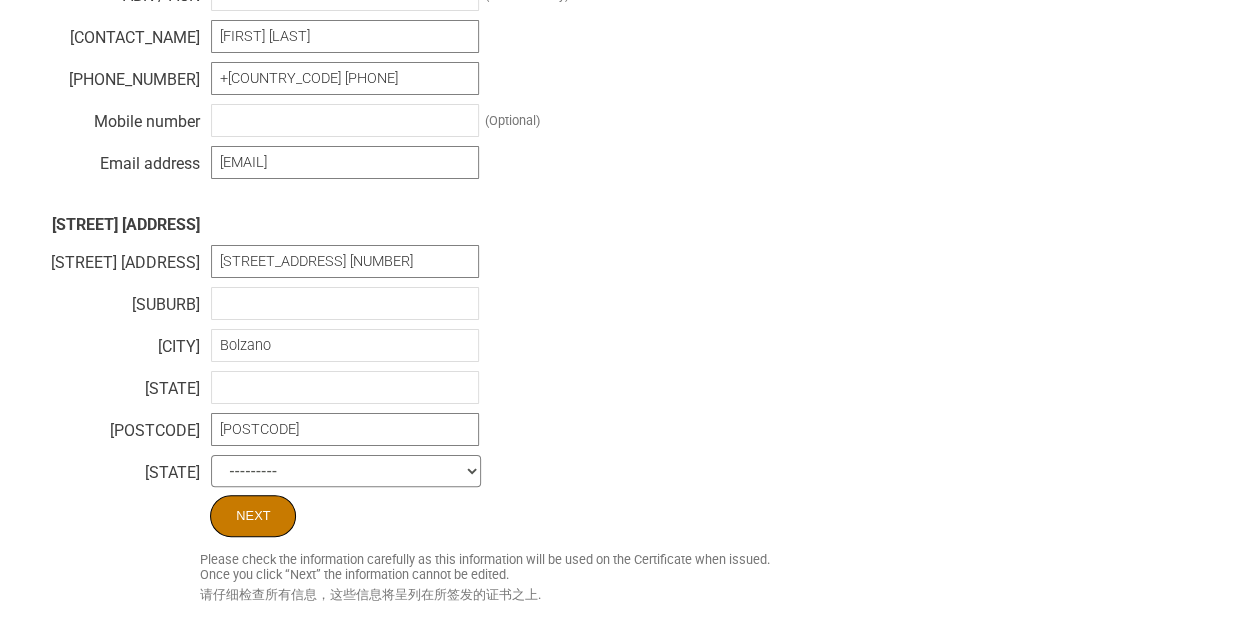 click on "Next" at bounding box center [253, 516] 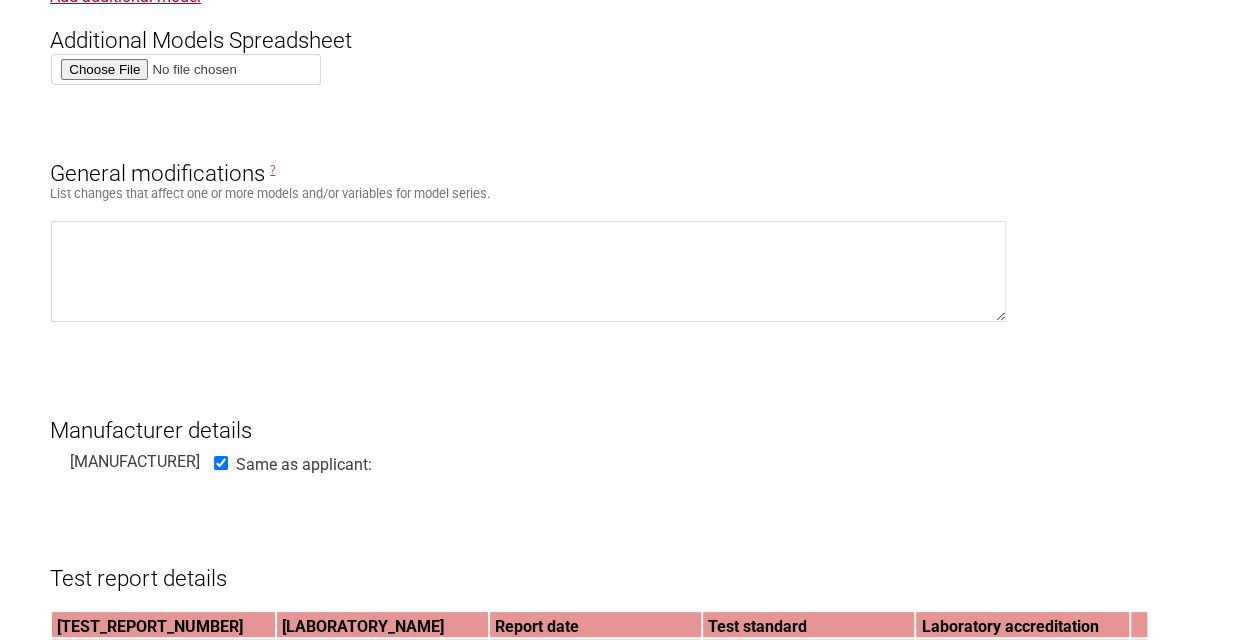 scroll, scrollTop: 1200, scrollLeft: 0, axis: vertical 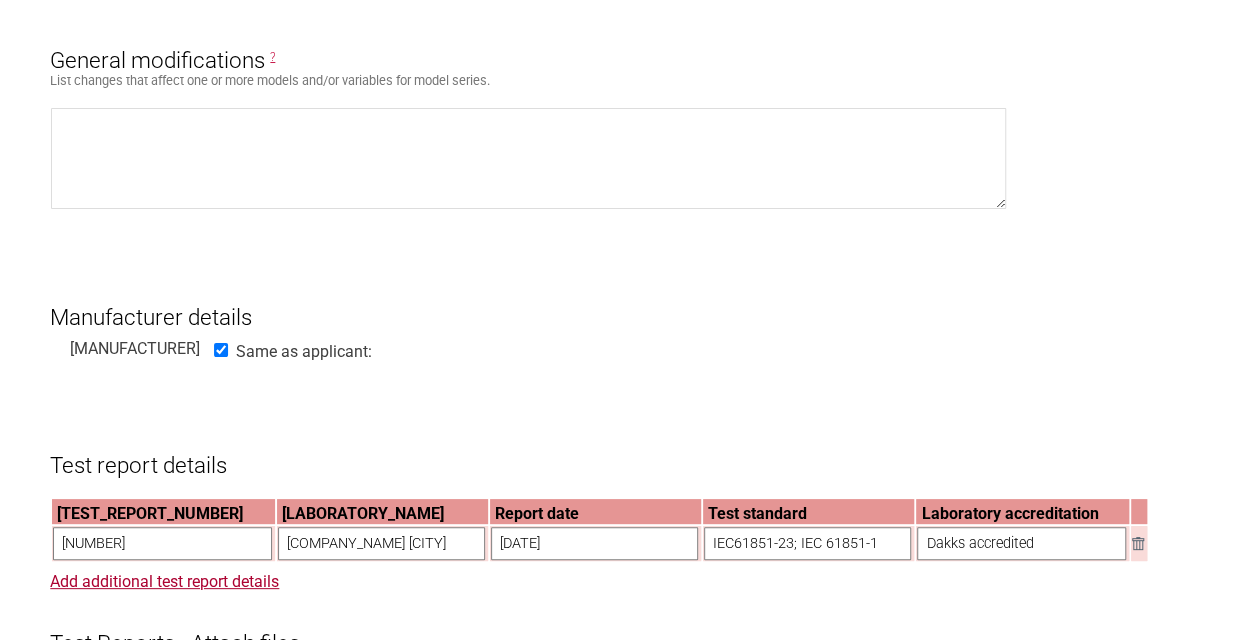 click on "Same as applicant:" at bounding box center [221, 350] 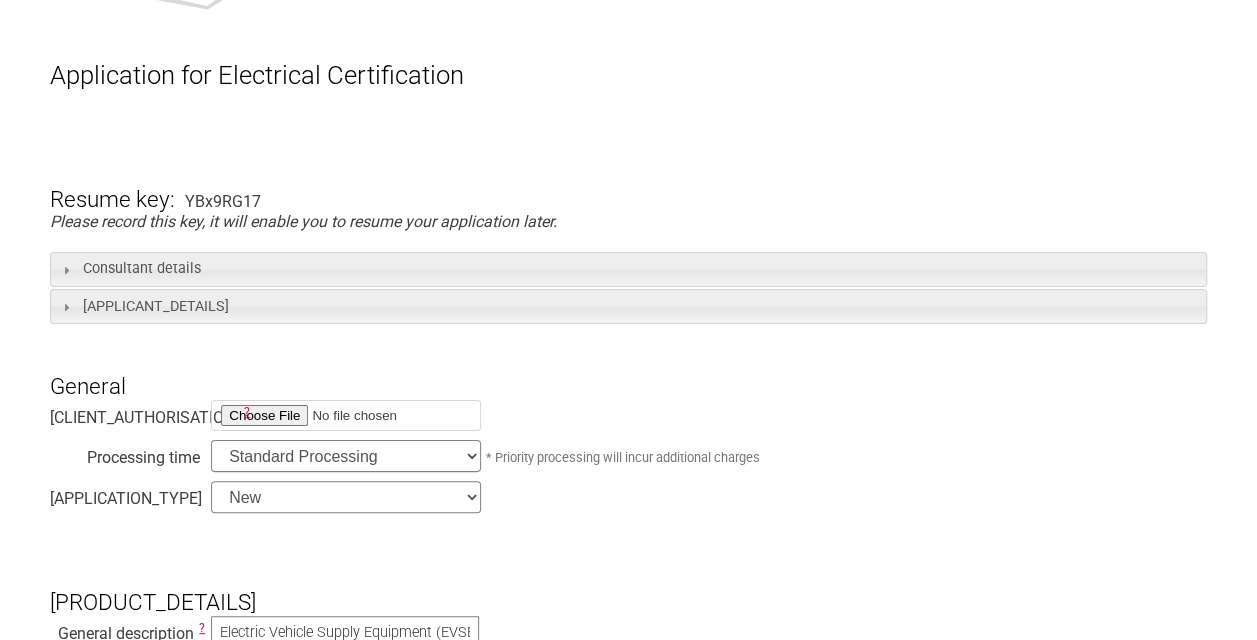scroll, scrollTop: 100, scrollLeft: 0, axis: vertical 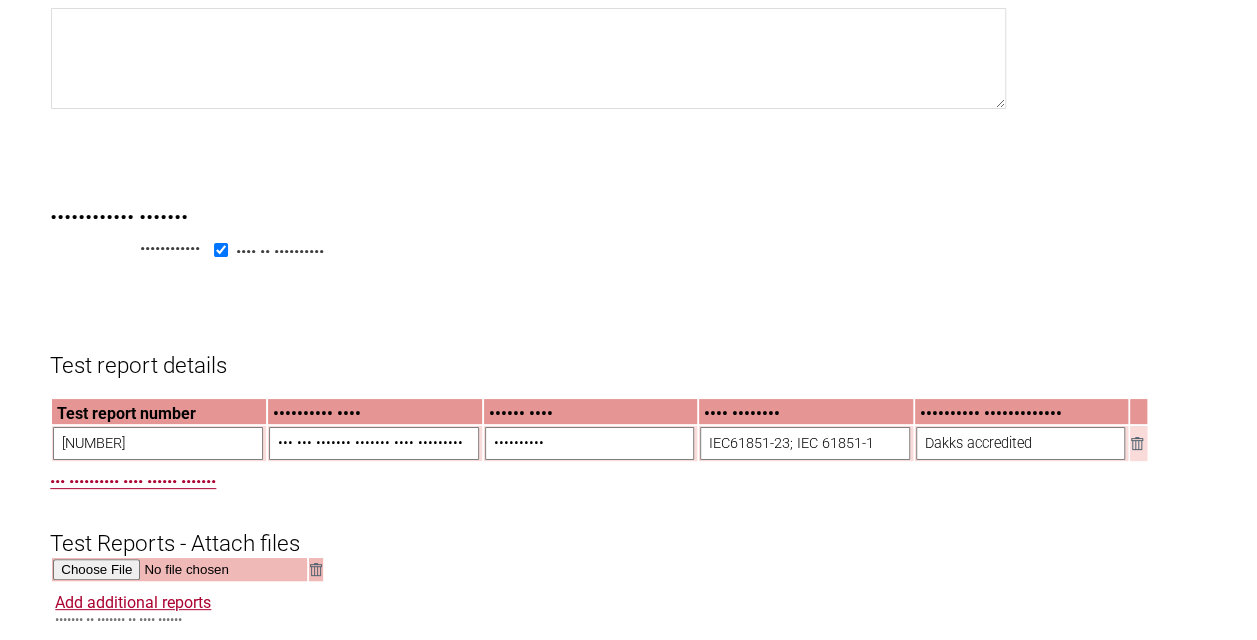 click on "•••• •• ••••••••••" at bounding box center (221, 250) 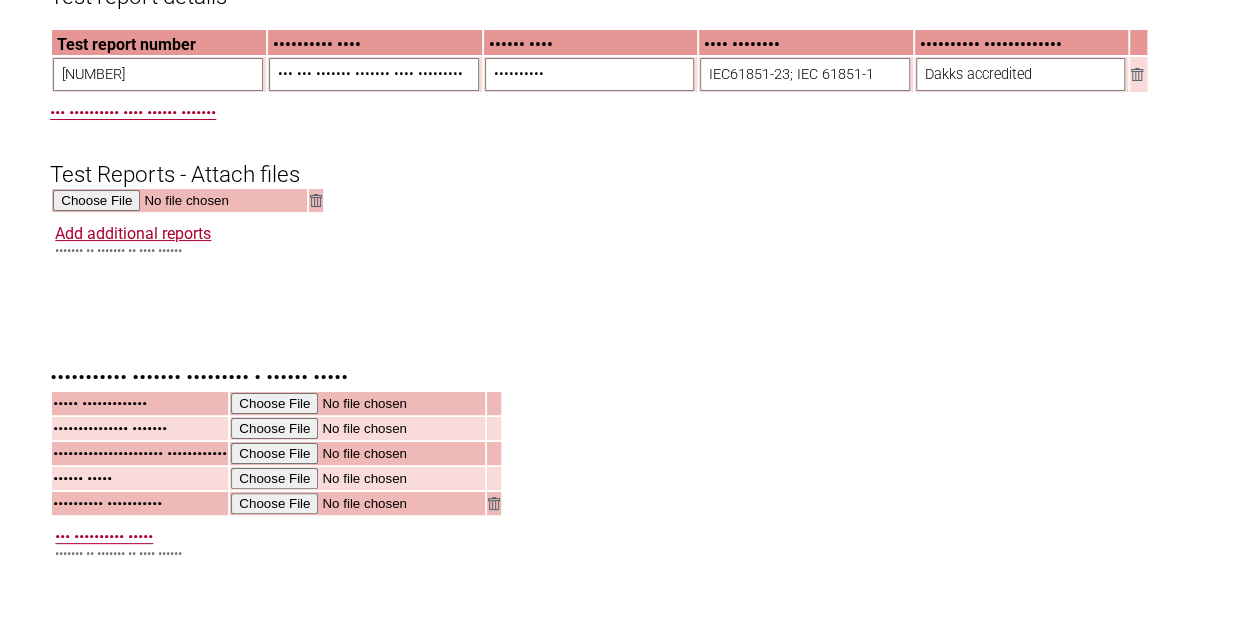 scroll, scrollTop: 1800, scrollLeft: 0, axis: vertical 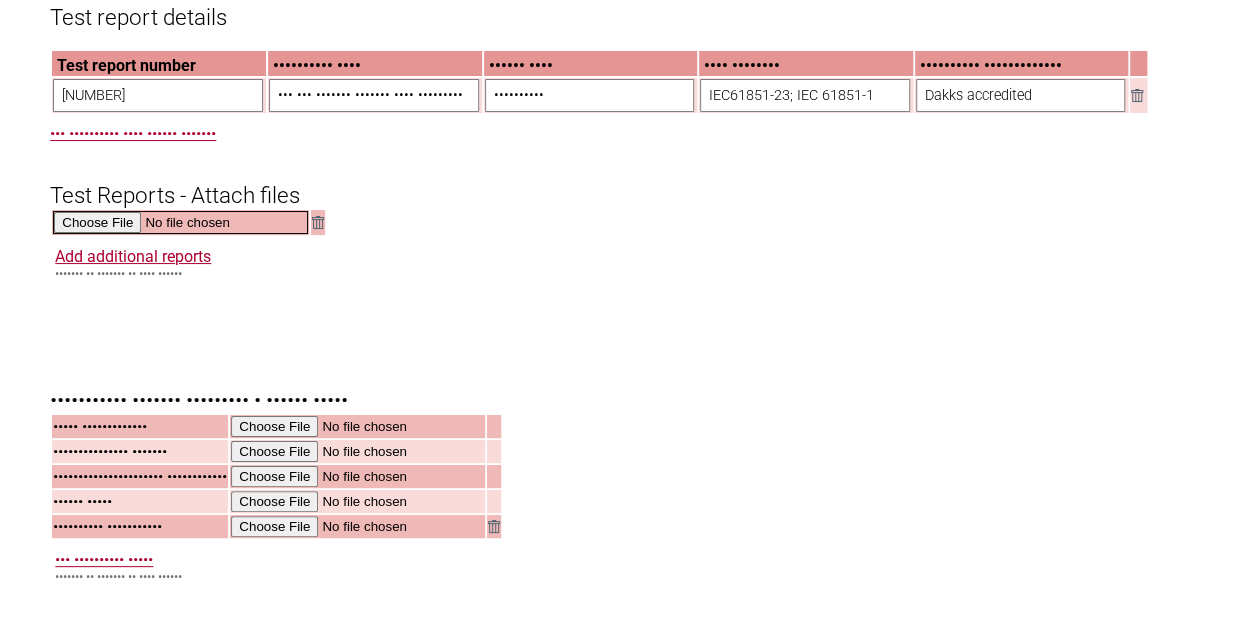 click at bounding box center (180, 222) 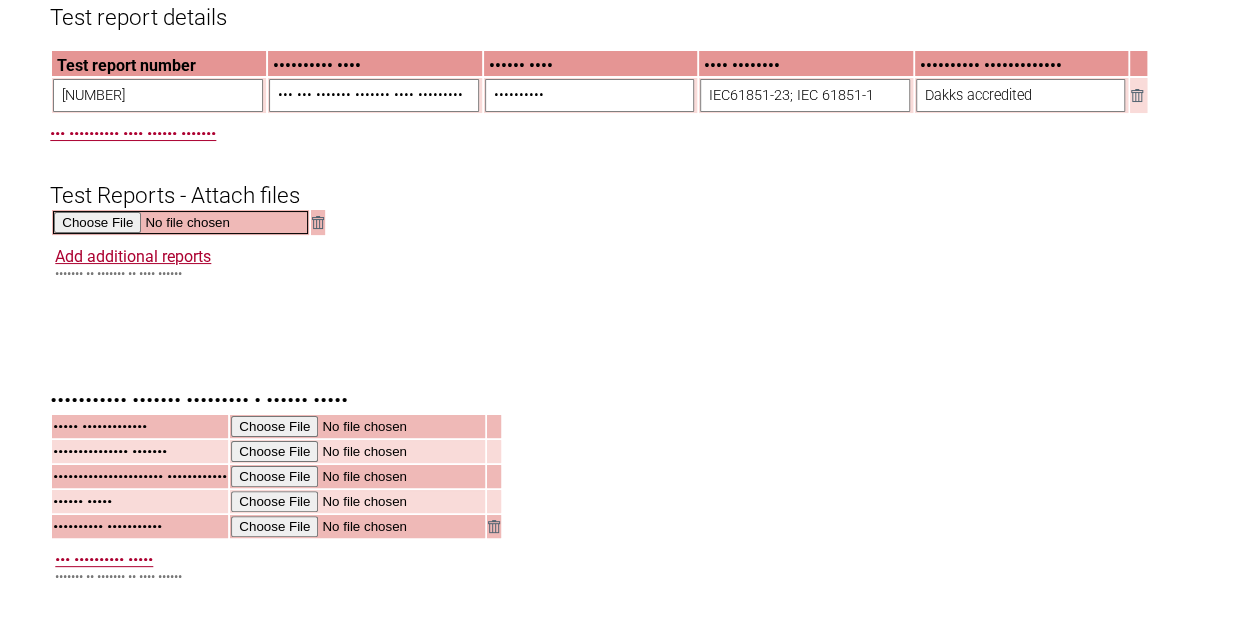 type on "••••••••••••••••••••••••••••••••••••••••••••" 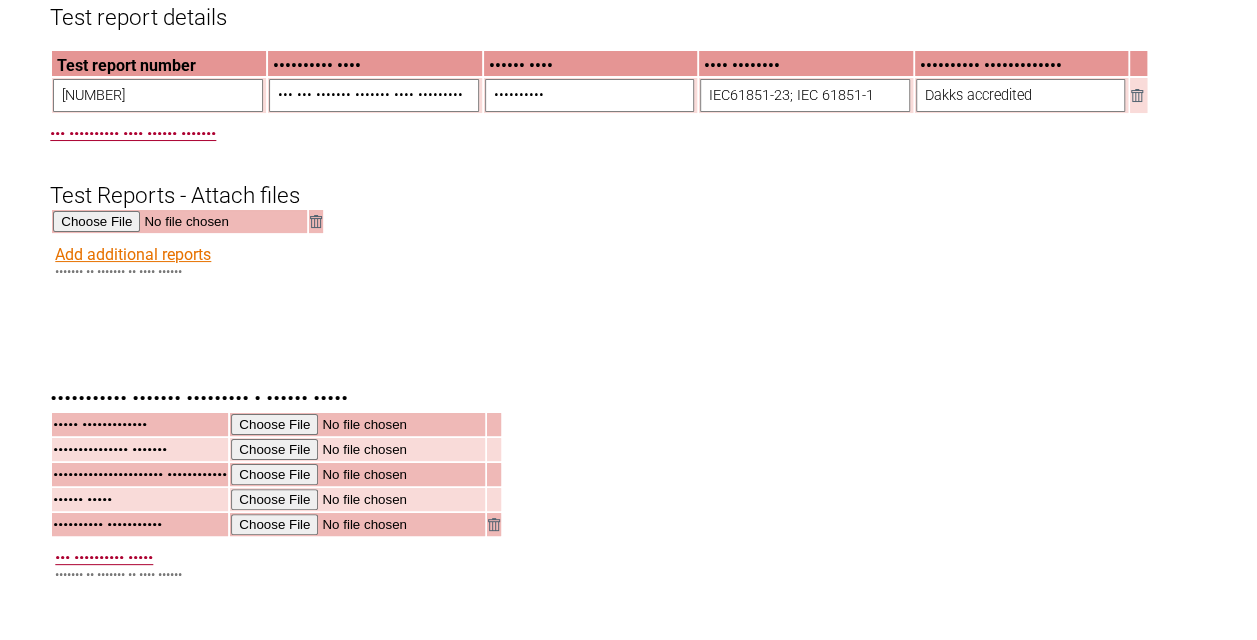 click on "Add additional reports" at bounding box center (133, 254) 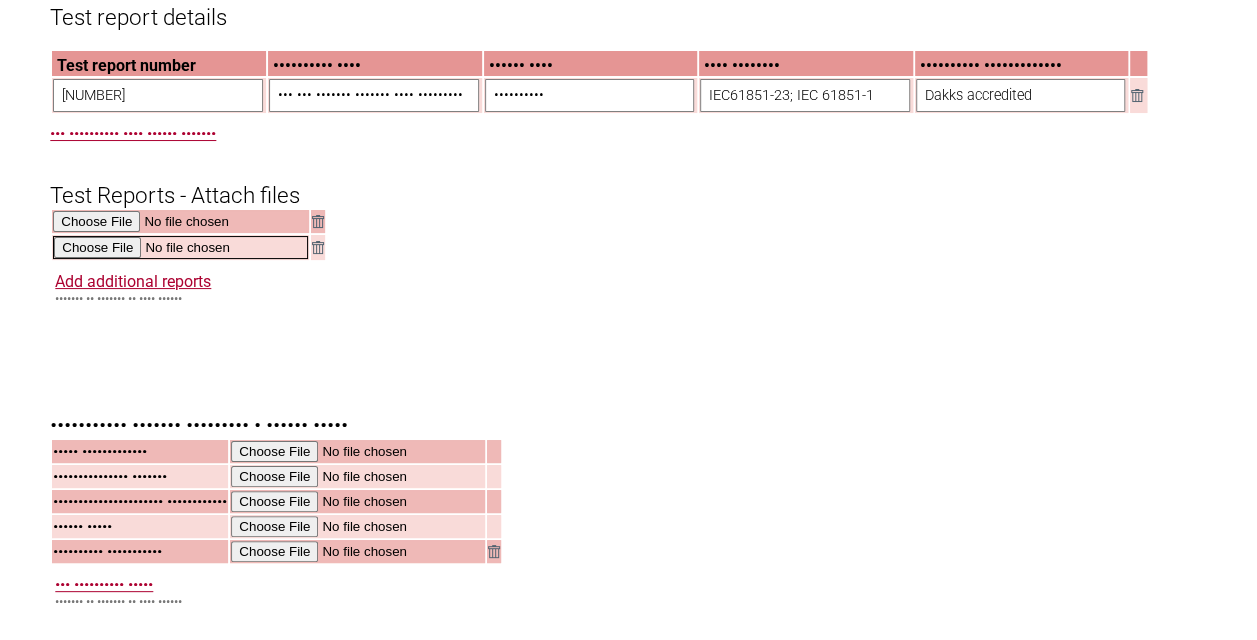 click at bounding box center [180, 247] 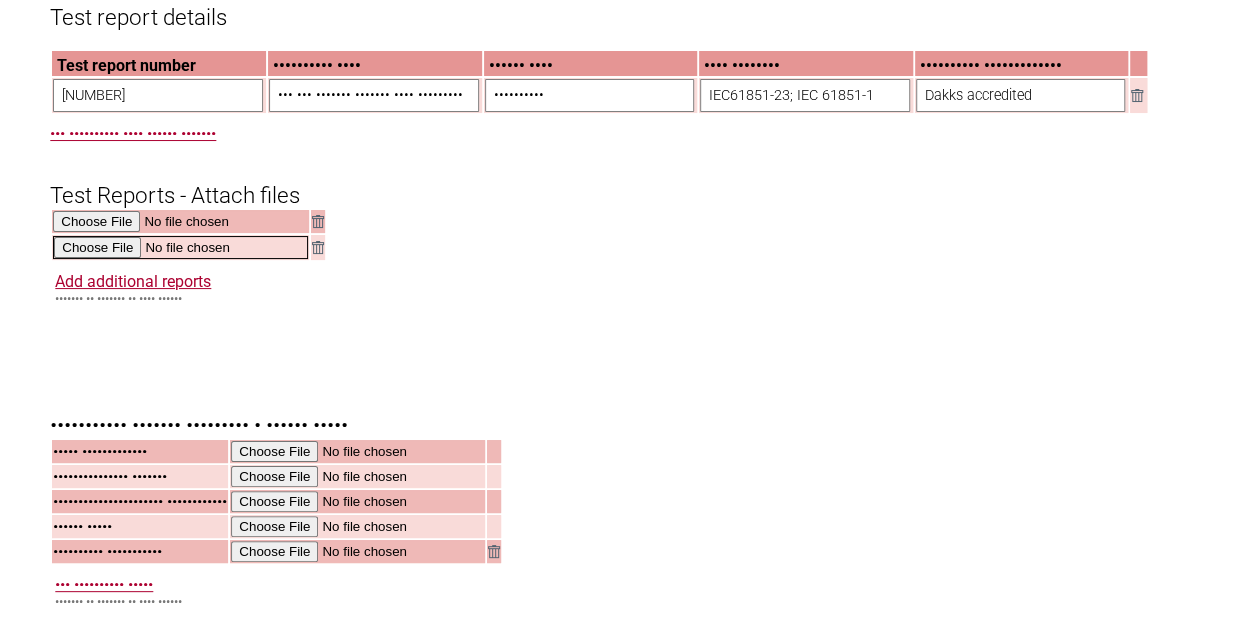 type on "•••••••••••••• •••••• •••• •••• ••••••" 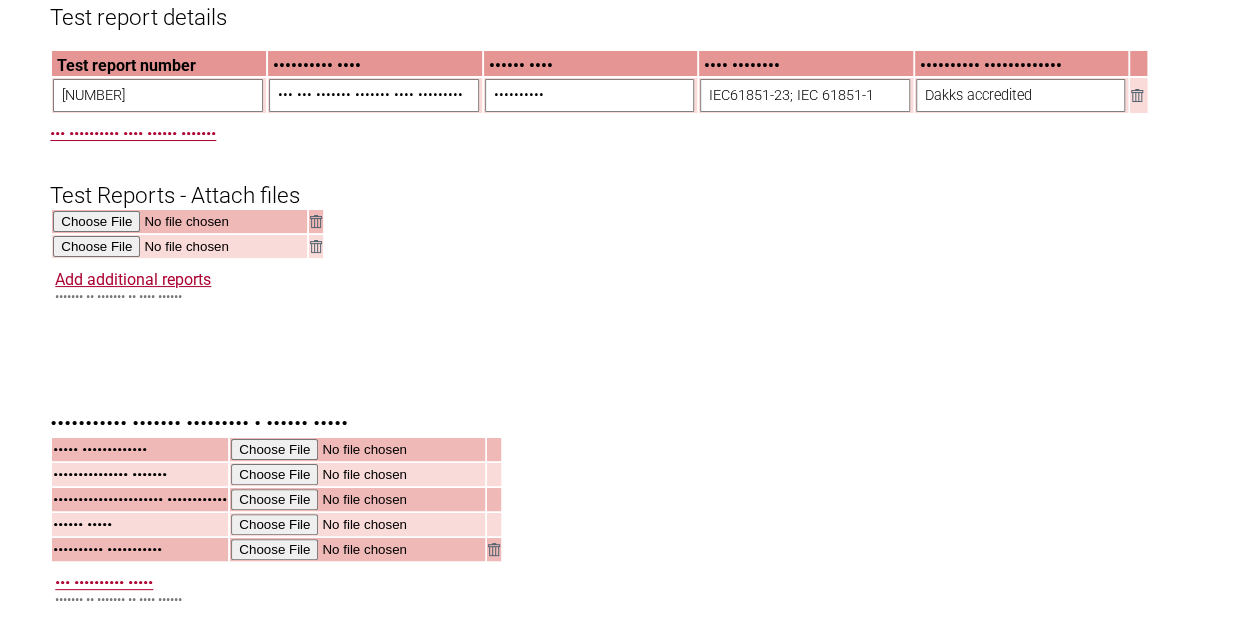 click on "•••••• •••• ••••••••
•••••• •••••• •••• •••• •• •••• •••••• ••• •• •••••• •••• ••••••••••• ••••••
•••••••••• •••••••
•••••••• •••• ••• ••• ••••••• ••••••• ••••
••••• ••••••• ••••••••••••••••••••
•••••• •••••••
••••••• •••••••••••• ••
•••••• ••••••
•••• ••••••
•••••
•••••••• •••••
•••••••
•••••••••
•••••••••••
•••••••
•••••••
•••••••• •••••
•••••••
••••••
••••••••
••••••••••
••••••• ••• •••••••
•••••••••
•••••••
•••••
•••••••••
•••••••
••••••••••
•••••••
•••••••
••••••••••
••••••••
•••••••
•••••••
••••••
•••••
•••••••
••••••
•••••••
•••••• ••• •••••••••••
••••••••
•••••• ••••••
••••••
••••••• •••••• ••••• •••••••••
•••••• ••••••••••
••••••••
••••••• ••••
•••••••
••••••••
••••••••
••••••
•••• •••••
•••••• •••••••
••••••• ••••••• ••••••••" at bounding box center (628, 3) 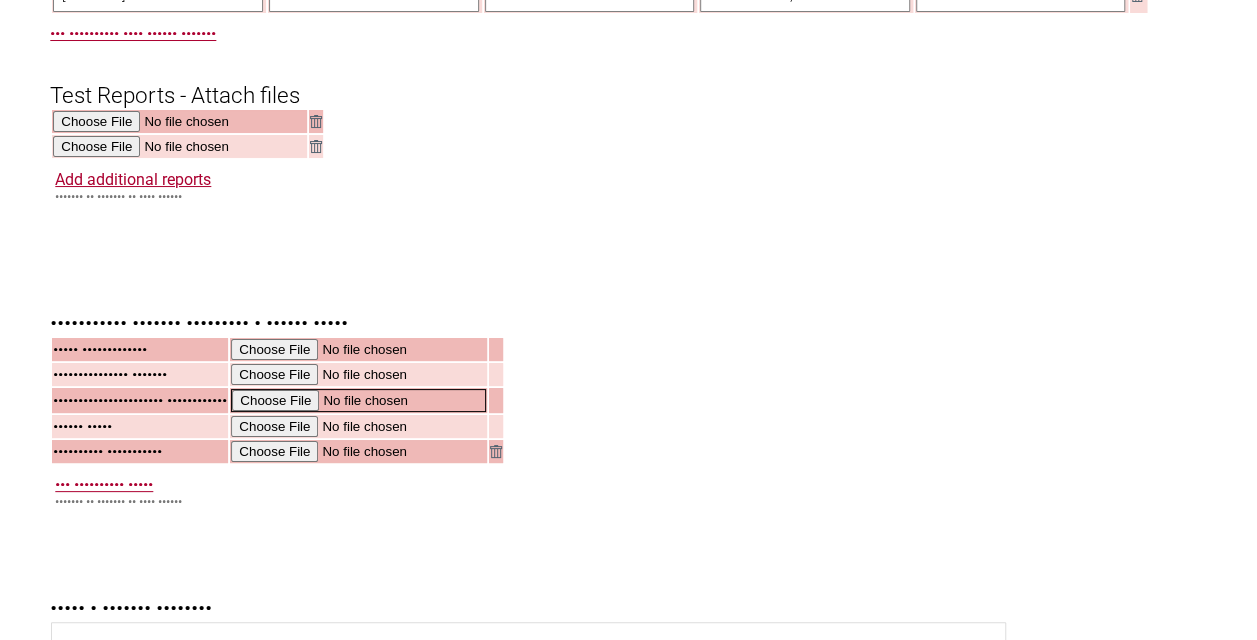 click at bounding box center [358, 400] 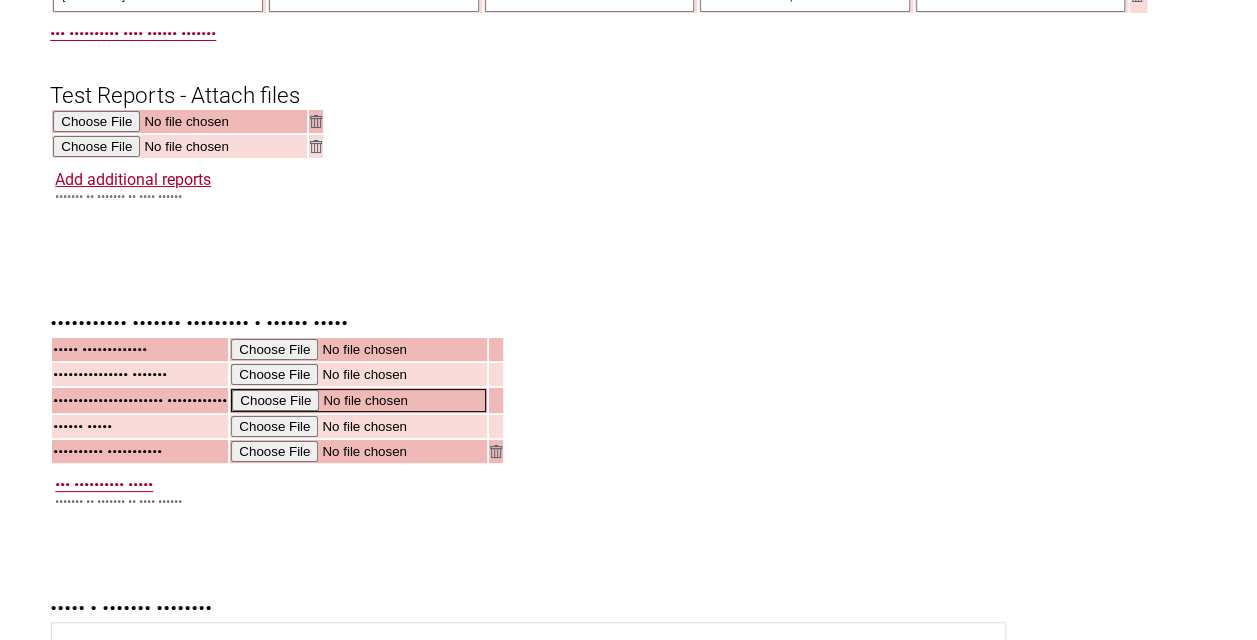 type on "•••••••••••••••••••••••••••••••••••••• ••• ••••••••••• •••••••••••••••" 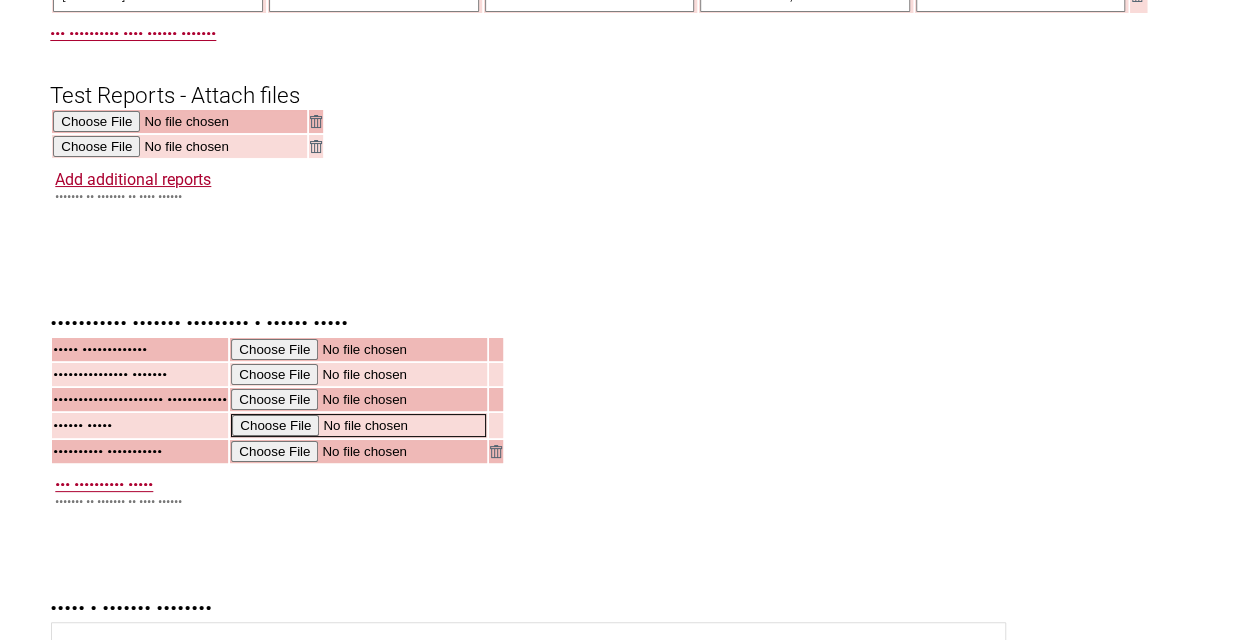 click at bounding box center (358, 425) 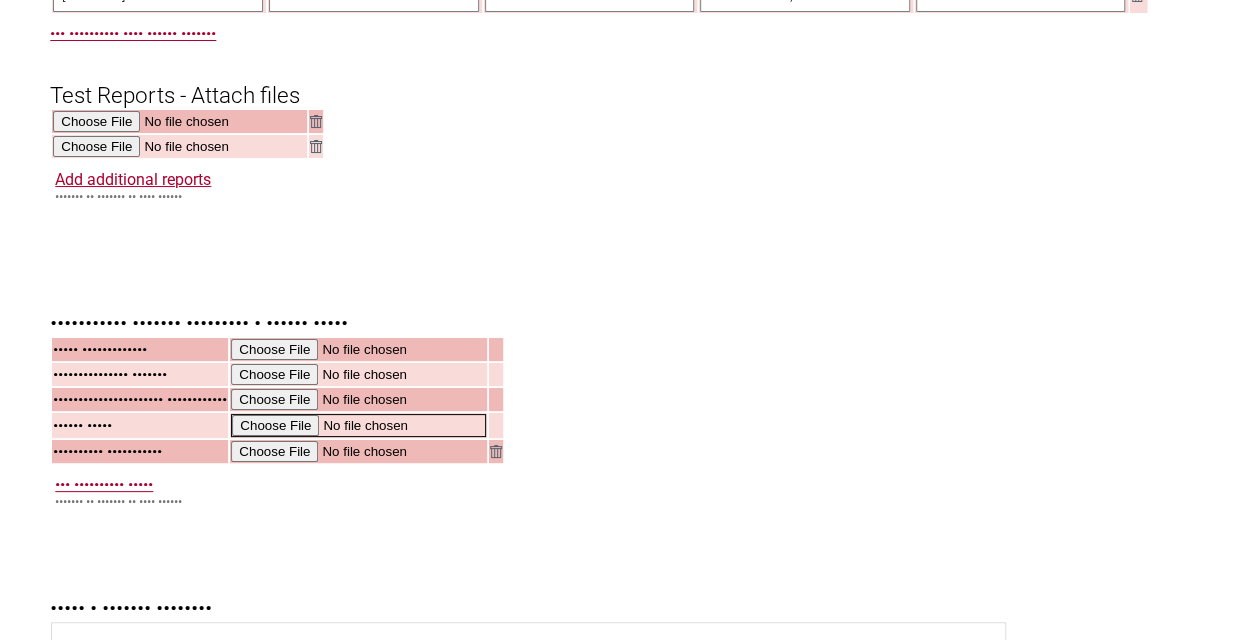 type on "•••••••••••••••••••••••••••••••••••••••••••••••••• ••••••••" 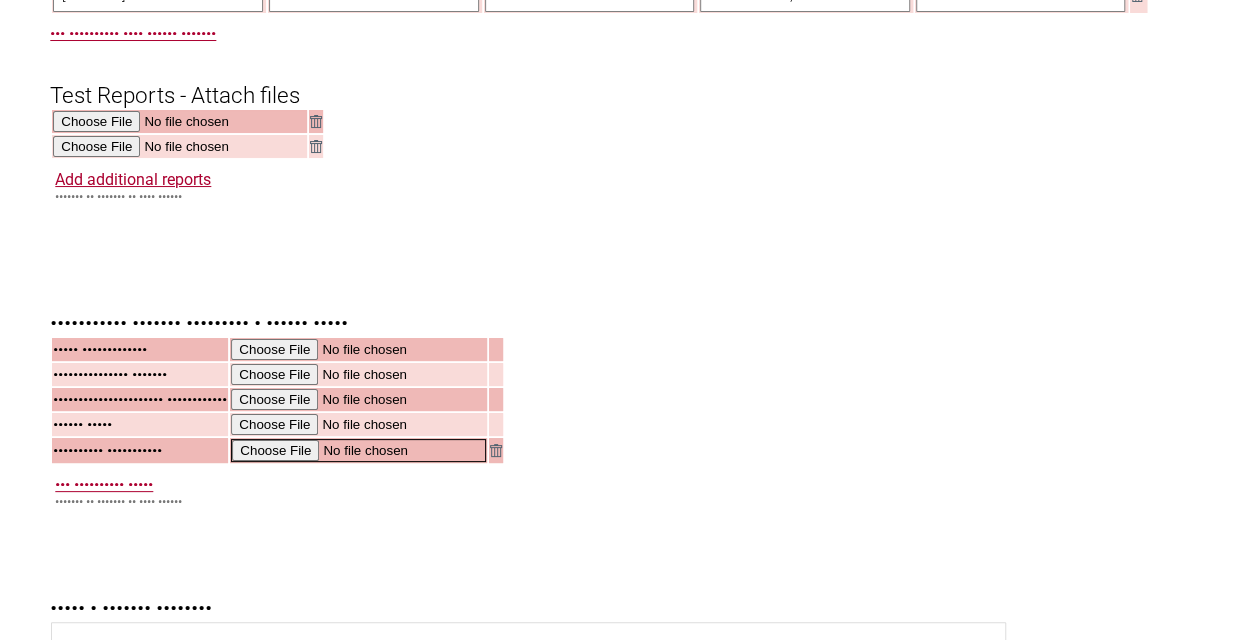 click at bounding box center [358, 450] 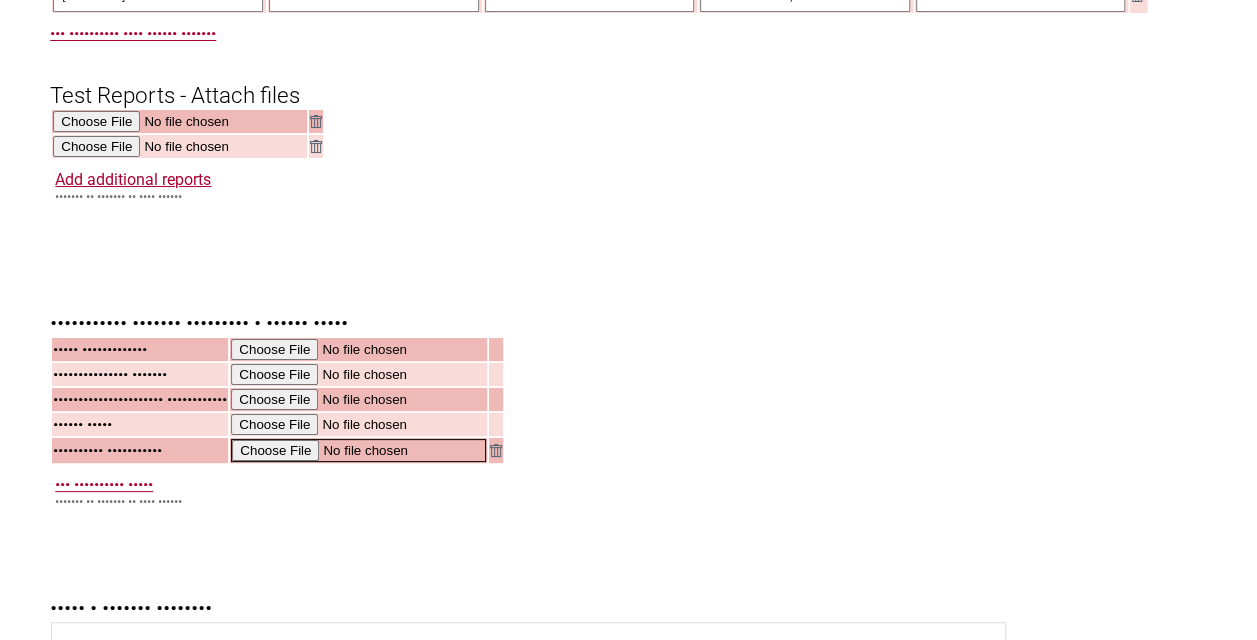 type on "C:\fakepath\[FILENAME].pdf" 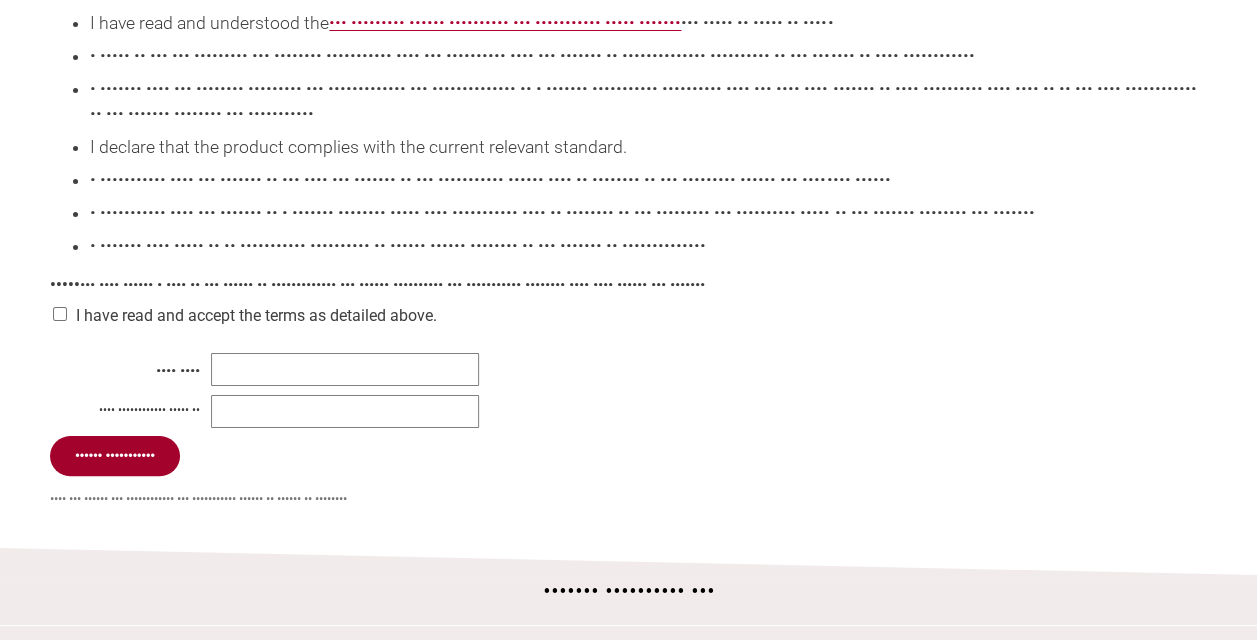 scroll, scrollTop: 2800, scrollLeft: 0, axis: vertical 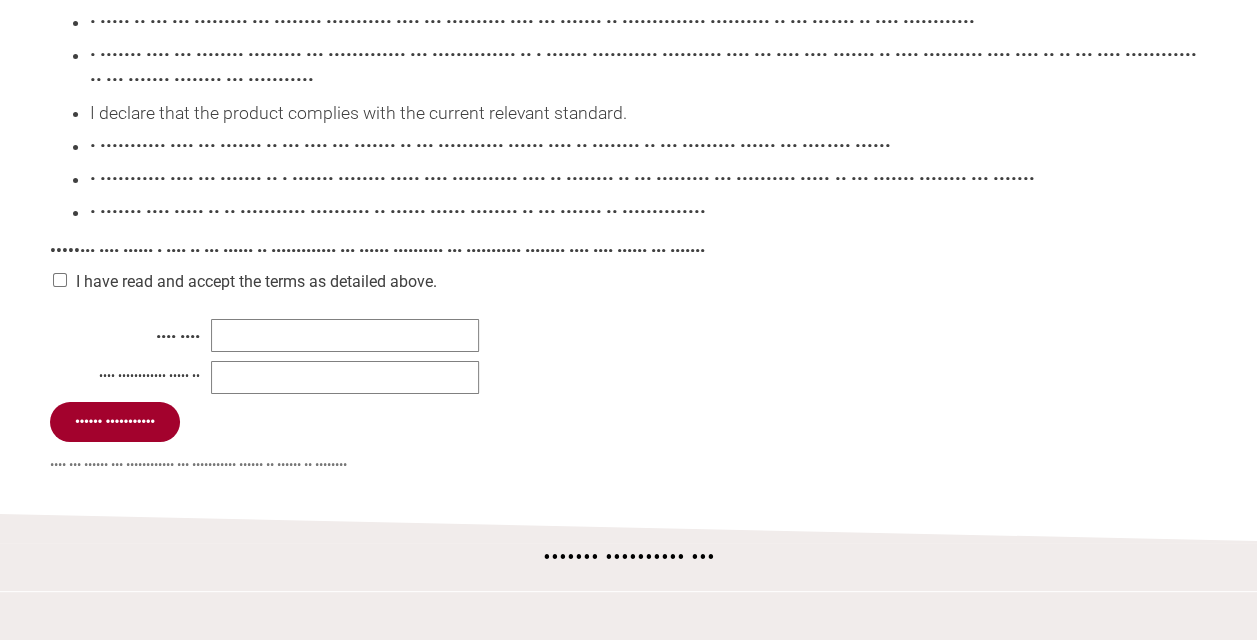 click at bounding box center [60, 280] 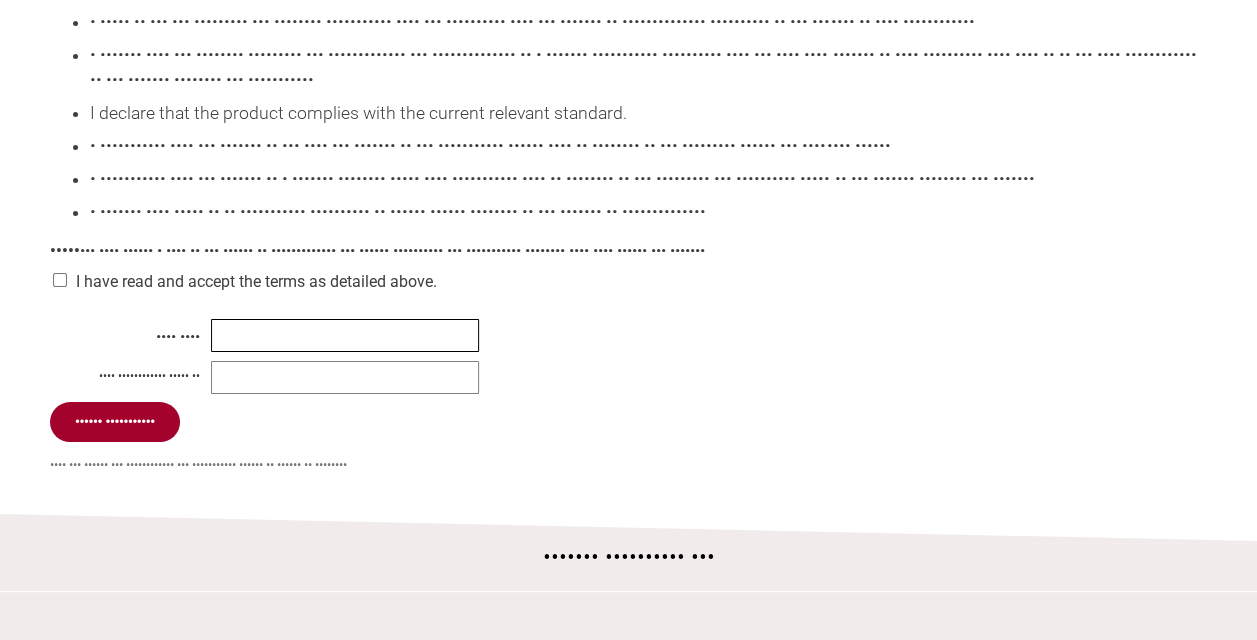 click at bounding box center (345, 335) 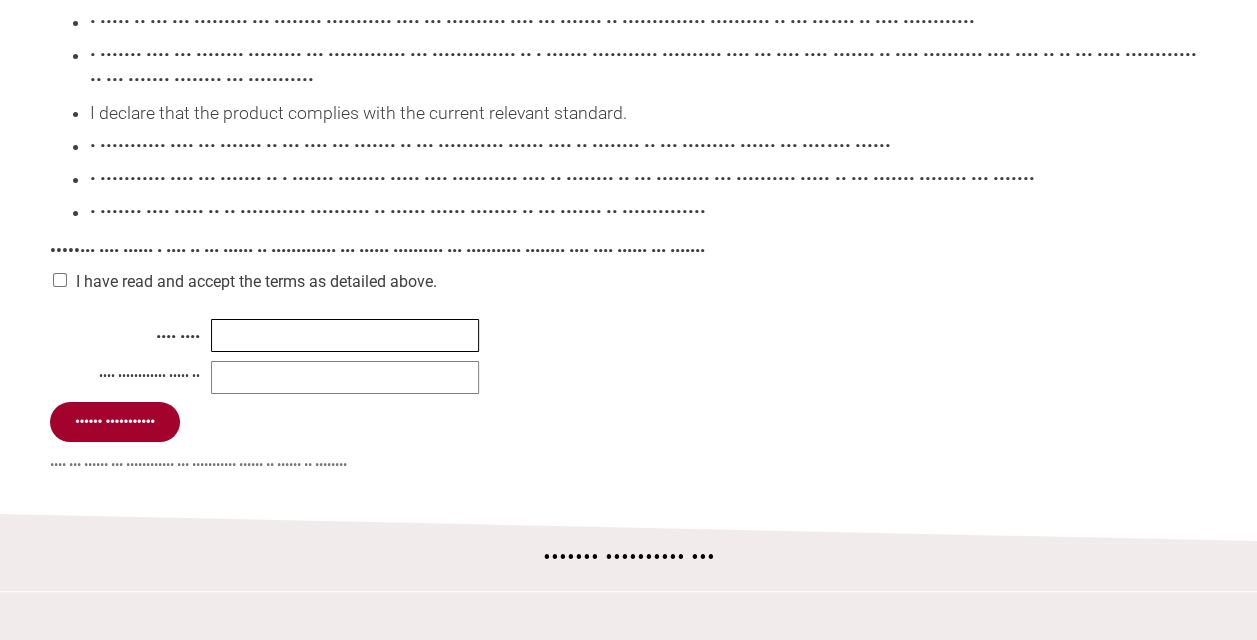 type on "••• ••••" 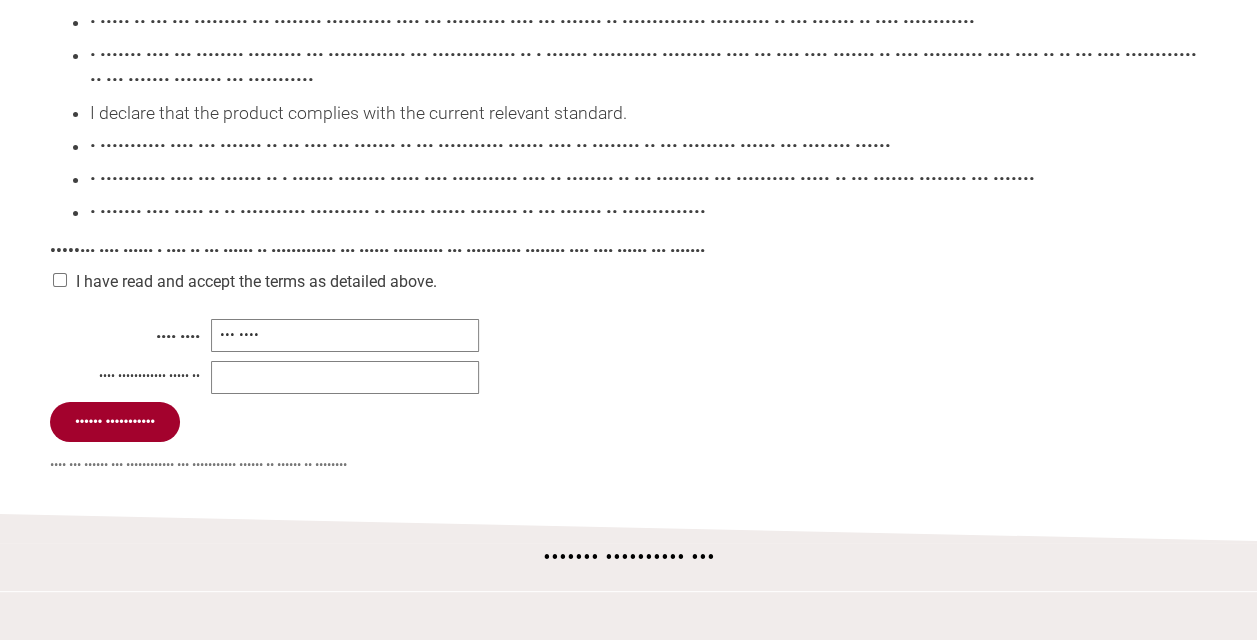 type on "[STREET]" 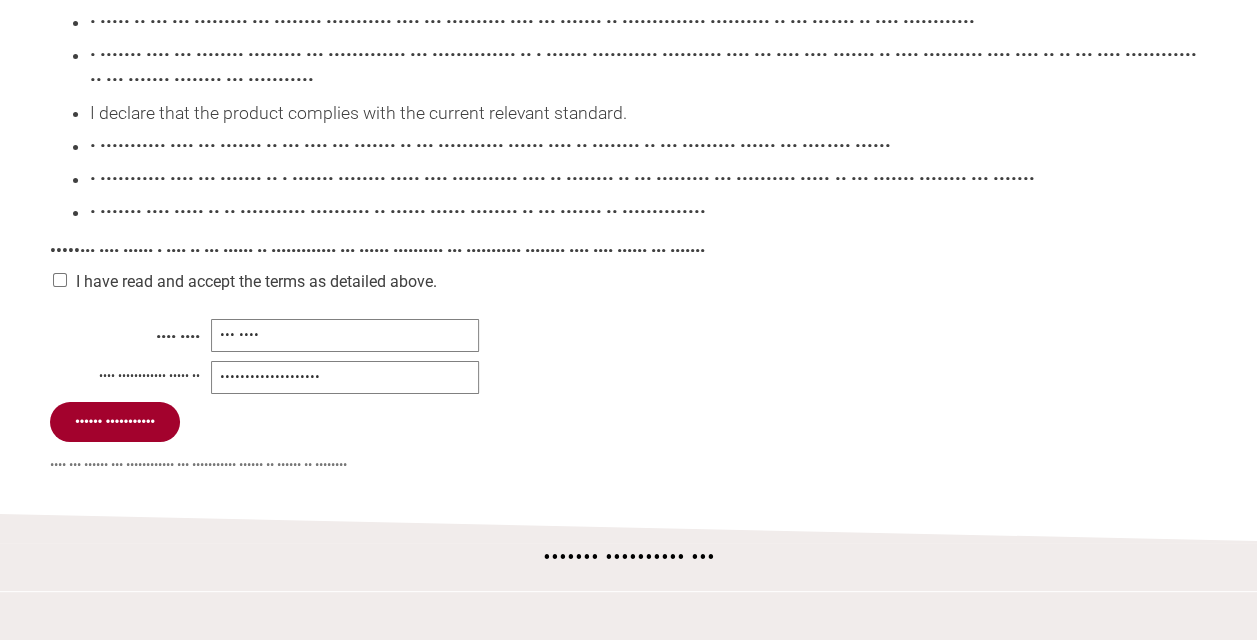 click on "•••••• •••• ••••••••
•••••• •••••• •••• •••• •• •••• •••••• ••• •• •••••• •••• ••••••••••• ••••••
•••••••••• •••••••
•••••••• •••• ••• ••• ••••••• ••••••• ••••
••••• ••••••• ••••••••••••••••••••
•••••• •••••••
••••••• •••••••••••• ••
•••••• ••••••
•••• ••••••
•••••
•••••••• •••••
•••••••
•••••••••
•••••••••••
•••••••
•••••••
•••••••• •••••
•••••••
••••••
••••••••
••••••••••
••••••• ••• •••••••
•••••••••
•••••••
•••••
•••••••••
•••••••
••••••••••
•••••••
•••••••
••••••••••
••••••••
•••••••
•••••••
••••••
•••••
•••••••
••••••
•••••••
•••••• ••• •••••••••••
••••••••
•••••• ••••••
••••••
••••••• •••••• ••••• •••••••••
•••••• ••••••••••
••••••••
••••••• ••••
•••••••
••••••••
••••••••
••••••
•••• •••••
•••••• •••••••
••••••• ••••••• ••••••••" at bounding box center [628, -997] 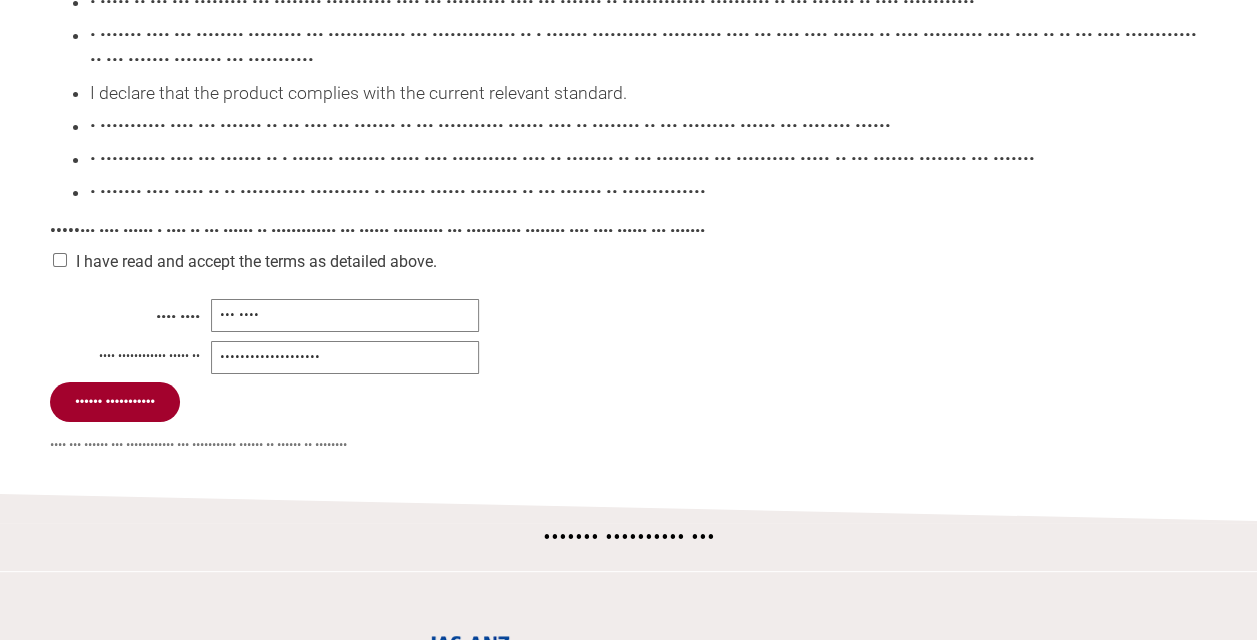 scroll, scrollTop: 2800, scrollLeft: 0, axis: vertical 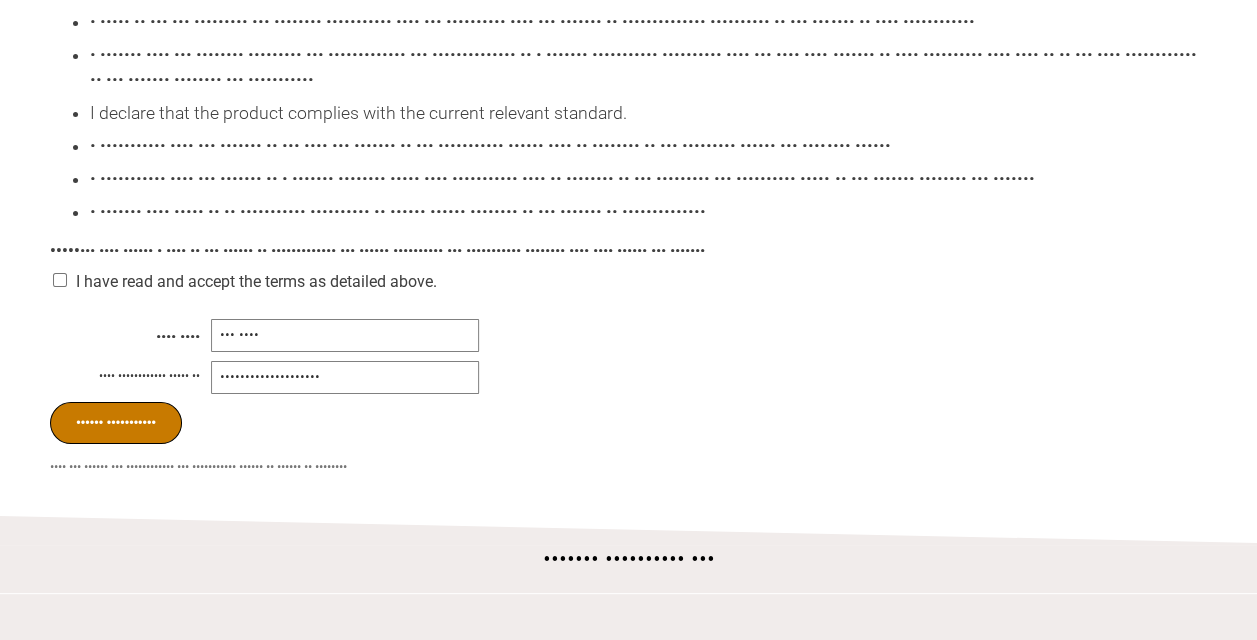 click on "•••••• •••••••••••" at bounding box center (116, 423) 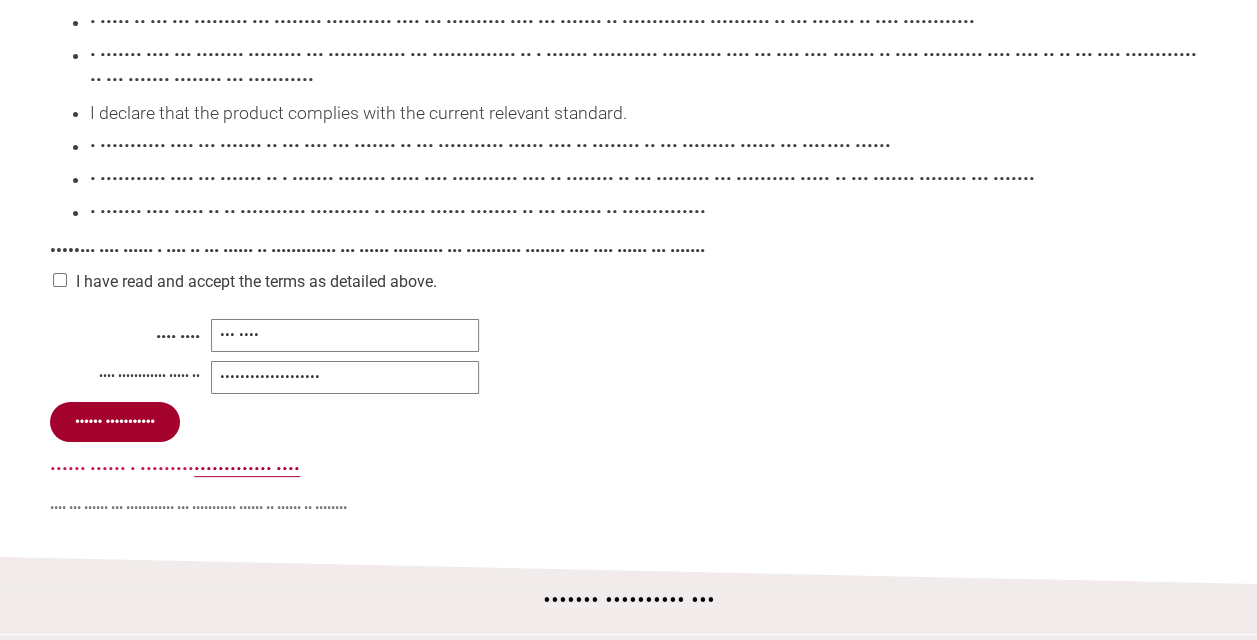 click on "••••••••••••• ••••" at bounding box center [247, 469] 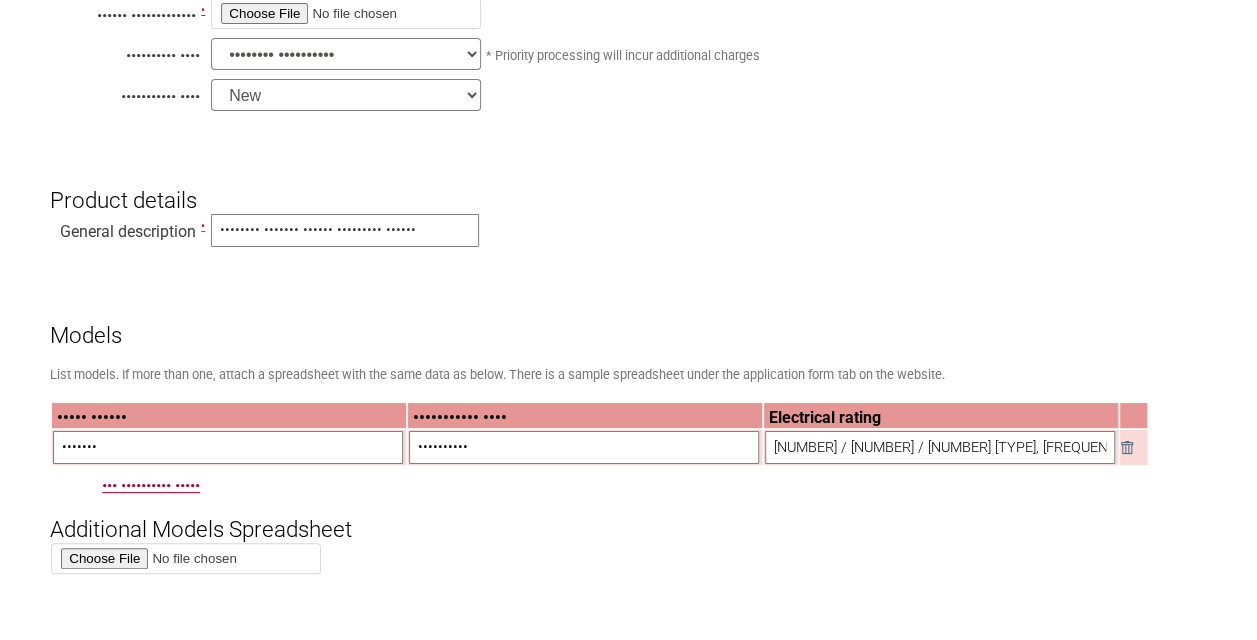 click at bounding box center [186, 558] 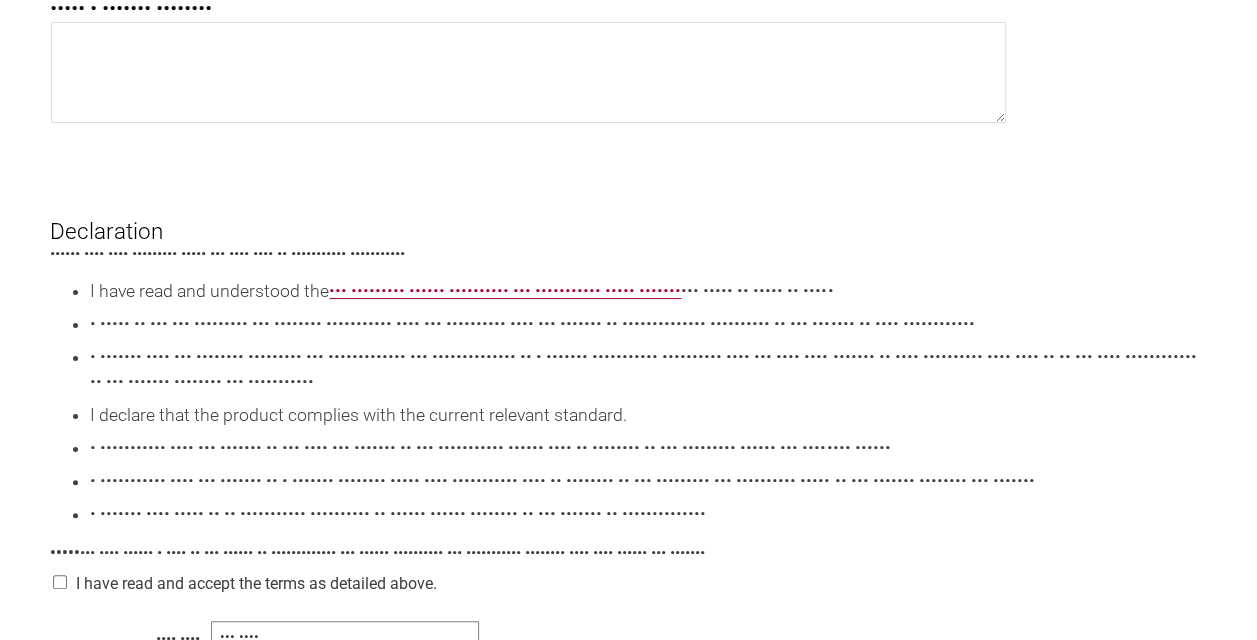 scroll, scrollTop: 2798, scrollLeft: 0, axis: vertical 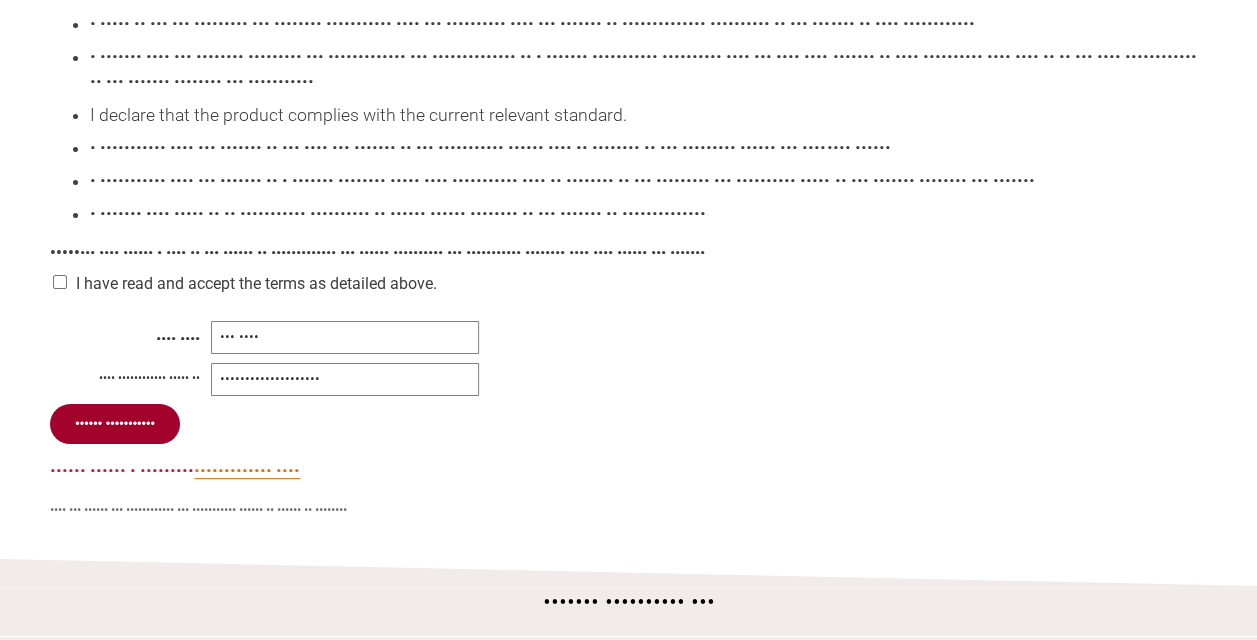 click on "••••••••••••• ••••" at bounding box center (247, 471) 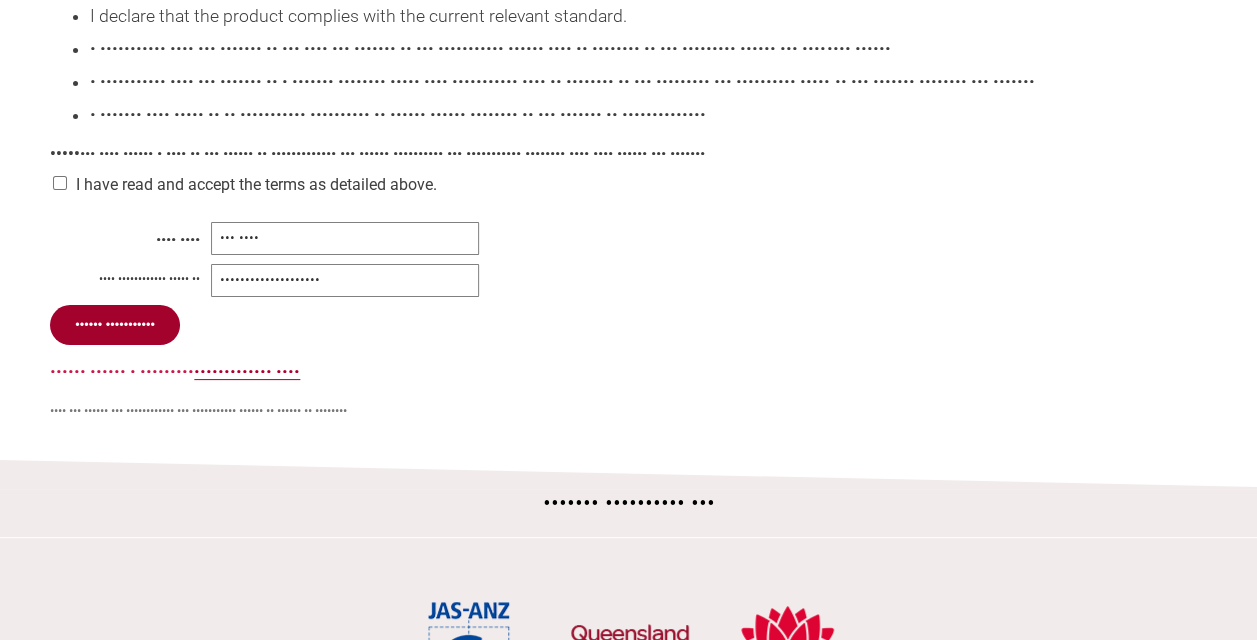 scroll, scrollTop: 2898, scrollLeft: 0, axis: vertical 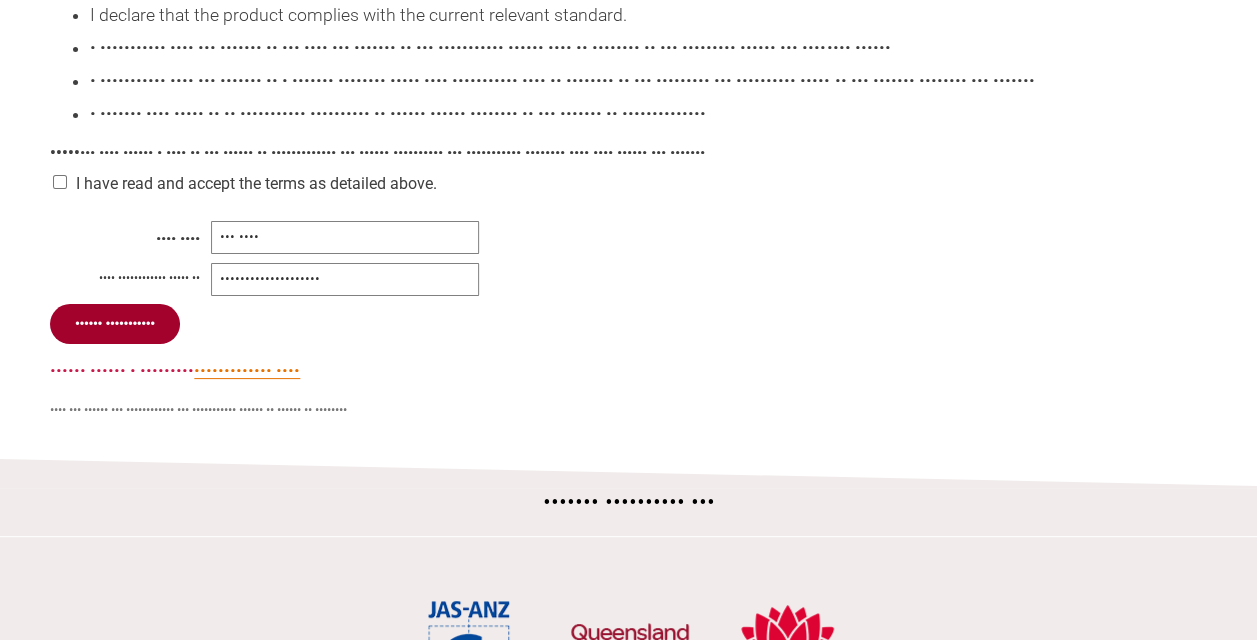 click on "••••••••••••• ••••" at bounding box center (247, 371) 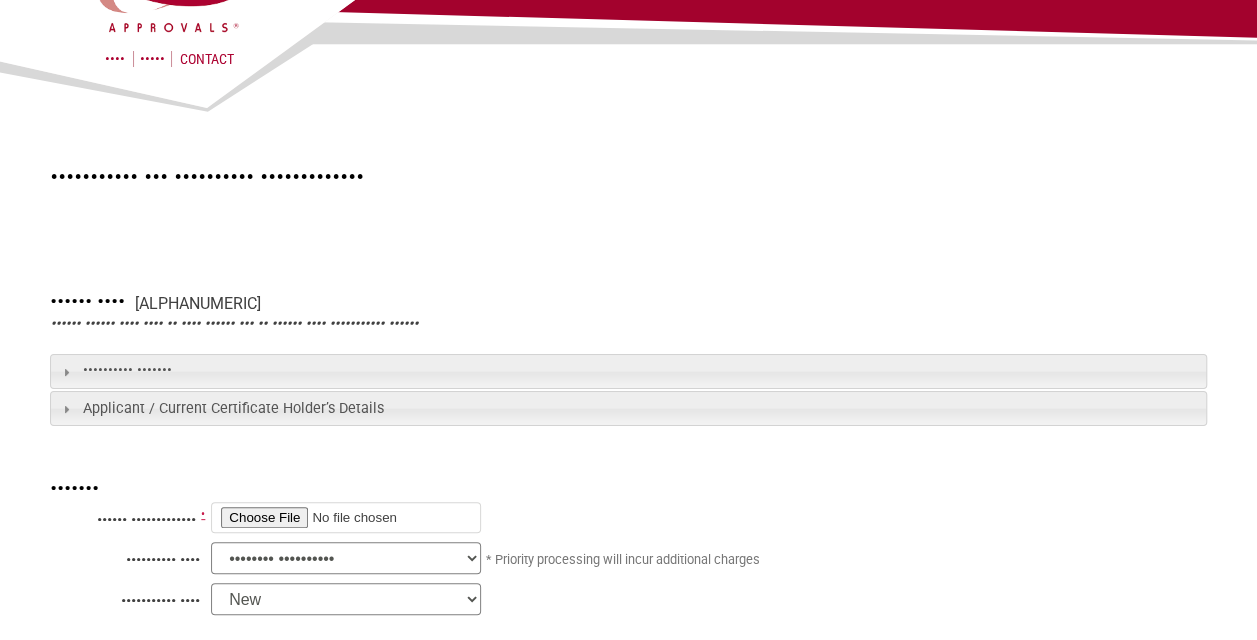 scroll, scrollTop: 200, scrollLeft: 0, axis: vertical 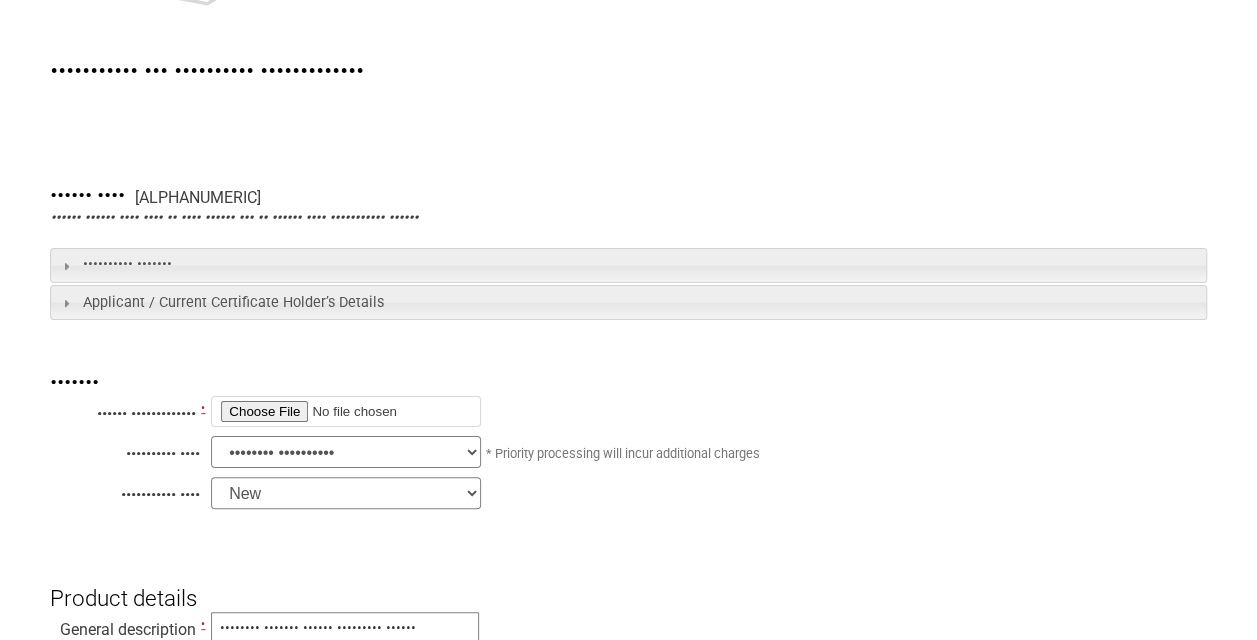 click at bounding box center (346, 411) 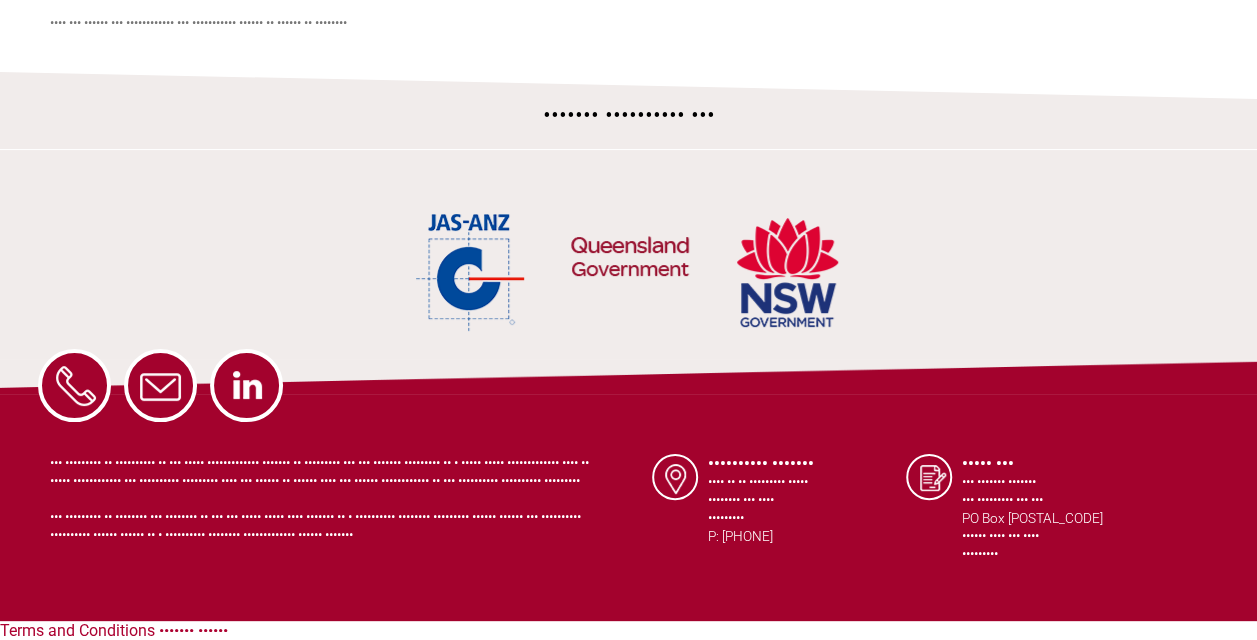 scroll, scrollTop: 2892, scrollLeft: 0, axis: vertical 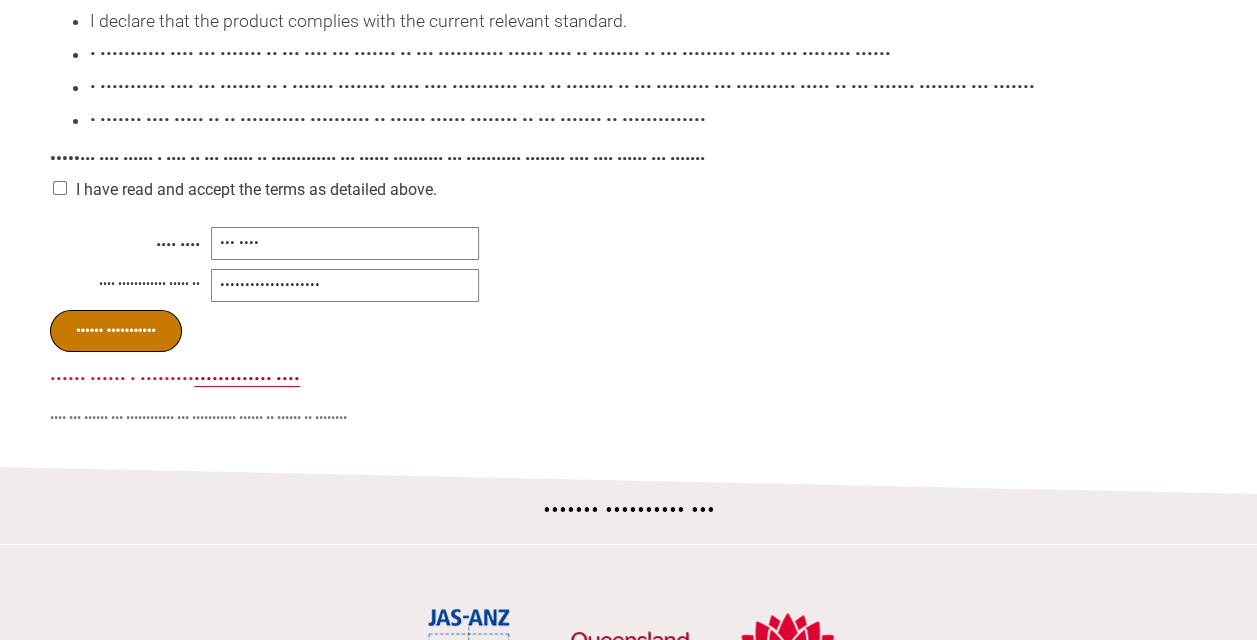 click on "•••••• •••••••••••" at bounding box center (116, 331) 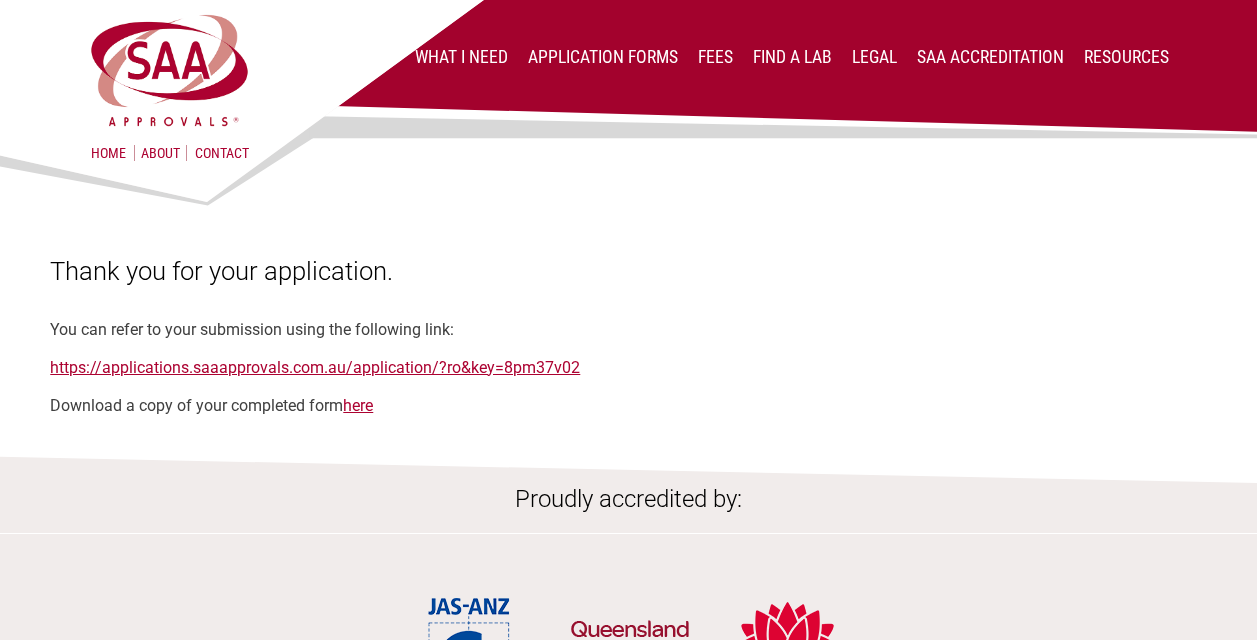 scroll, scrollTop: 0, scrollLeft: 0, axis: both 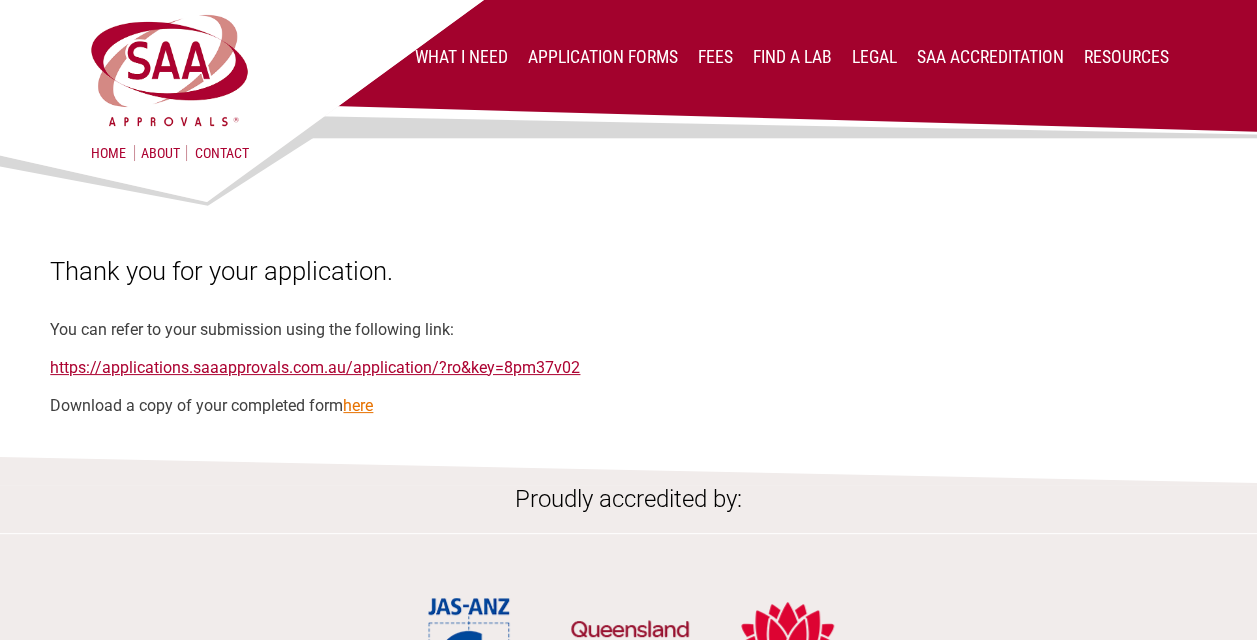 click on "here" at bounding box center (358, 405) 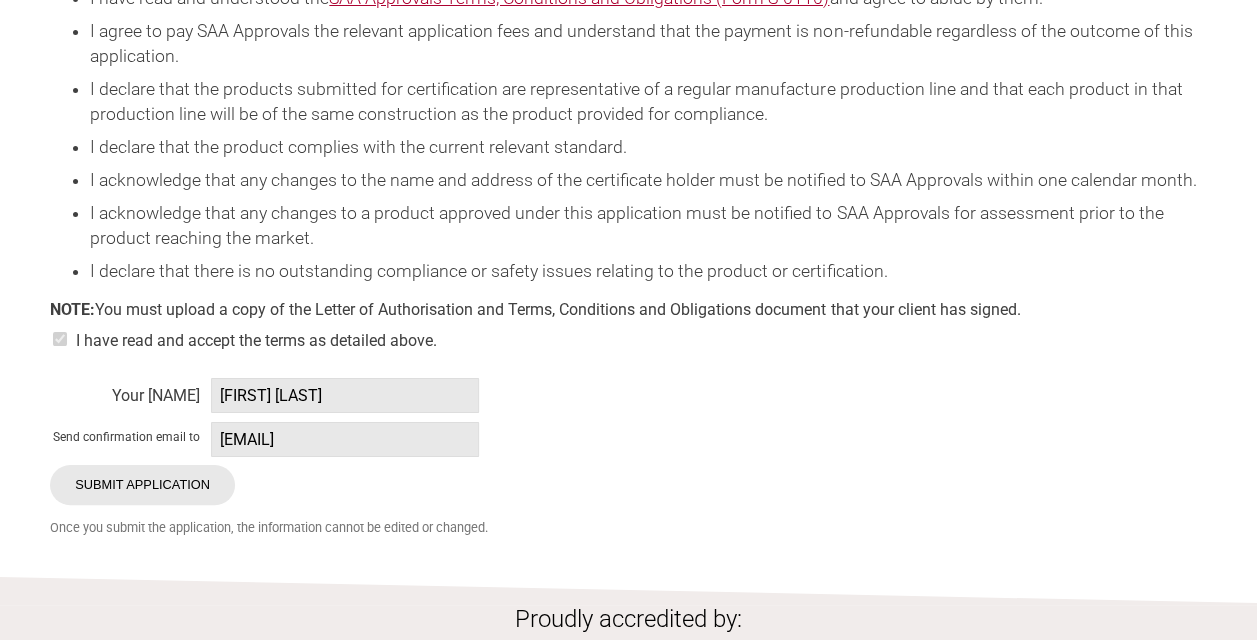 scroll, scrollTop: 4000, scrollLeft: 0, axis: vertical 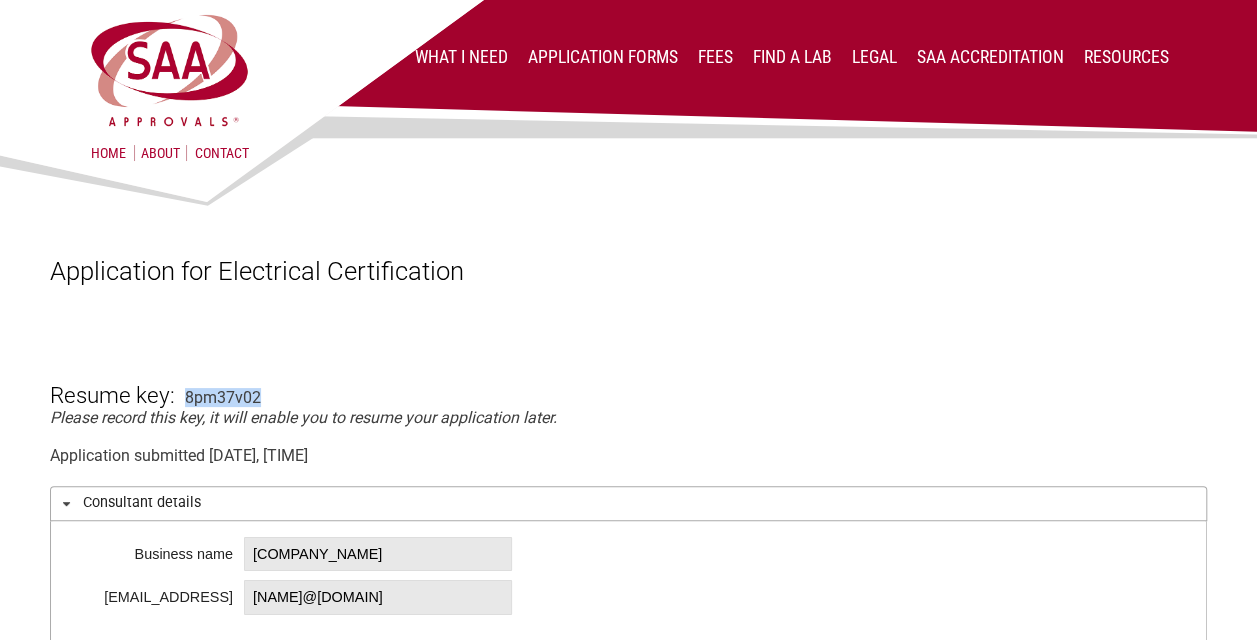 drag, startPoint x: 278, startPoint y: 400, endPoint x: 184, endPoint y: 406, distance: 94.19129 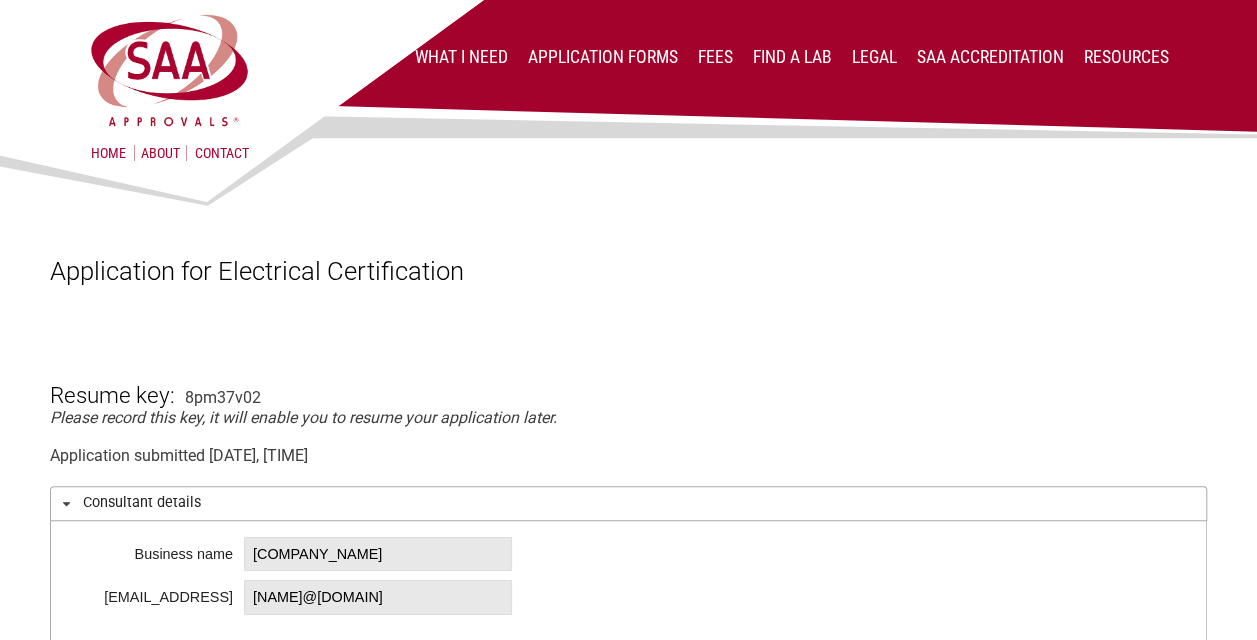 click on "Resume key: 8pm37v02
Please record this key, it will enable you to resume your application later.
Application submitted 4 Jul 2025, 3:22 a.m.
Consultant details
Business name TÜV SÜD Product Service GmbH
Email address lei.wang5@tuvsud.com
Postal address
Address Ridlerstraße 65
Suburb Munich
City Munich
State
Postcode 80339
Country Germany
Applicant / Current Certificate Holder’s Details
Business name alpitronic srl
ABN / ACN (Australia only)
Contact name Lorenzo Gasperi
Phone number +39 0471 1961758
Mobile number (Optional)
Email address lorenzo.gasperi@alpitronic.it
Street address
Street address Via di Mezzo ai Piani 33
Suburb
City Bolzano
State
Postcode 39100
Country Italy
General
Client Authorisation ?
Processing time standard
* Priority processing will incur additional charges
Application type New" at bounding box center [628, 2376] 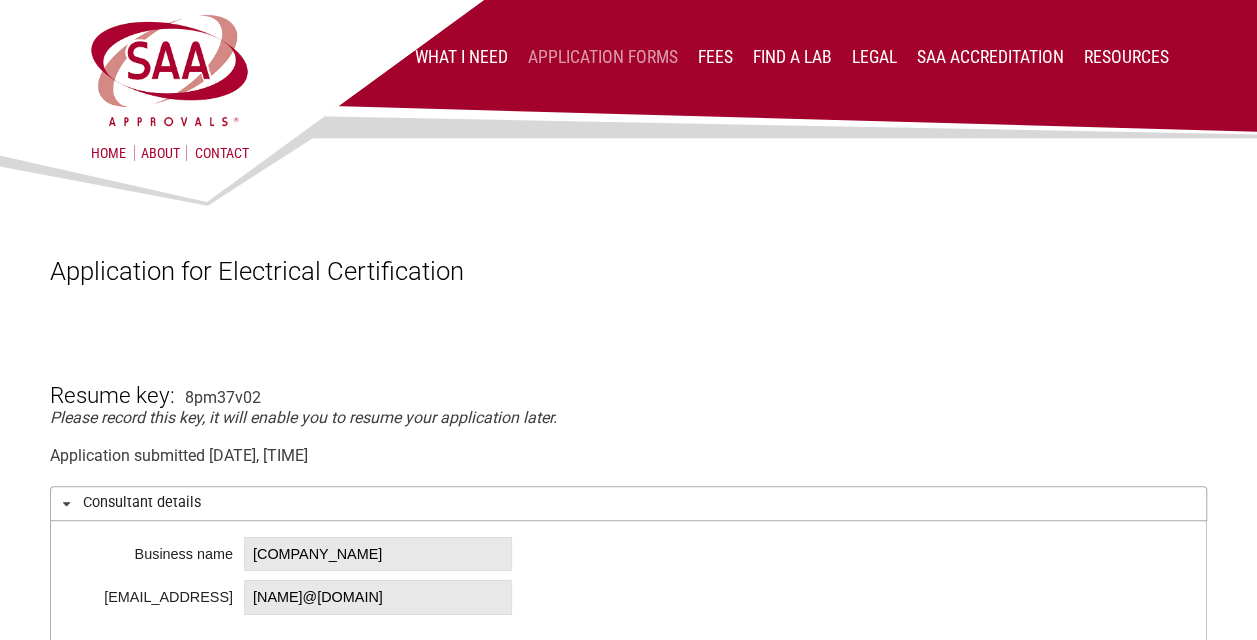 click on "Application Forms" at bounding box center (603, 57) 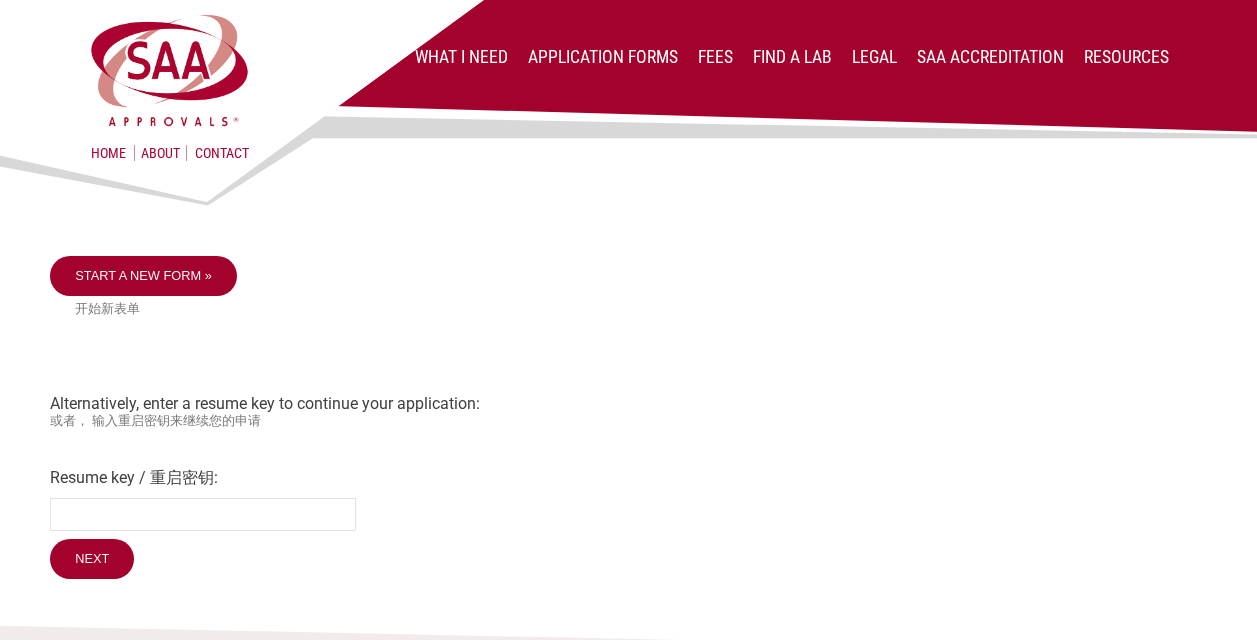 scroll, scrollTop: 0, scrollLeft: 0, axis: both 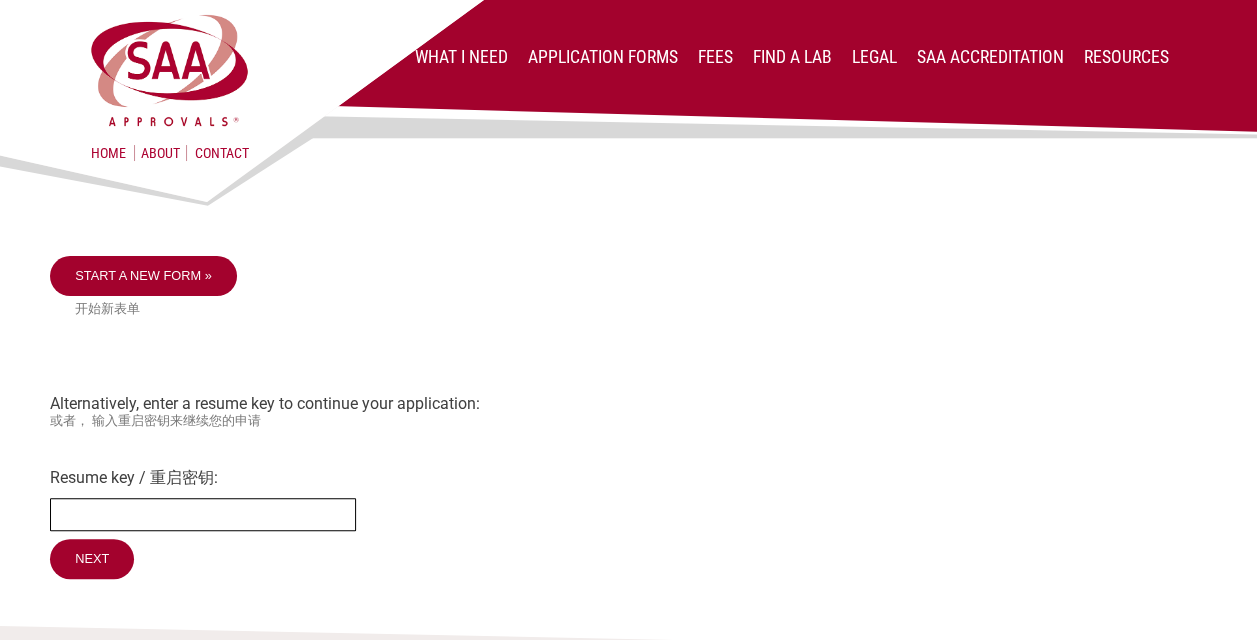 click on "Resume key / 重启密钥:" at bounding box center (203, 514) 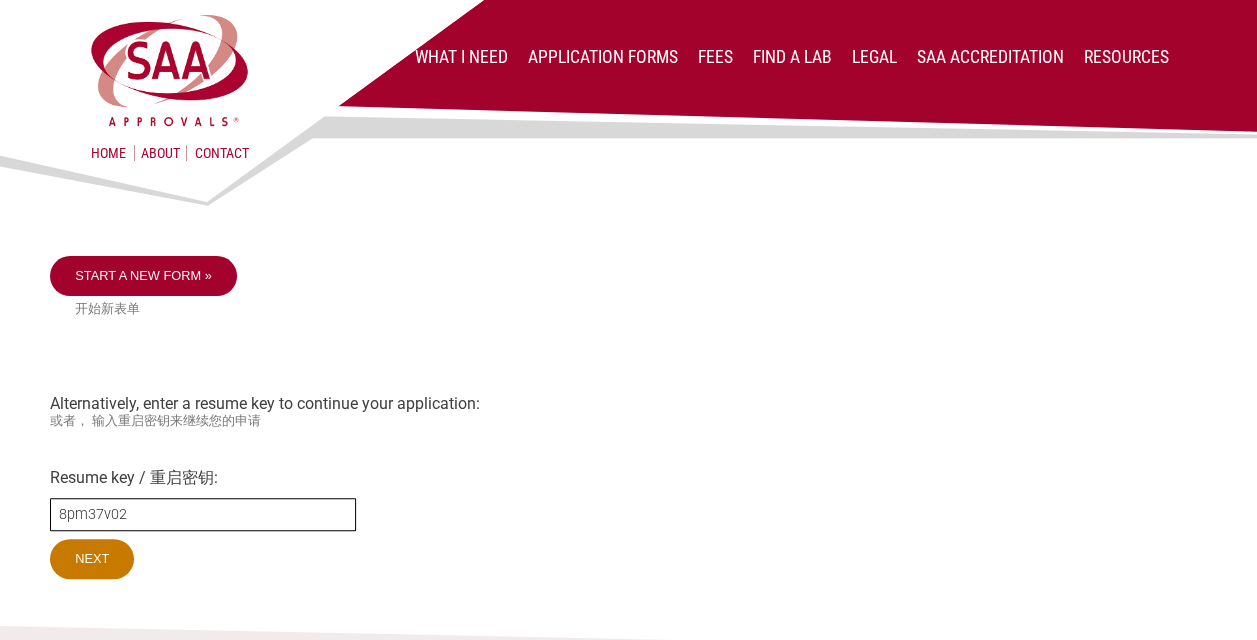 type on "8pm37v02" 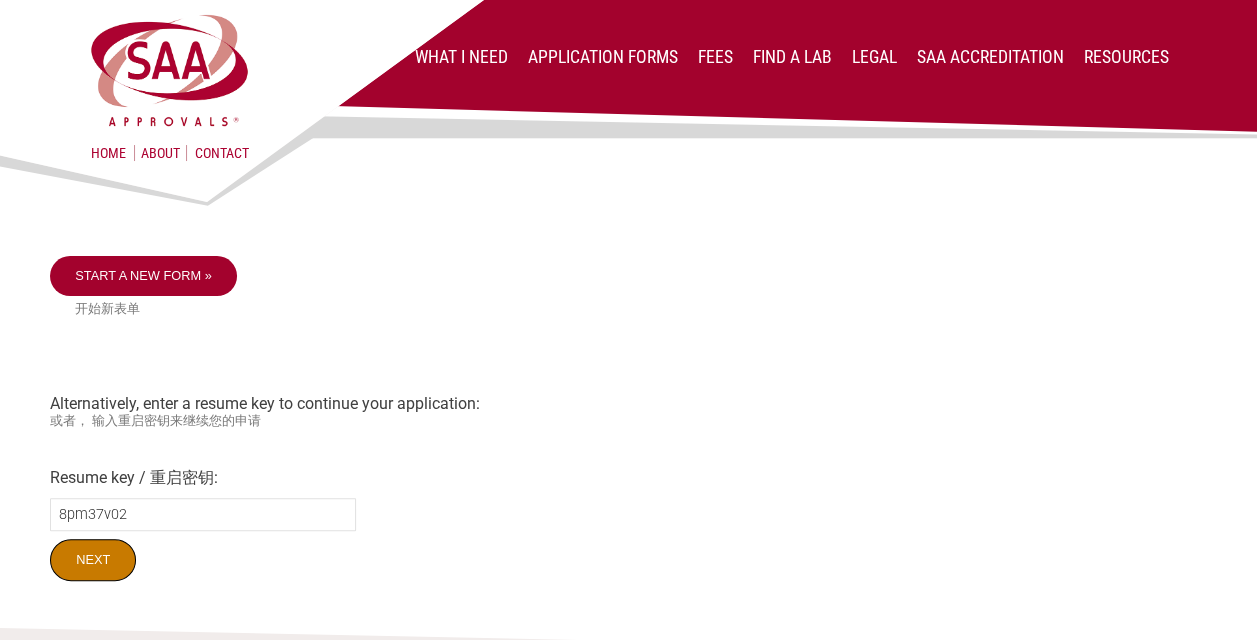 click on "Next" at bounding box center (93, 560) 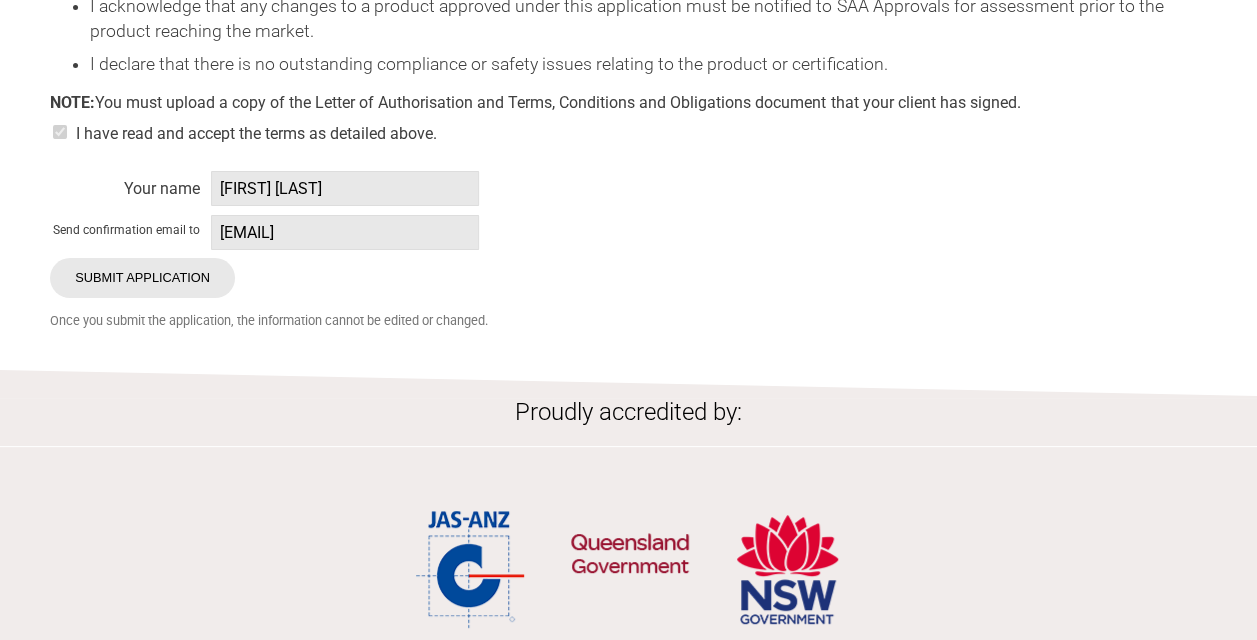 scroll, scrollTop: 4100, scrollLeft: 0, axis: vertical 